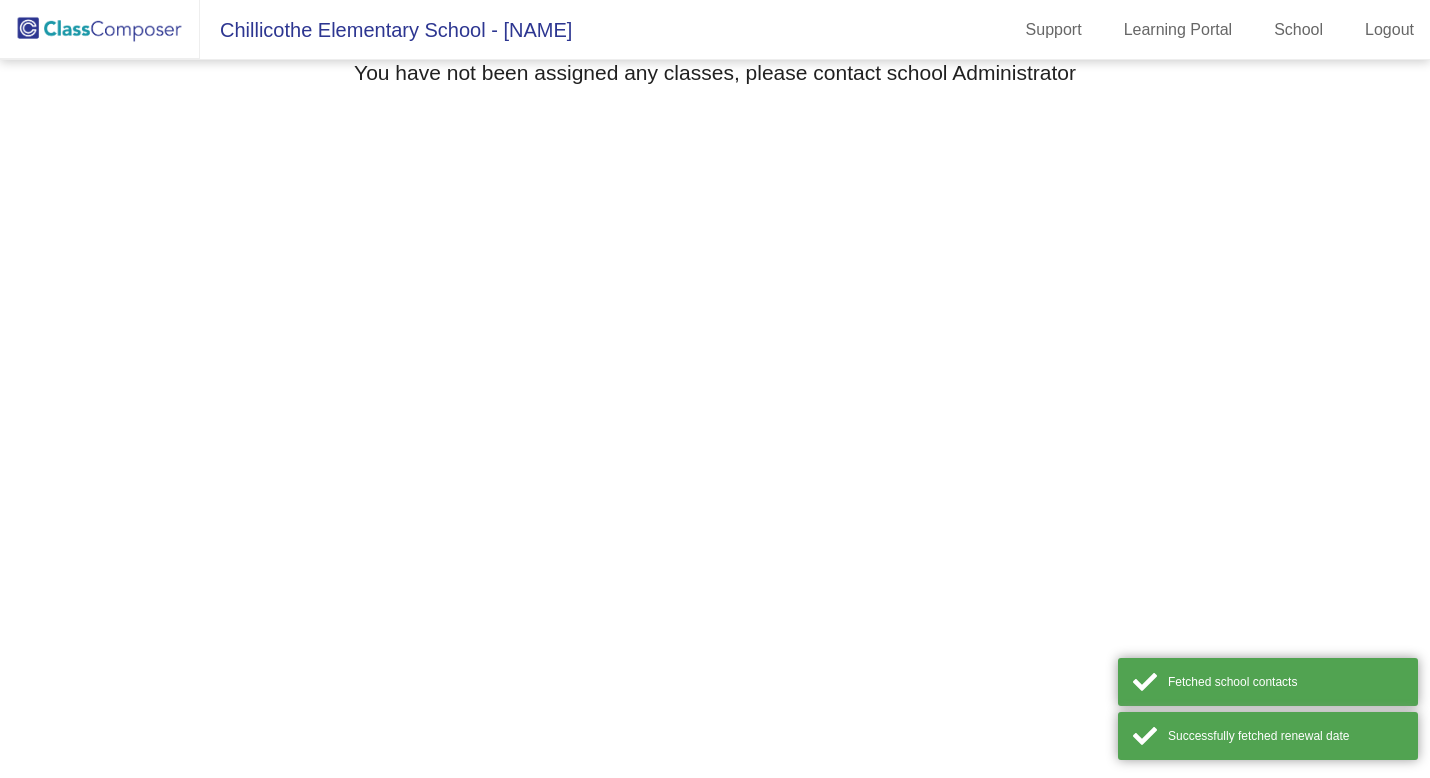 scroll, scrollTop: 0, scrollLeft: 0, axis: both 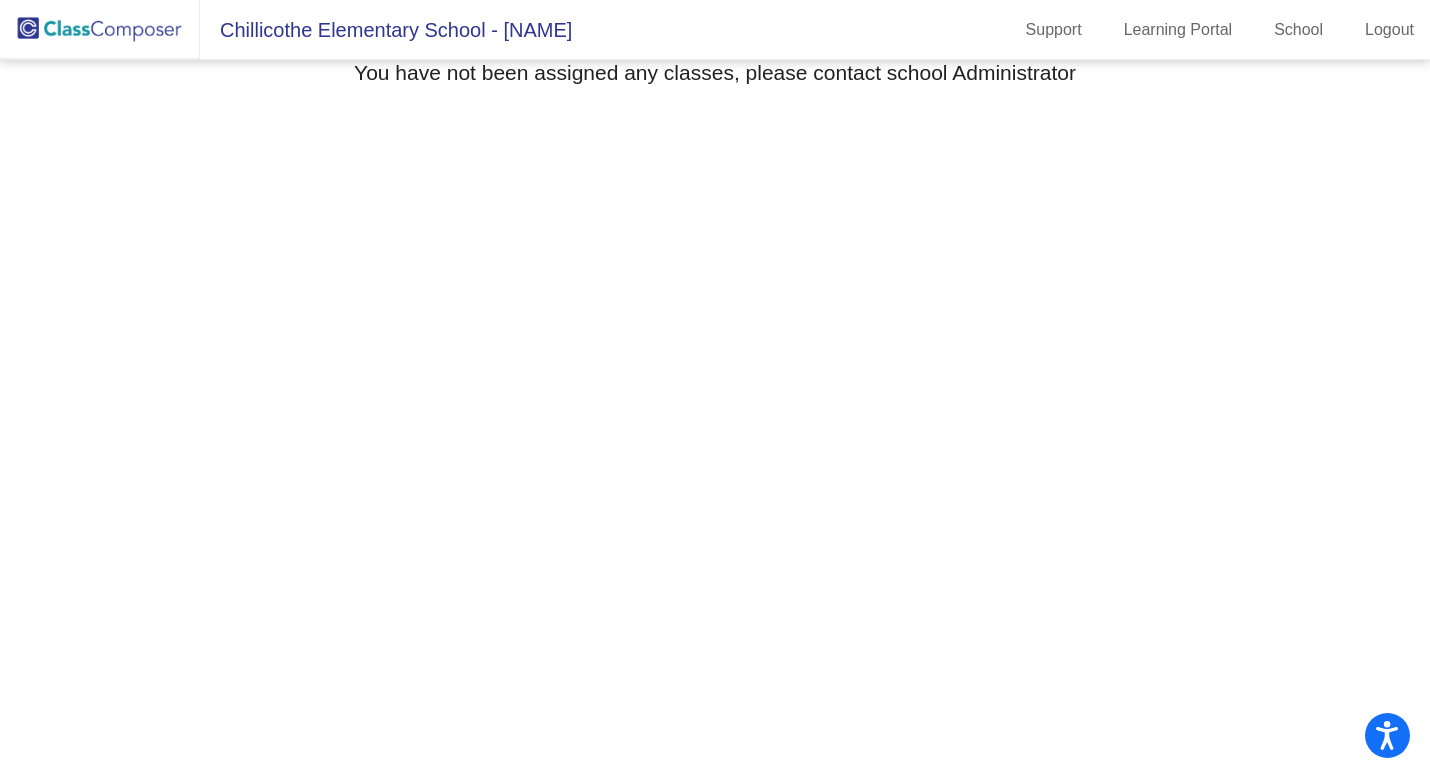 click 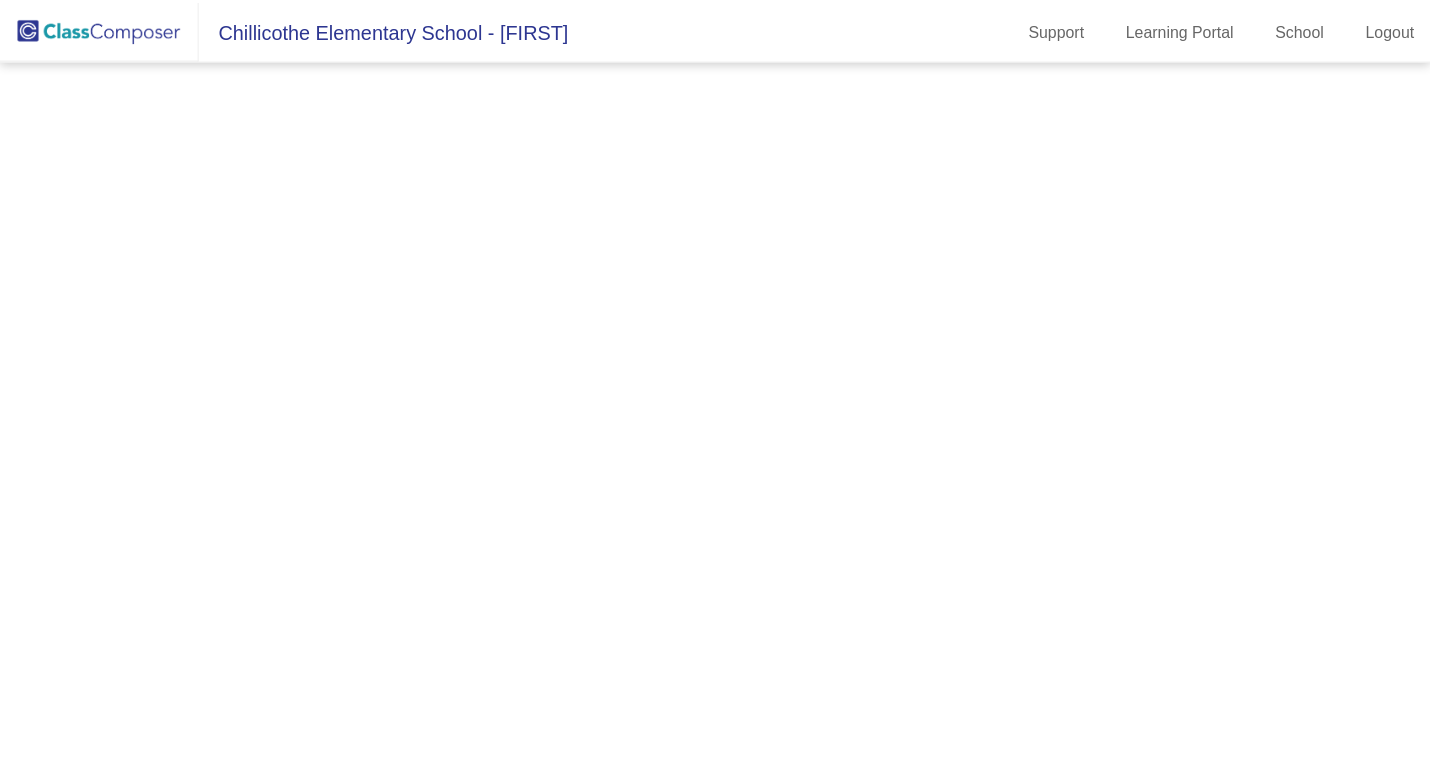 scroll, scrollTop: 0, scrollLeft: 0, axis: both 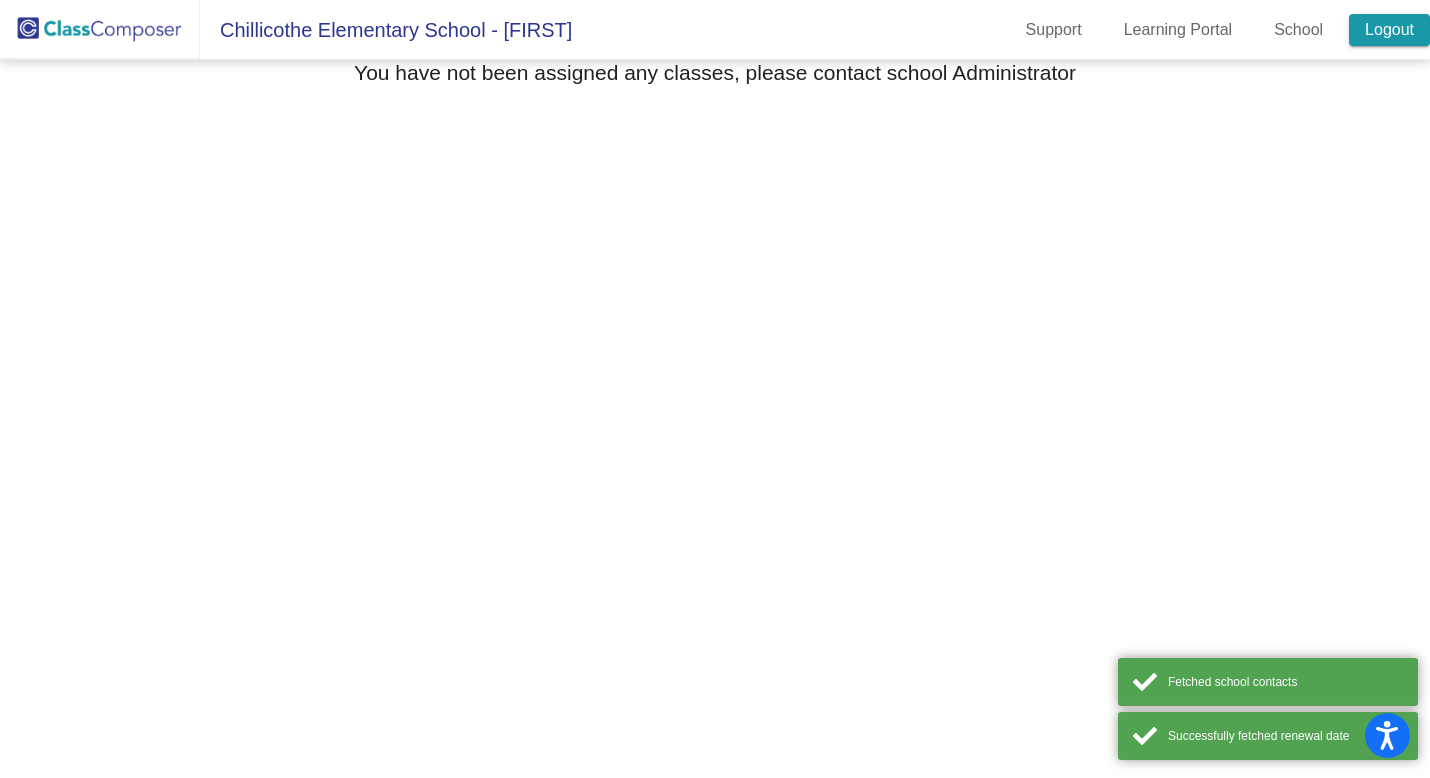 click on "Logout" 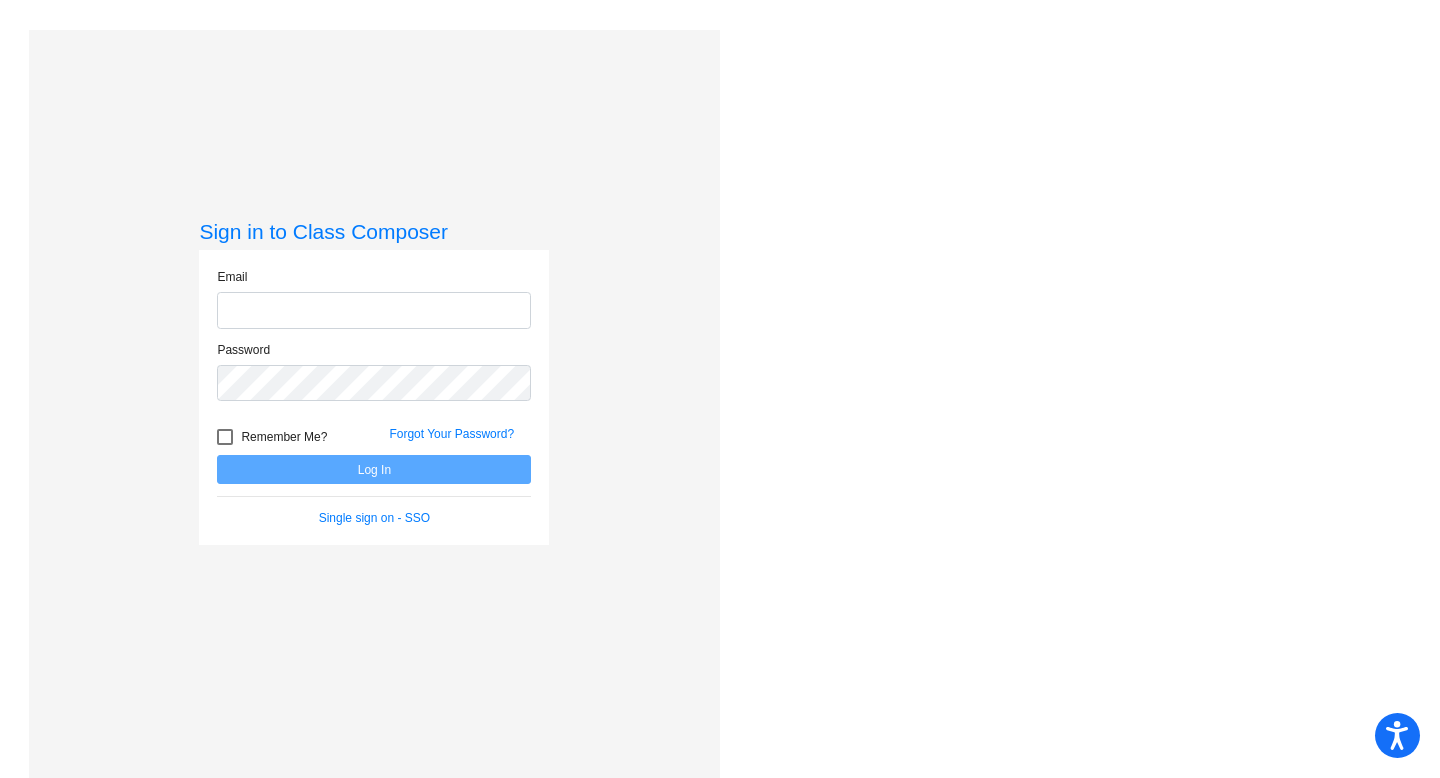 type on "kmyers@example.com" 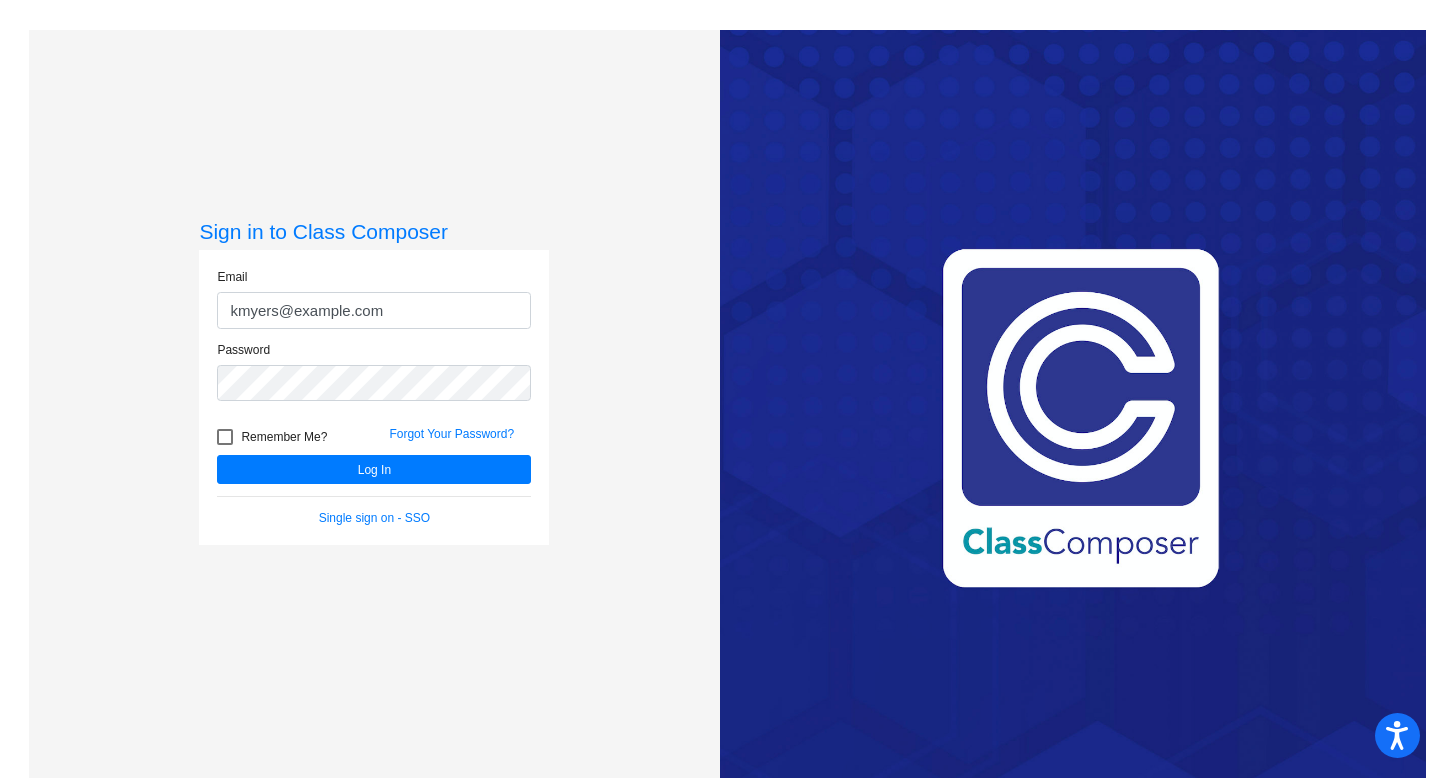 click on "Remember Me?" 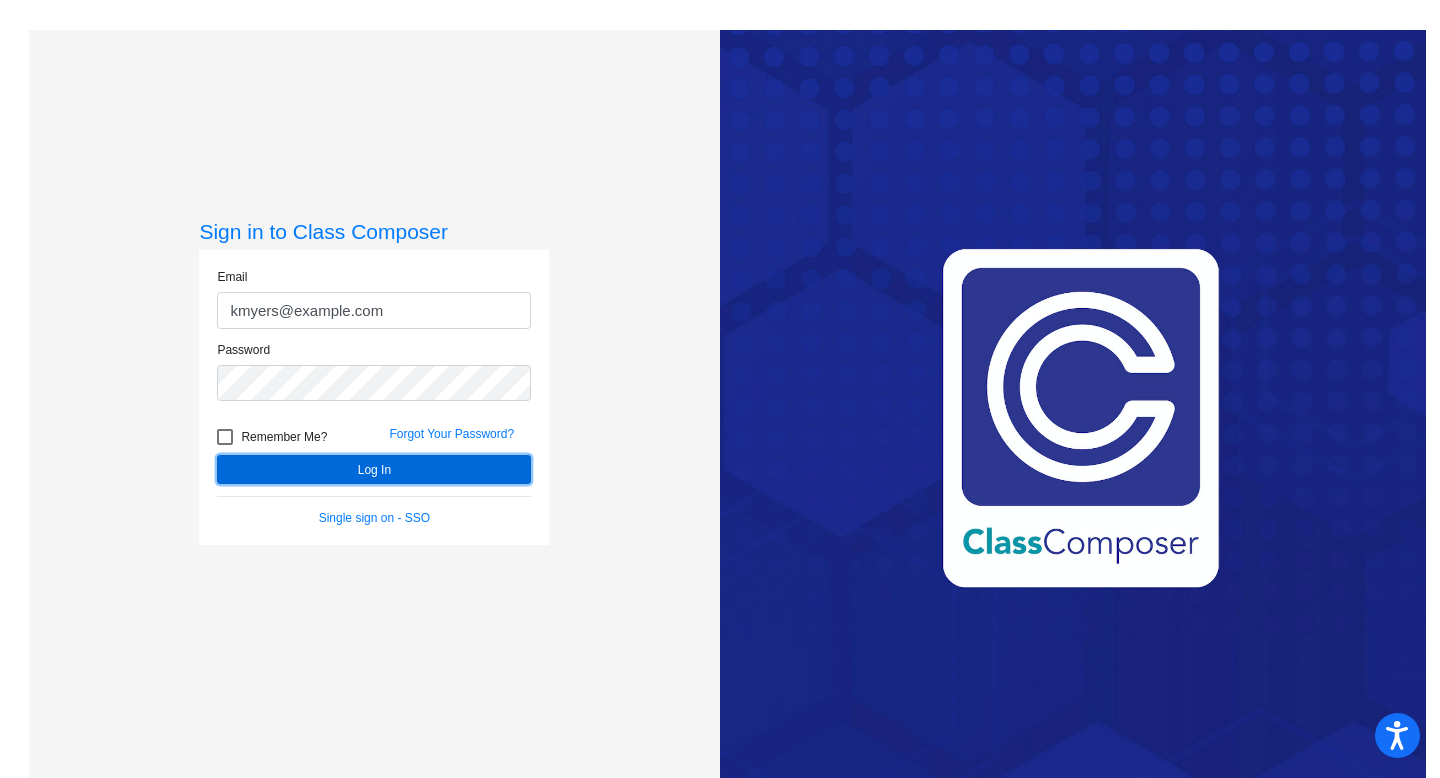click on "Log In" 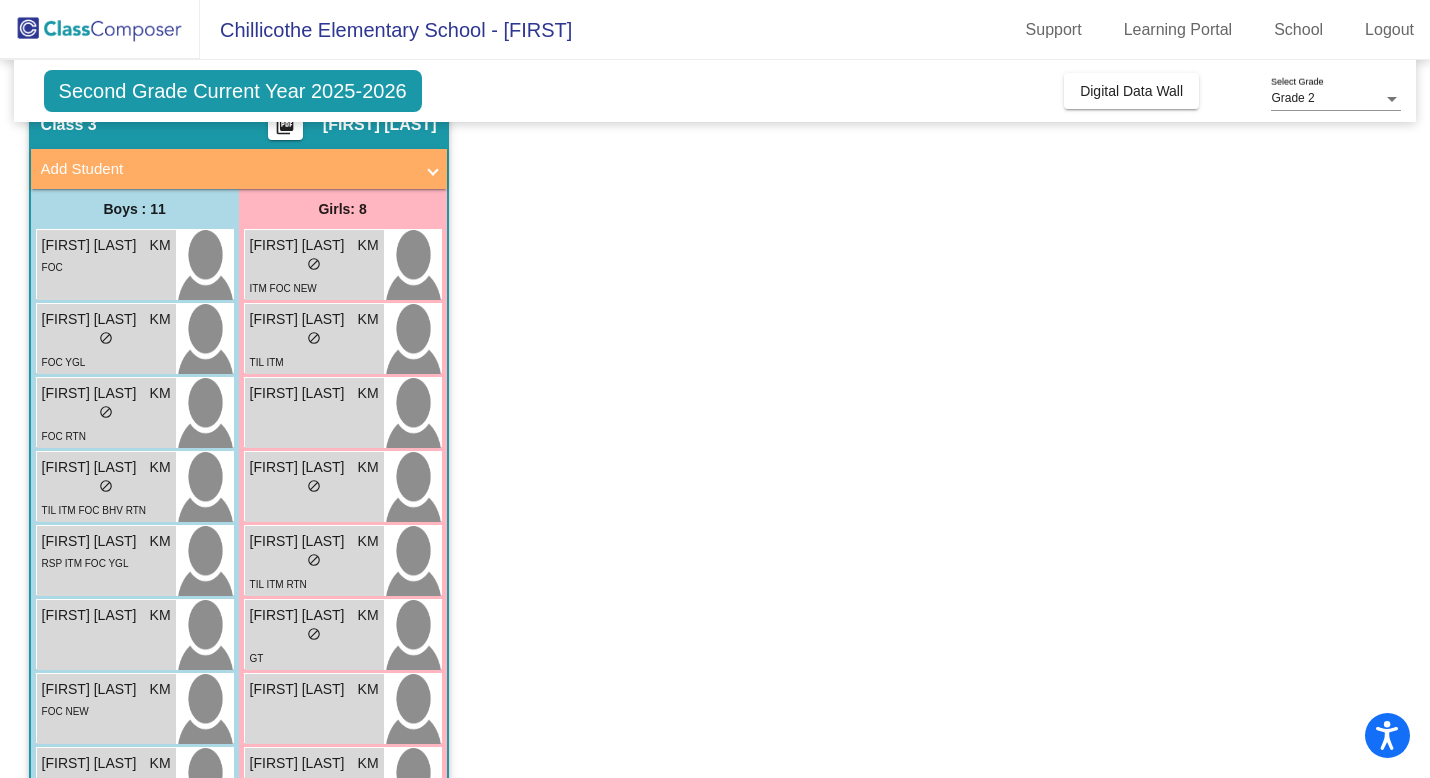 scroll, scrollTop: 89, scrollLeft: 0, axis: vertical 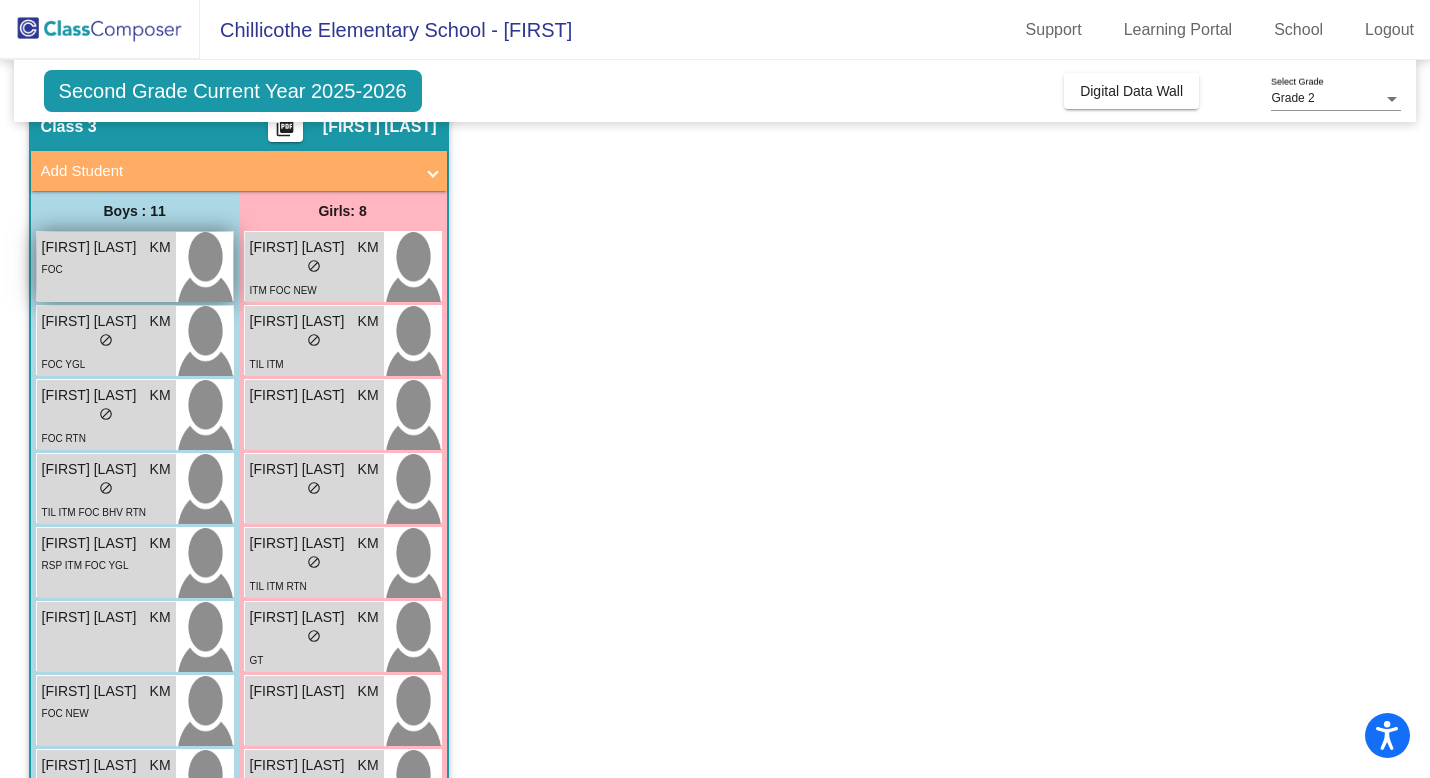 click on "FOC" at bounding box center (106, 268) 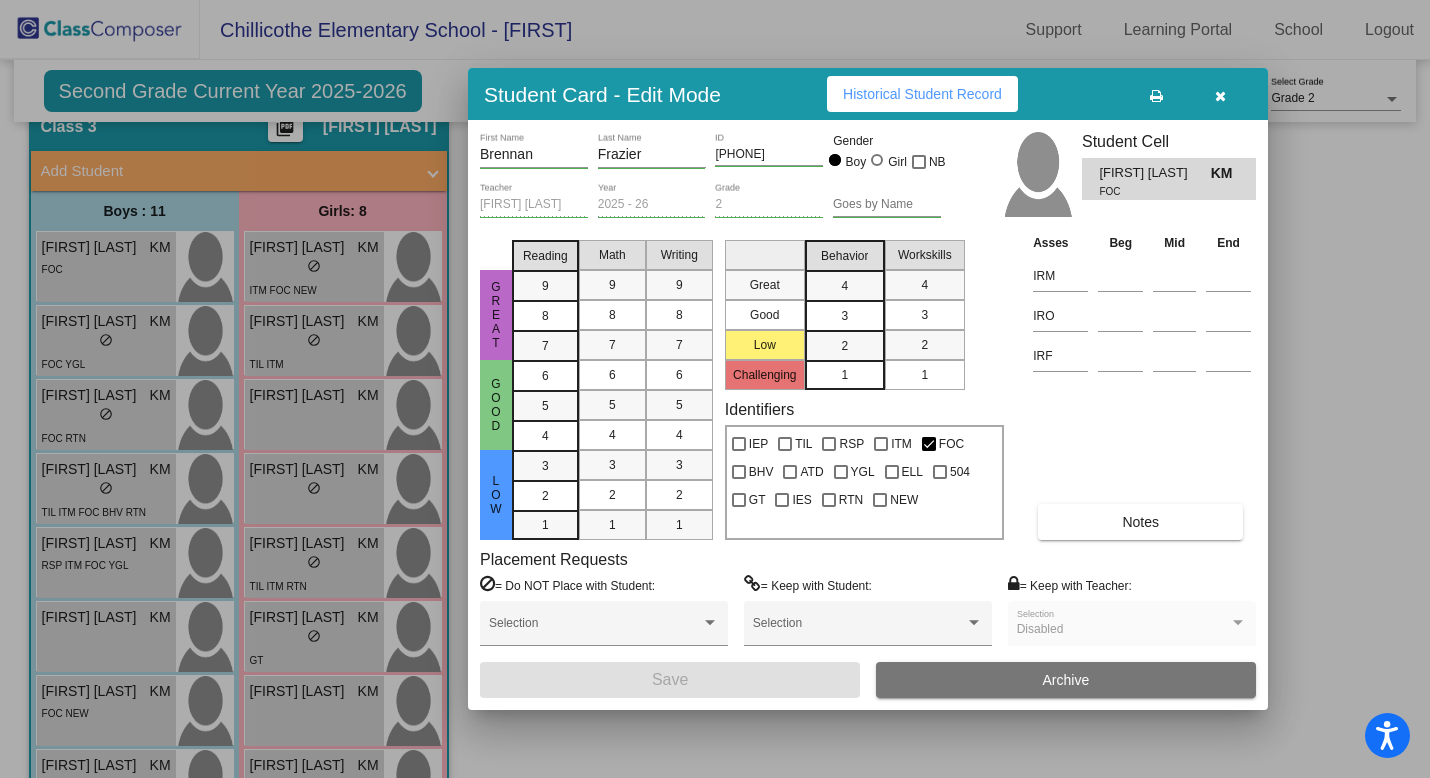 scroll, scrollTop: 0, scrollLeft: 0, axis: both 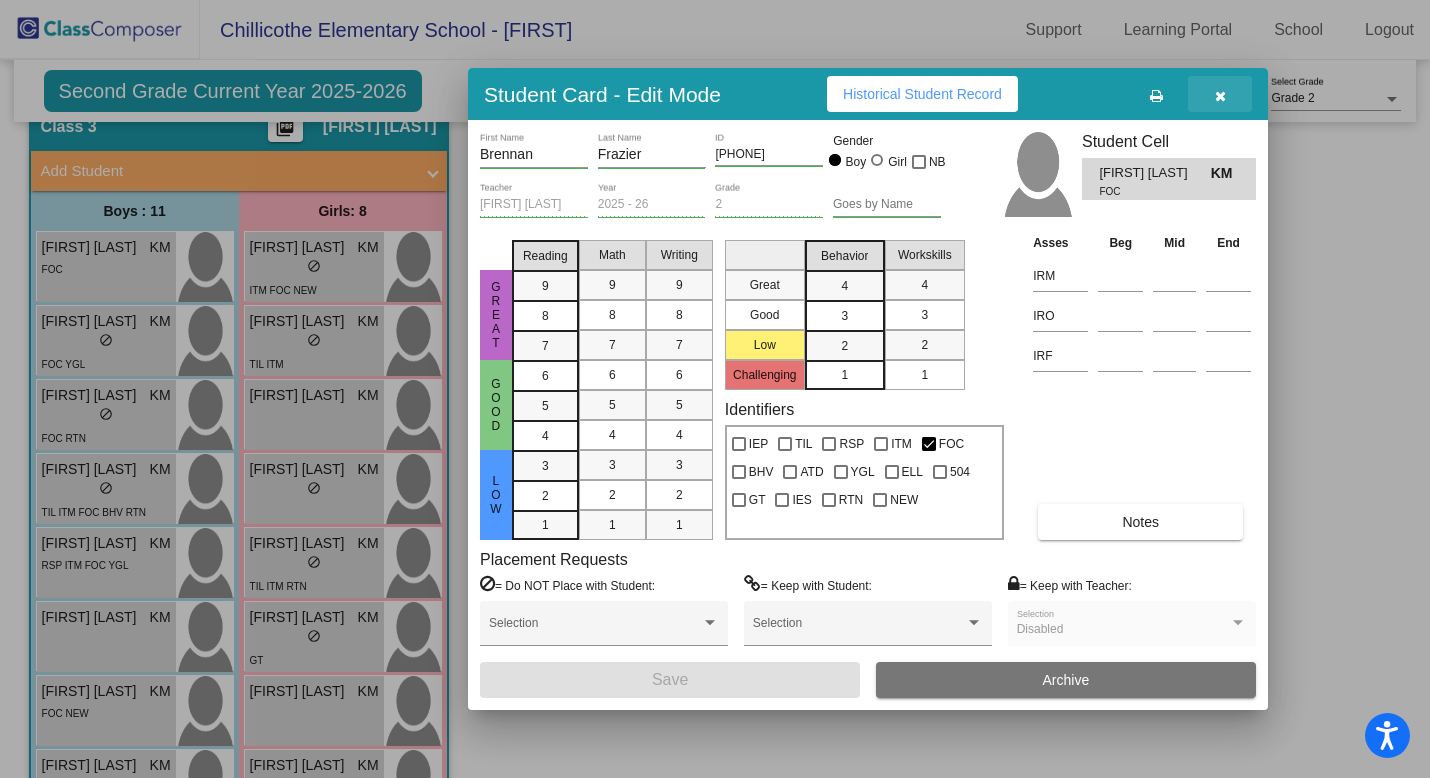 click at bounding box center [1220, 96] 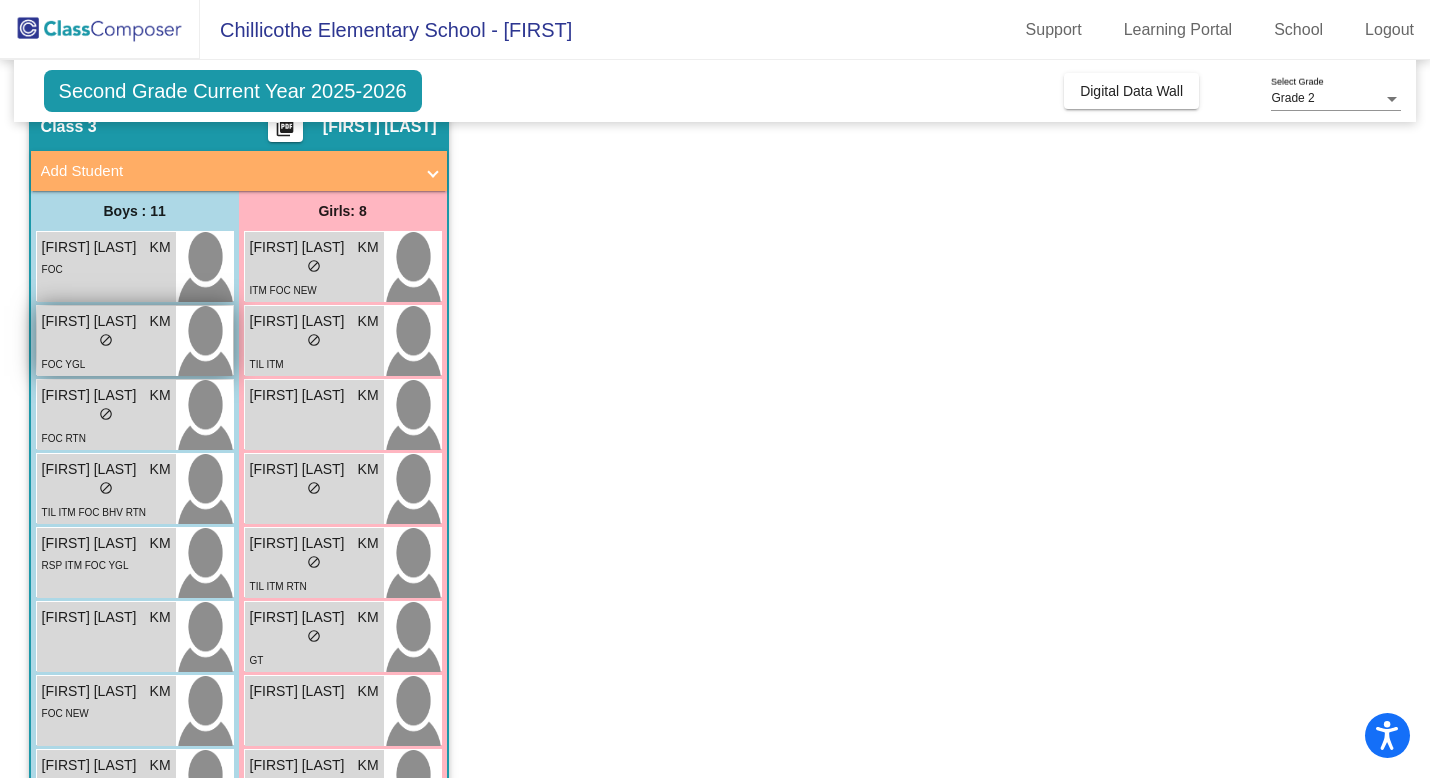 click on "FOC YGL" at bounding box center (106, 363) 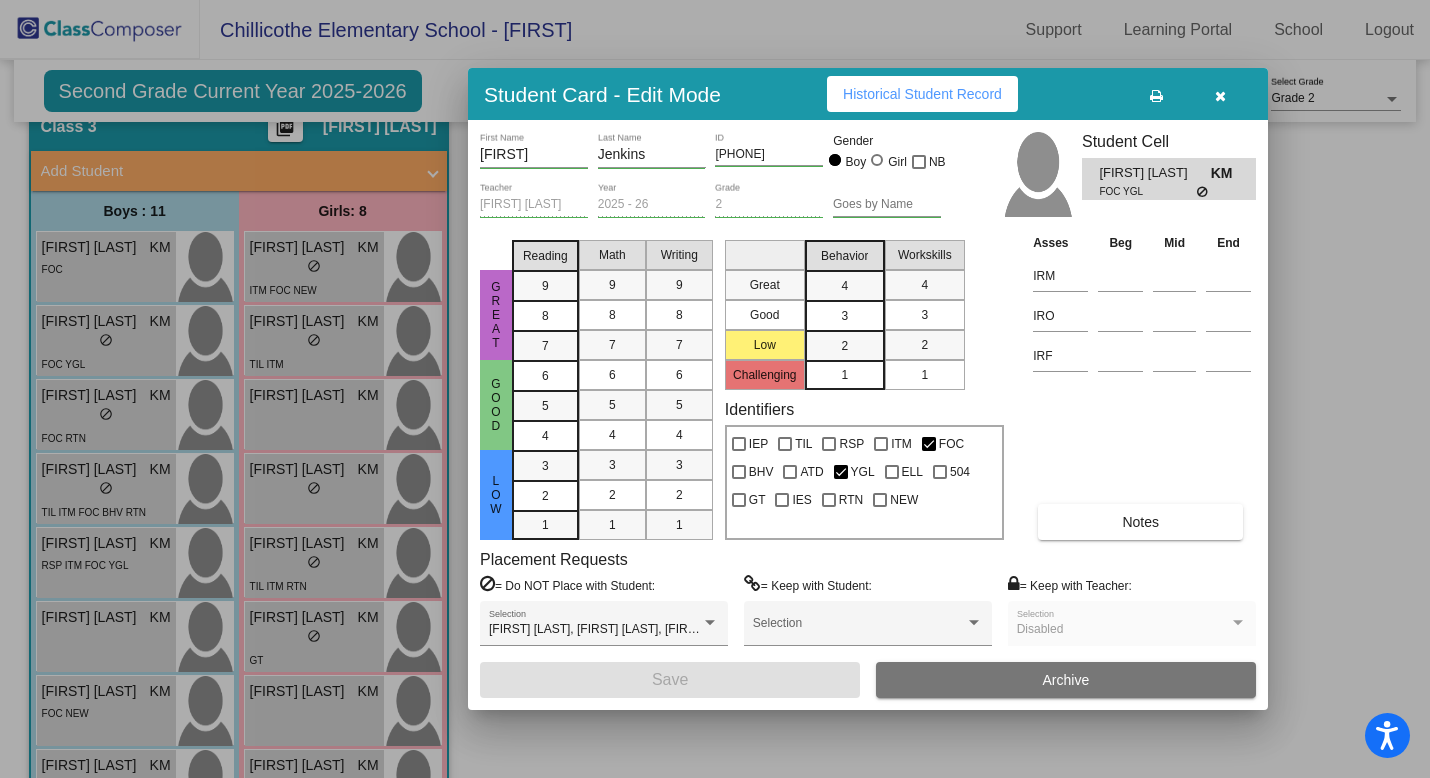 scroll, scrollTop: 0, scrollLeft: 0, axis: both 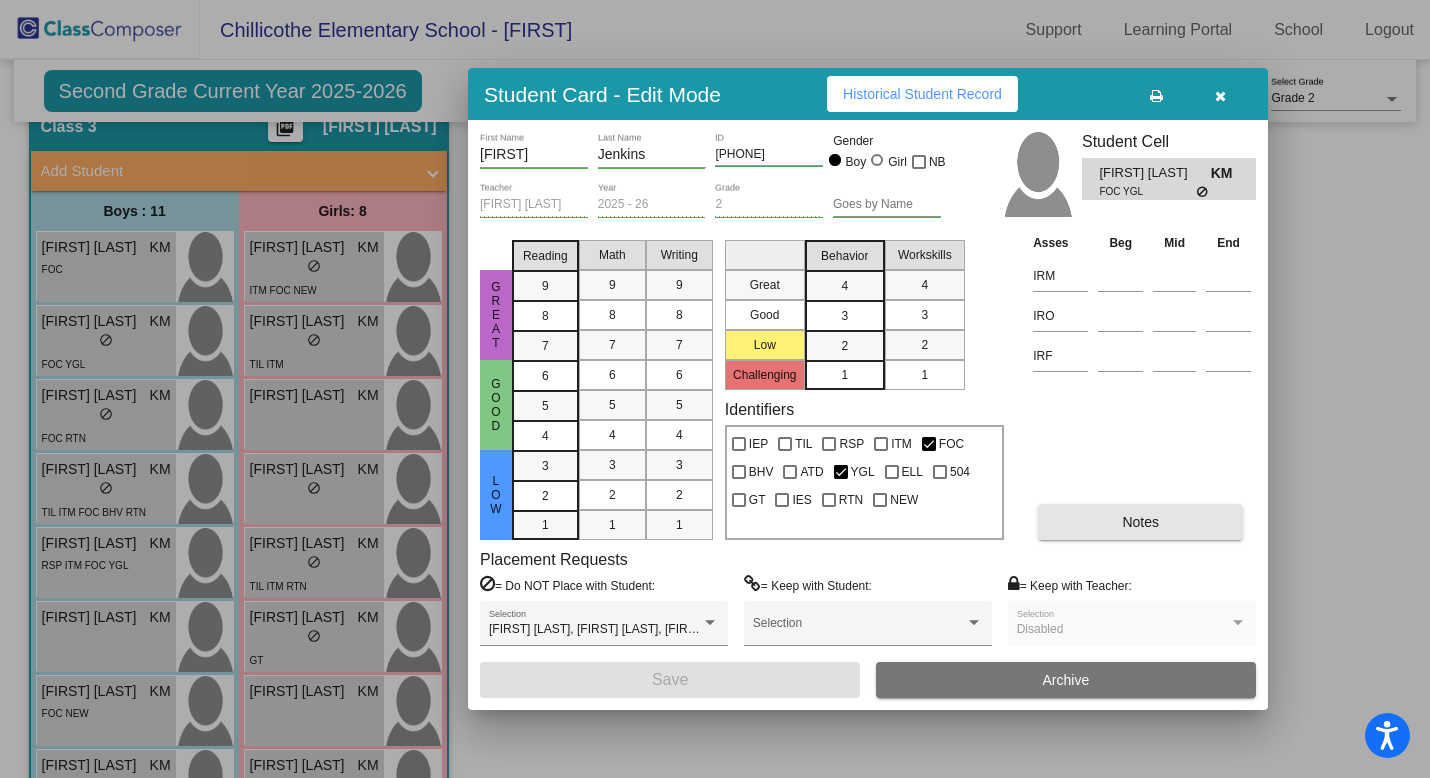 click on "Notes" at bounding box center [1140, 522] 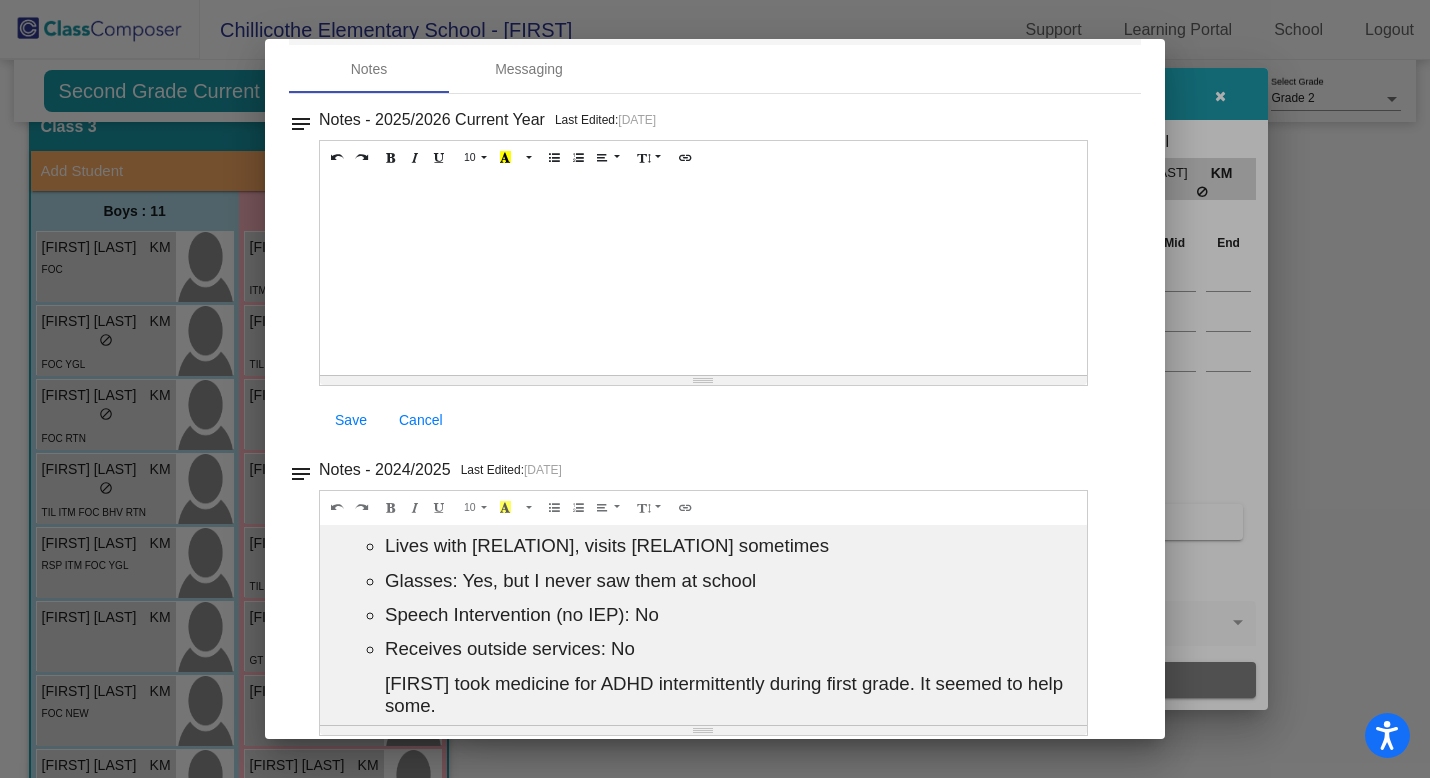 scroll, scrollTop: 104, scrollLeft: 0, axis: vertical 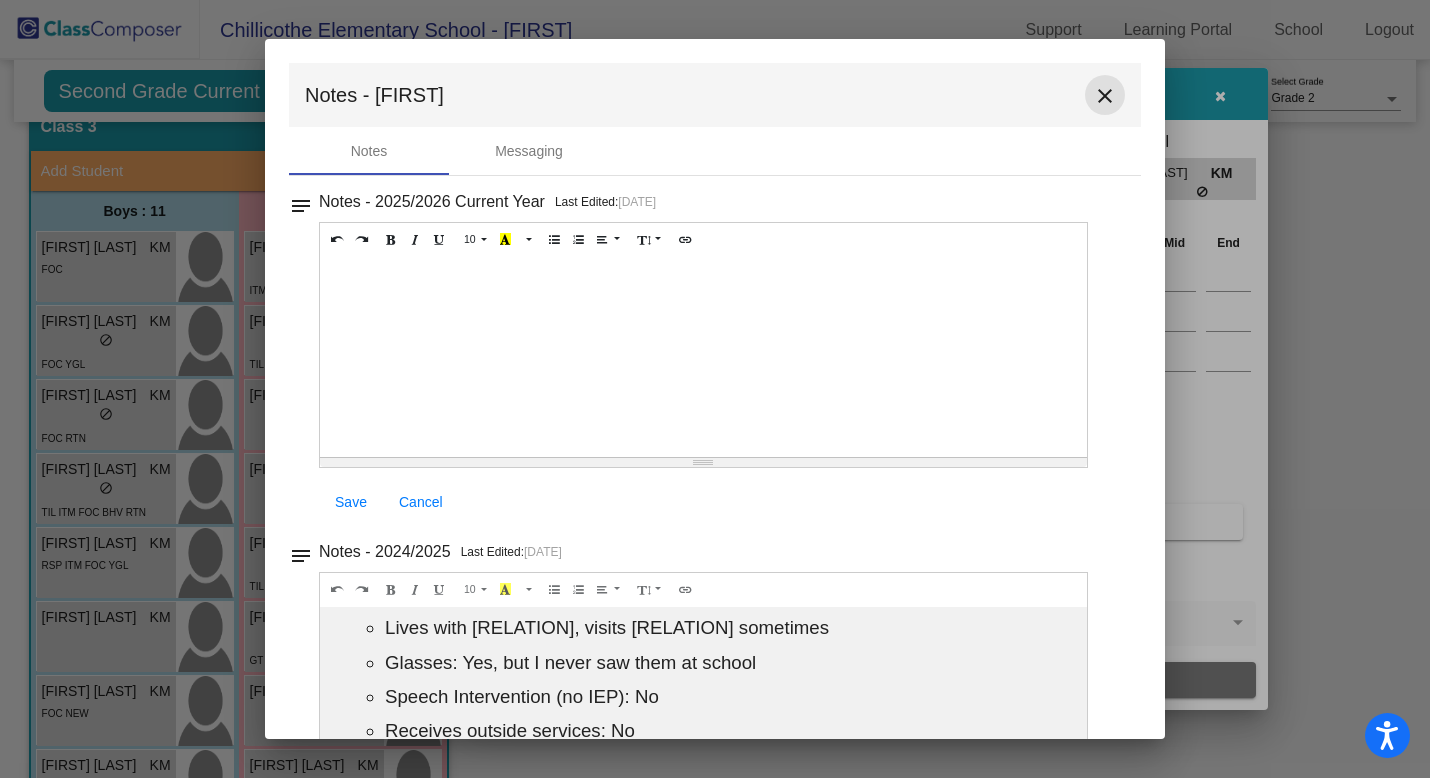 click on "close" at bounding box center (1105, 96) 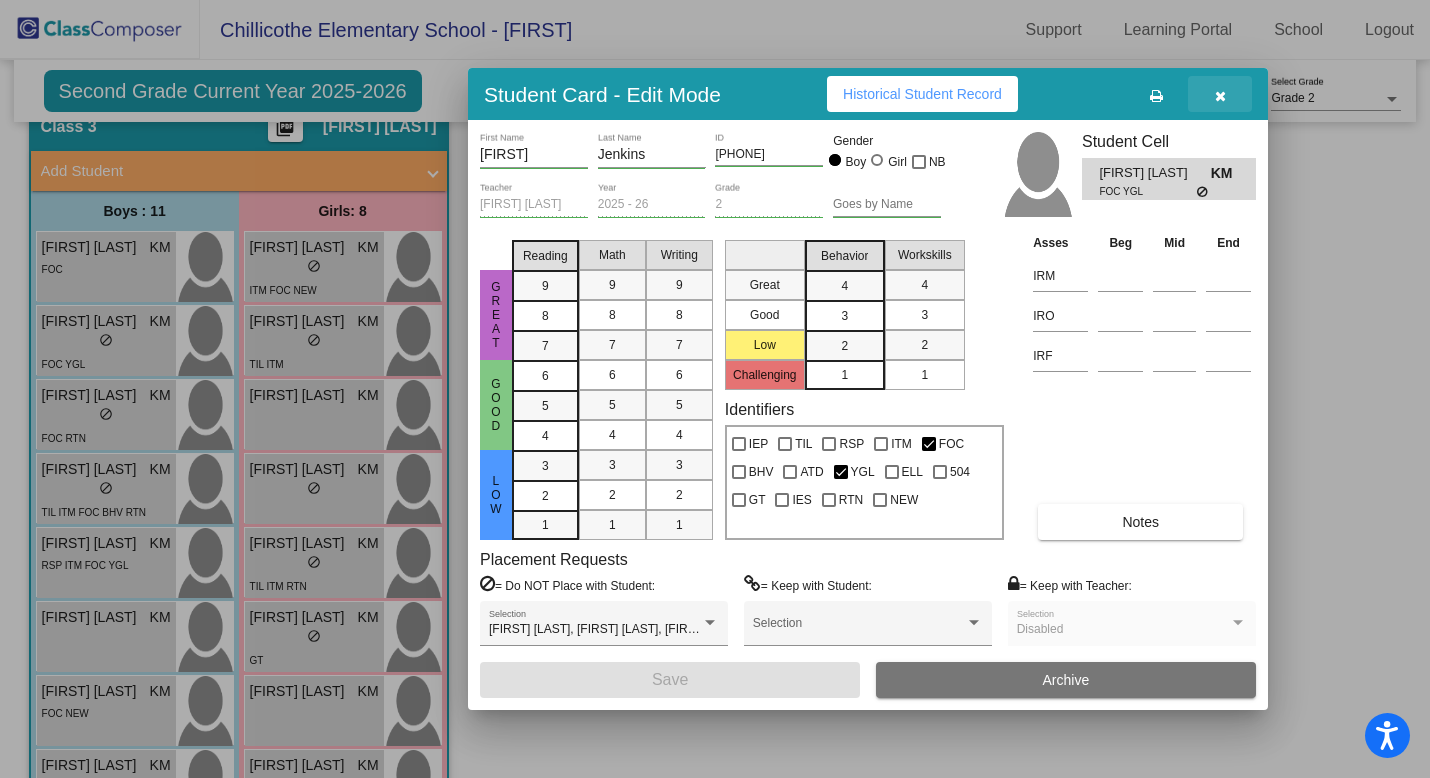click at bounding box center [1220, 94] 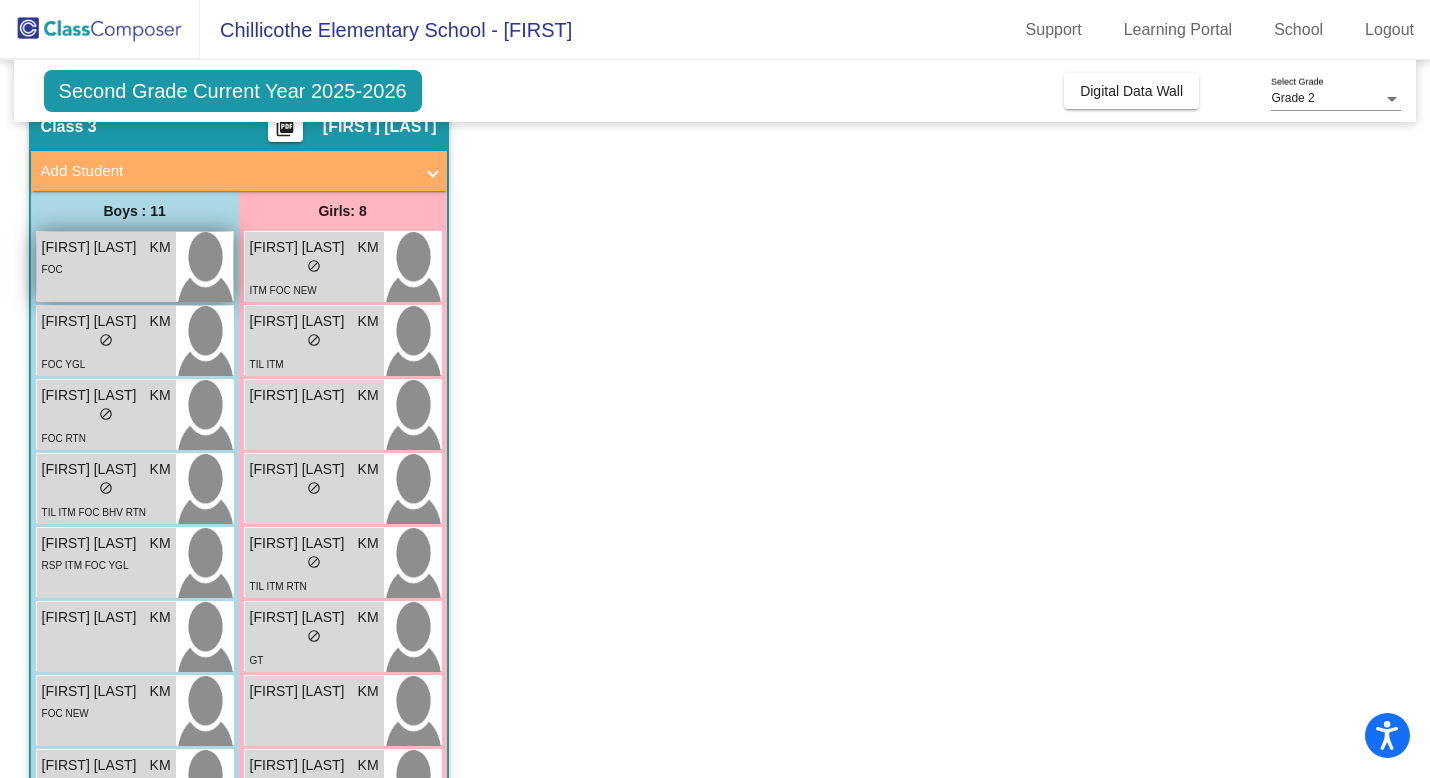 click on "FOC" at bounding box center [106, 268] 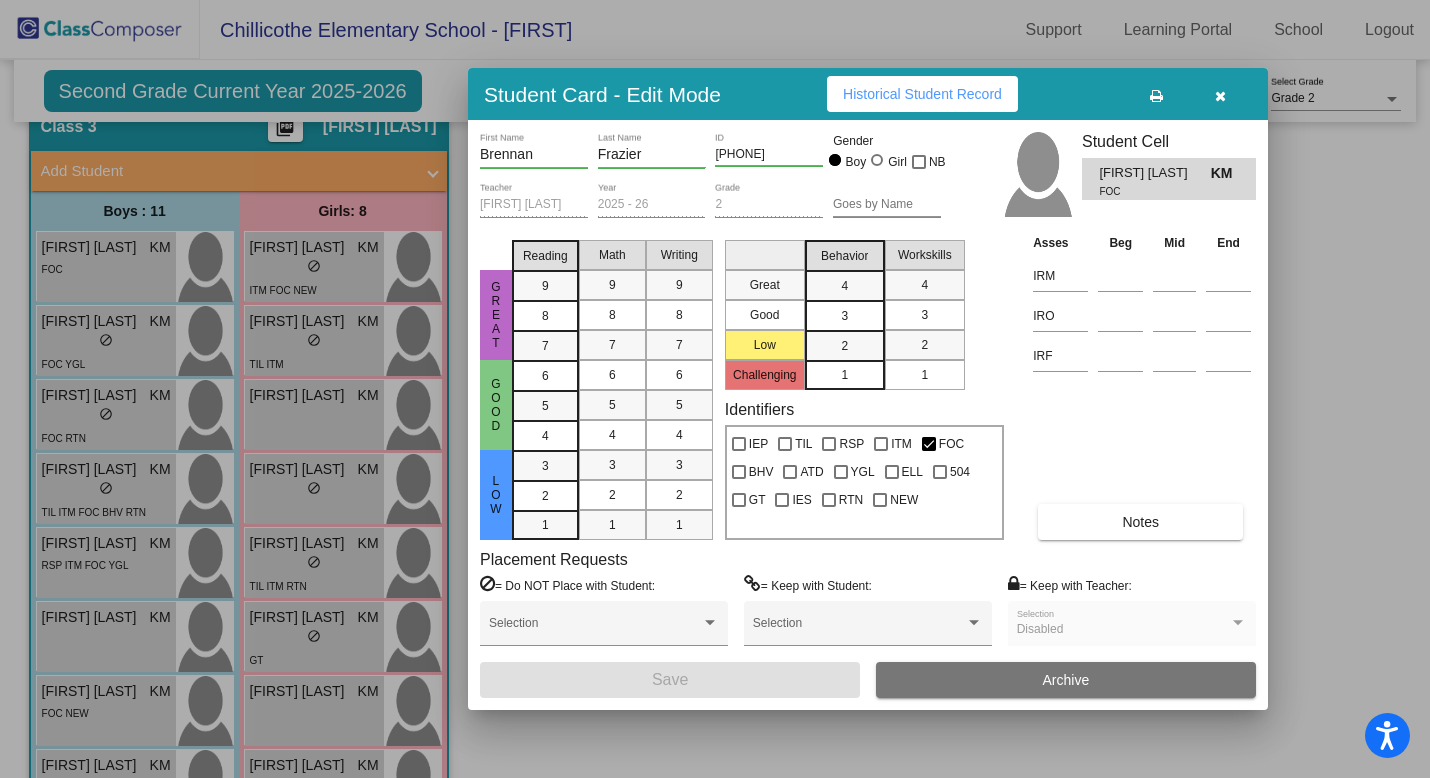 click on "Notes" at bounding box center [1140, 522] 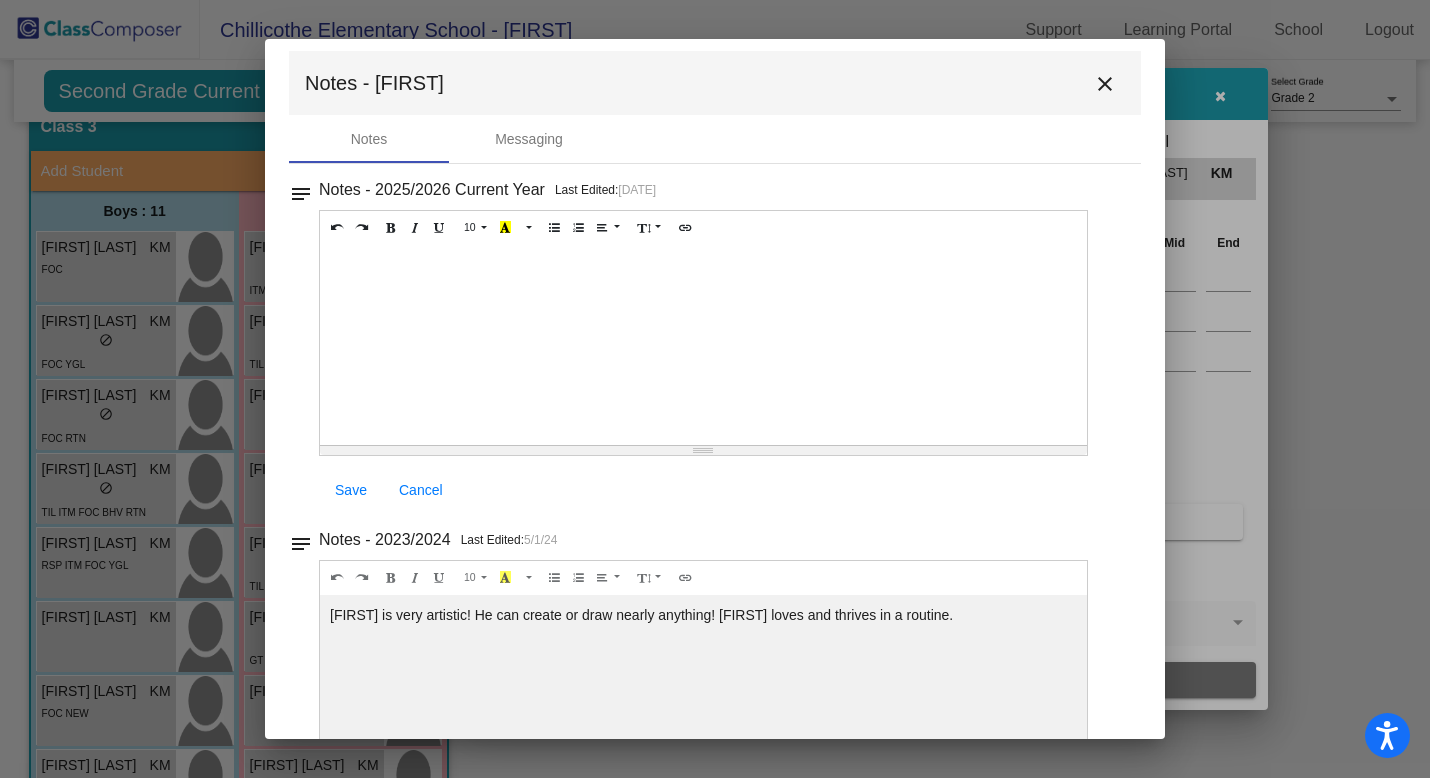 scroll, scrollTop: 0, scrollLeft: 0, axis: both 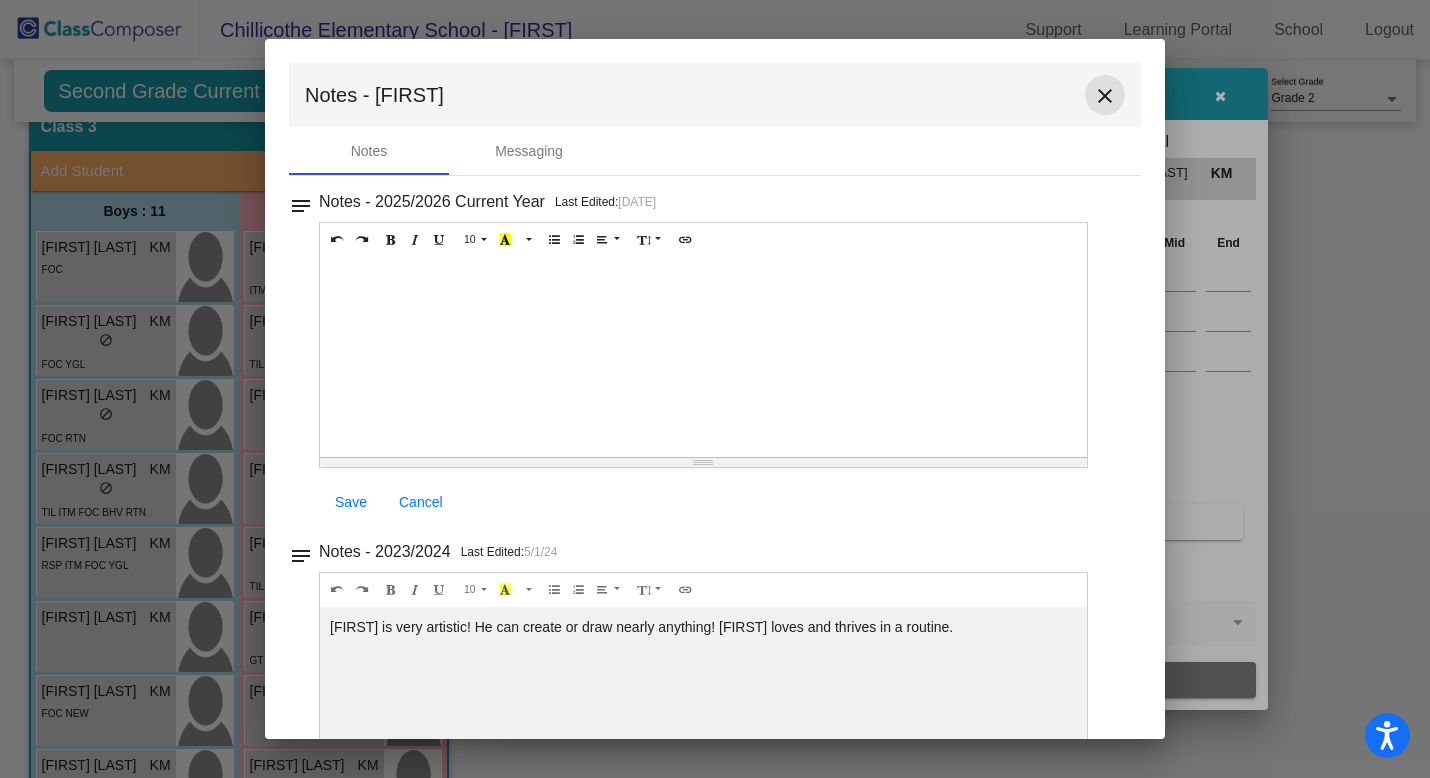 click on "close" at bounding box center (1105, 96) 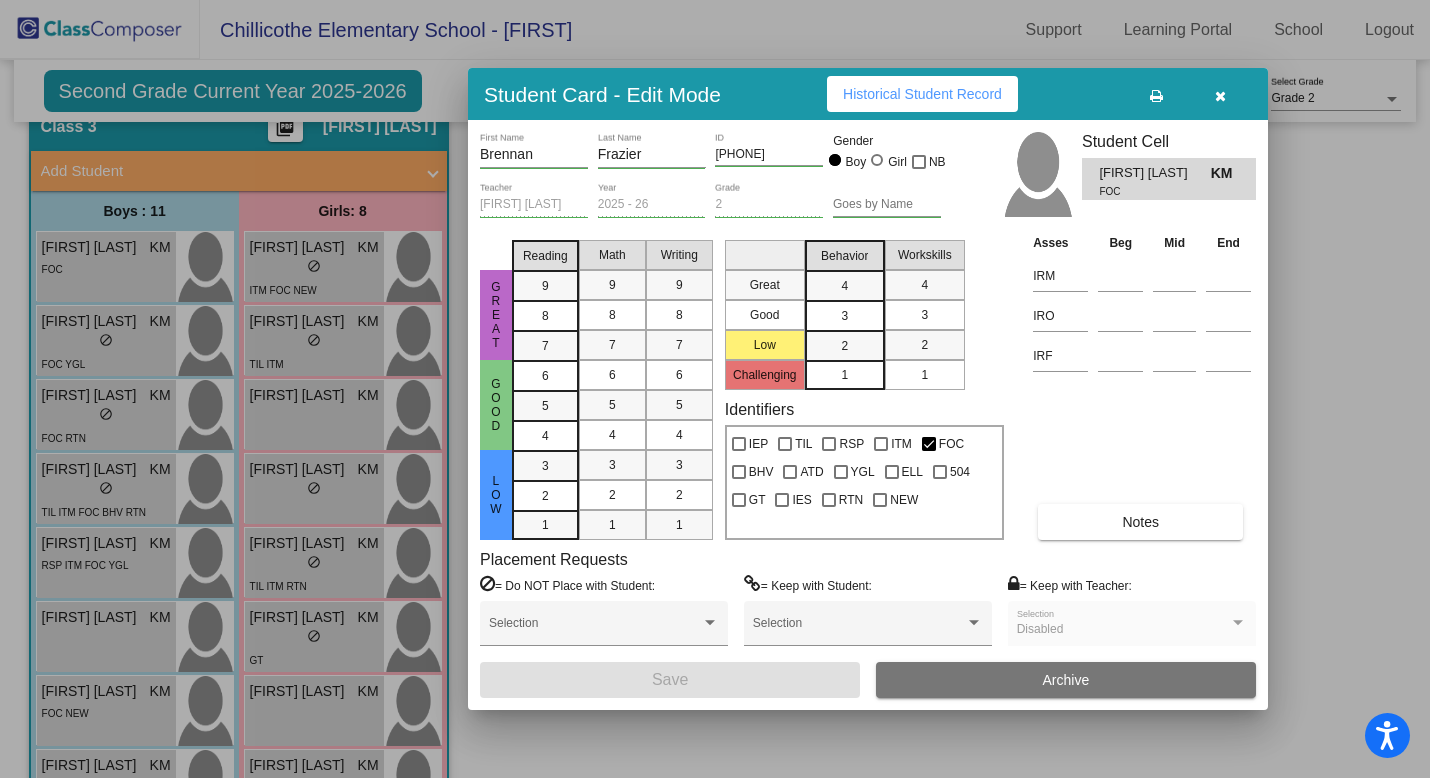 scroll, scrollTop: 0, scrollLeft: 0, axis: both 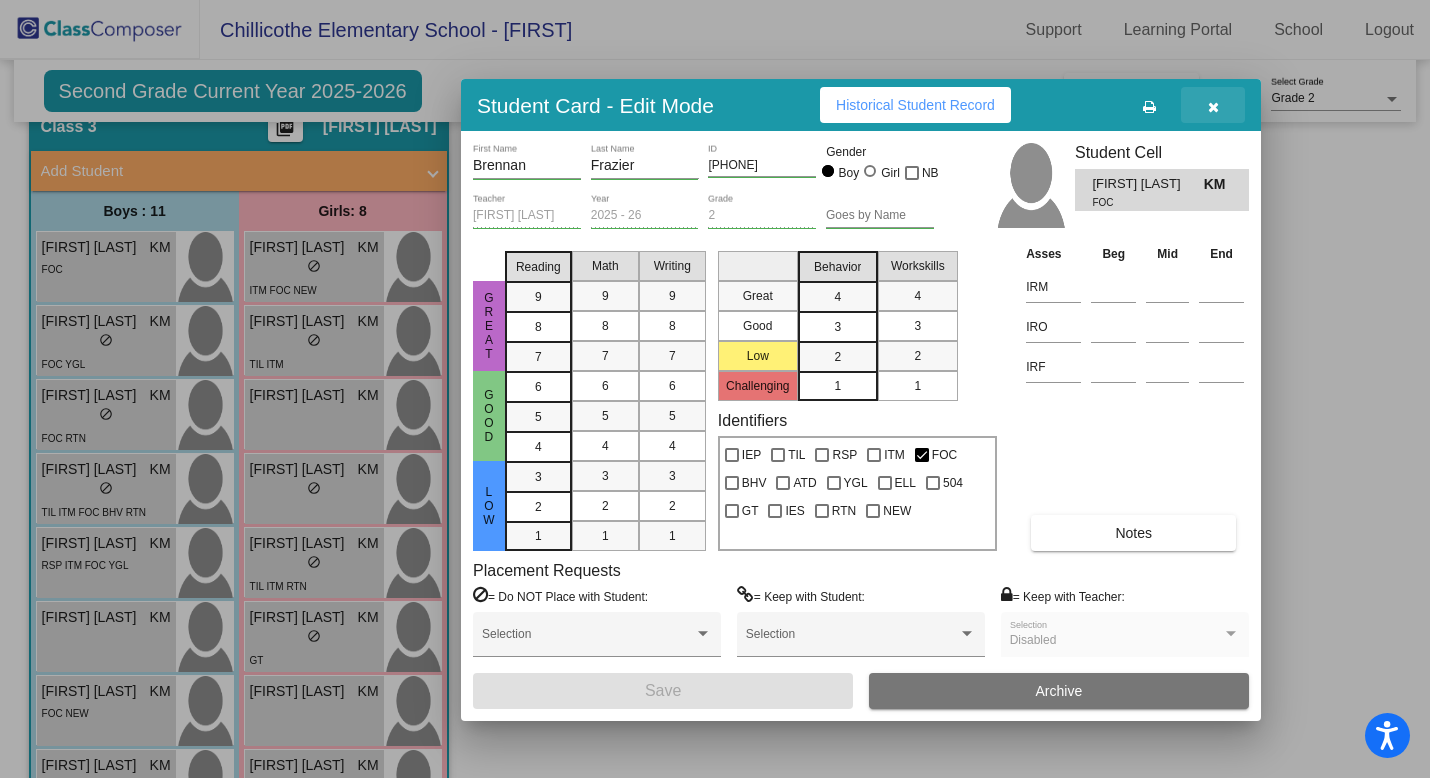 drag, startPoint x: 1227, startPoint y: 103, endPoint x: 1216, endPoint y: 120, distance: 20.248457 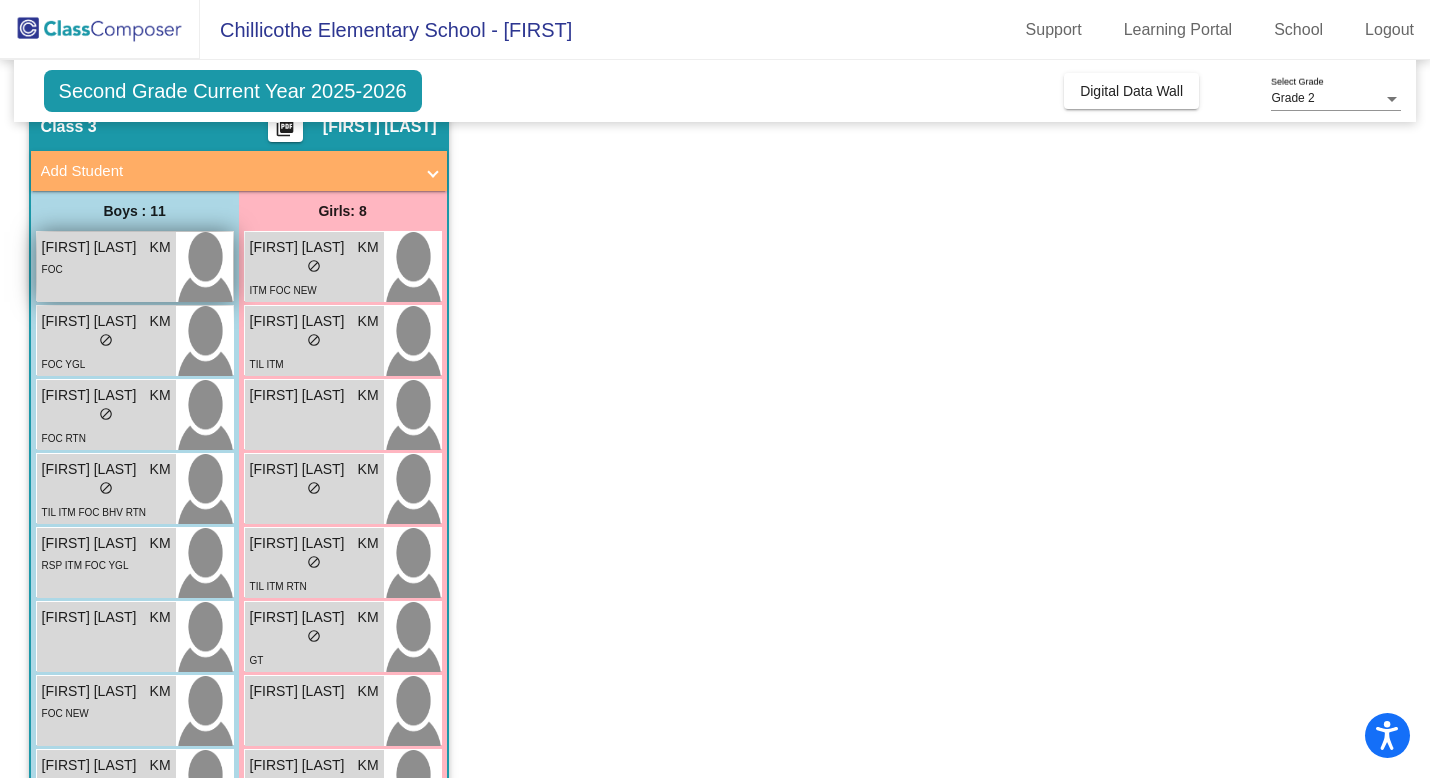 click on "[FIRST] [LAST] KM lock do_not_disturb_alt FOC" at bounding box center [106, 267] 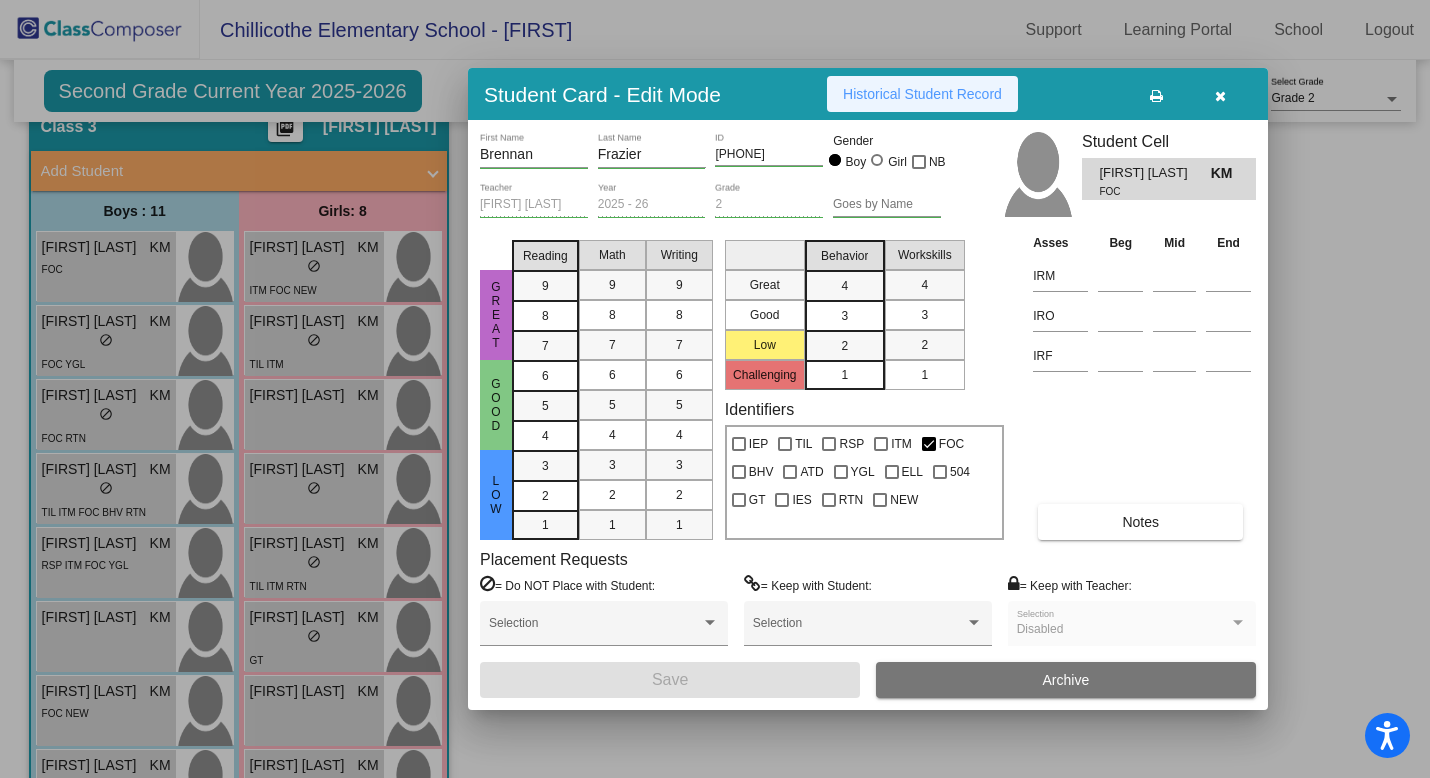 click on "Historical Student Record" at bounding box center (922, 94) 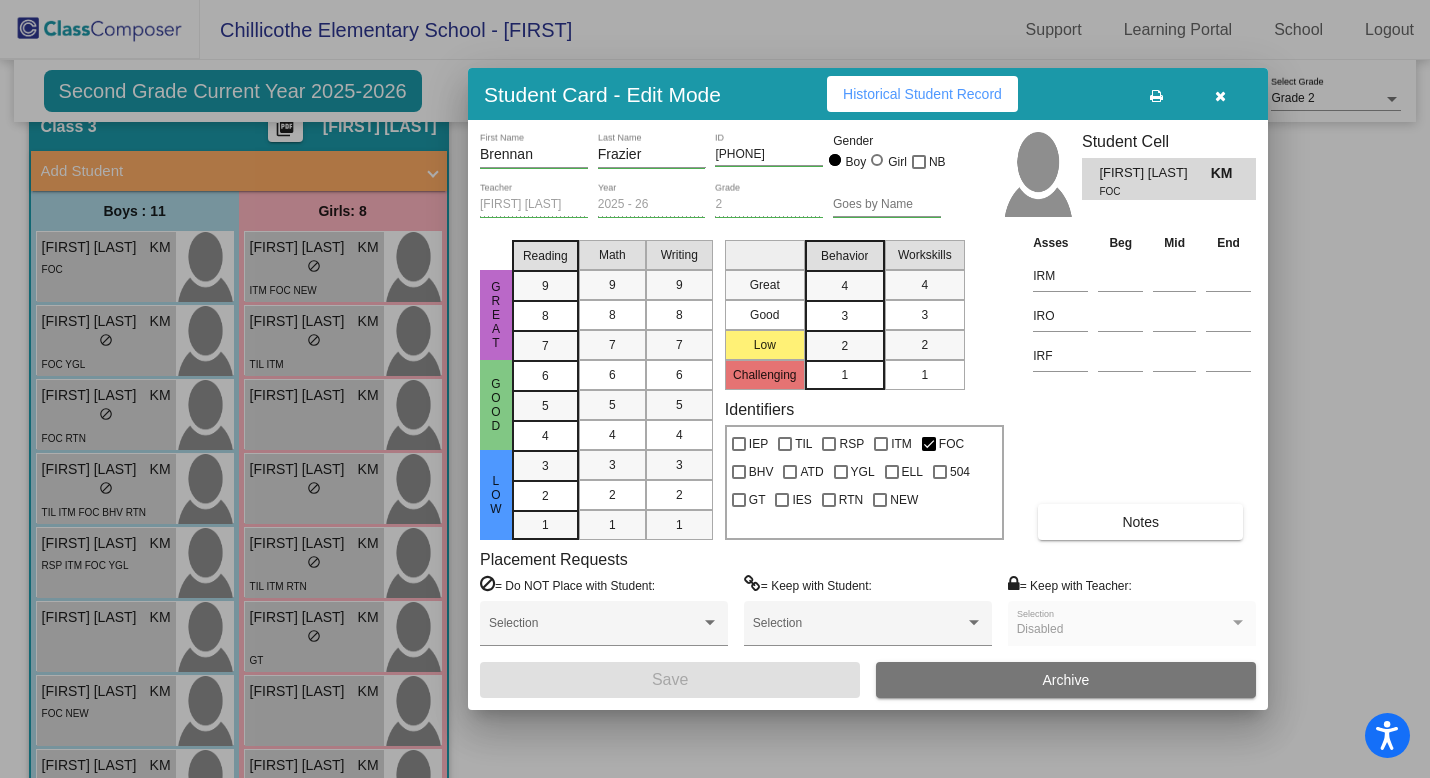 click at bounding box center (1220, 96) 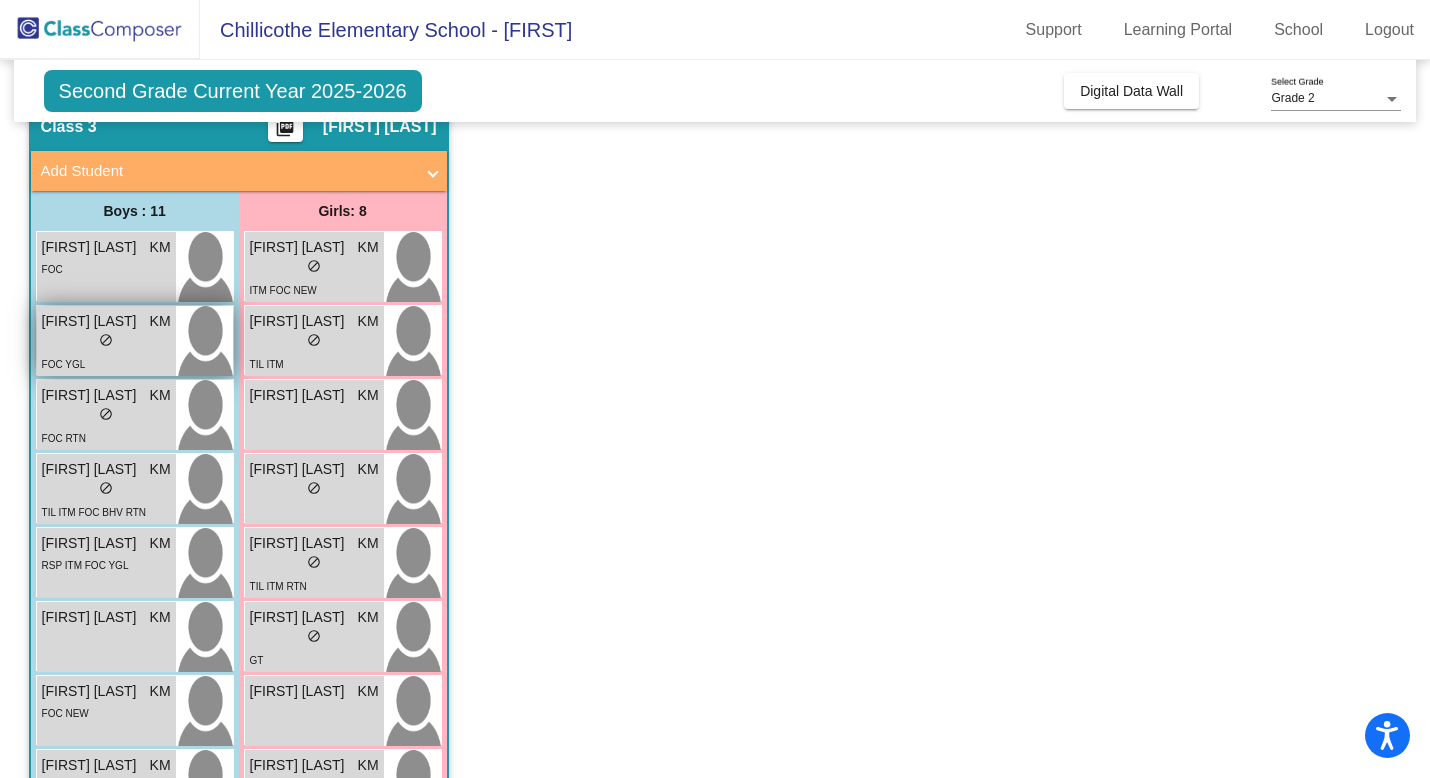 click on "FOC YGL" at bounding box center [106, 363] 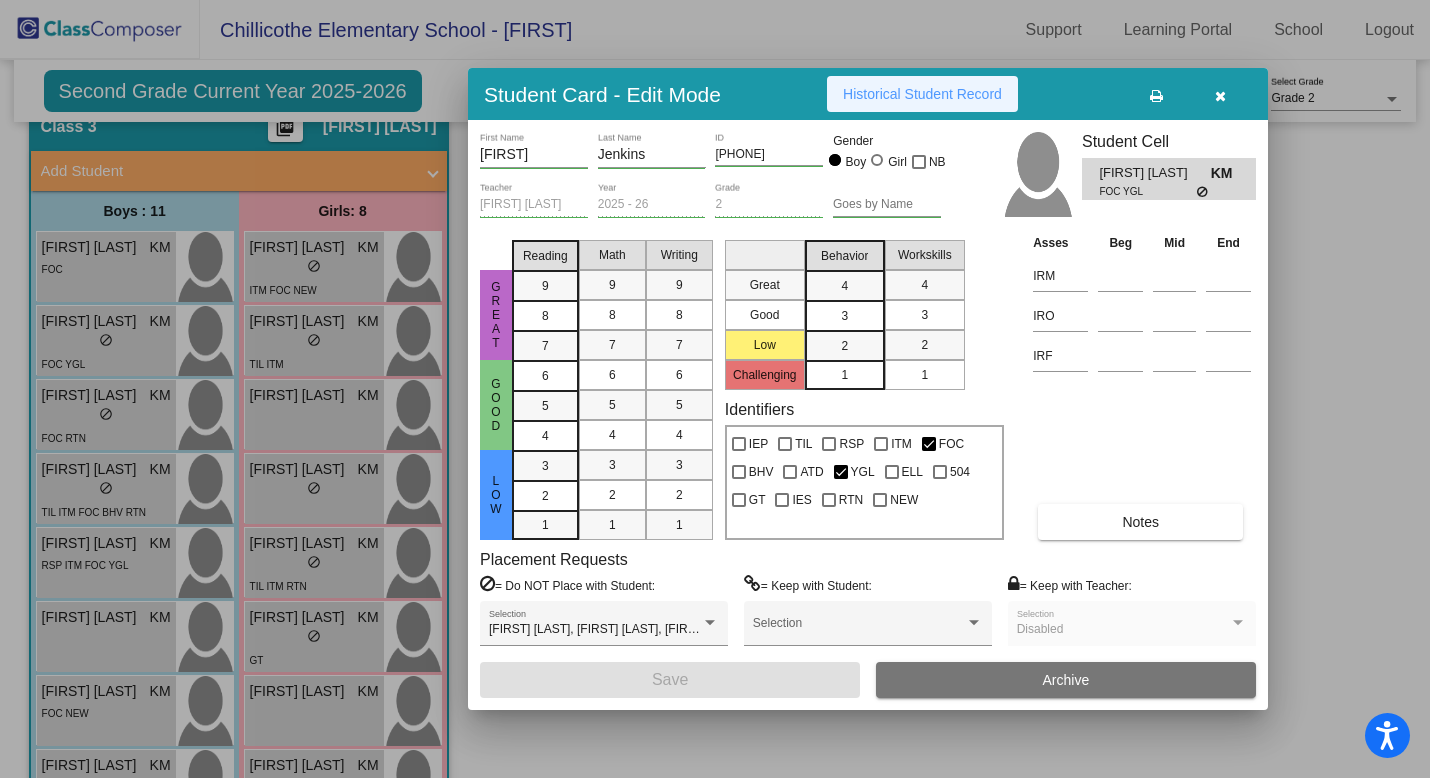 click on "Historical Student Record" at bounding box center [922, 94] 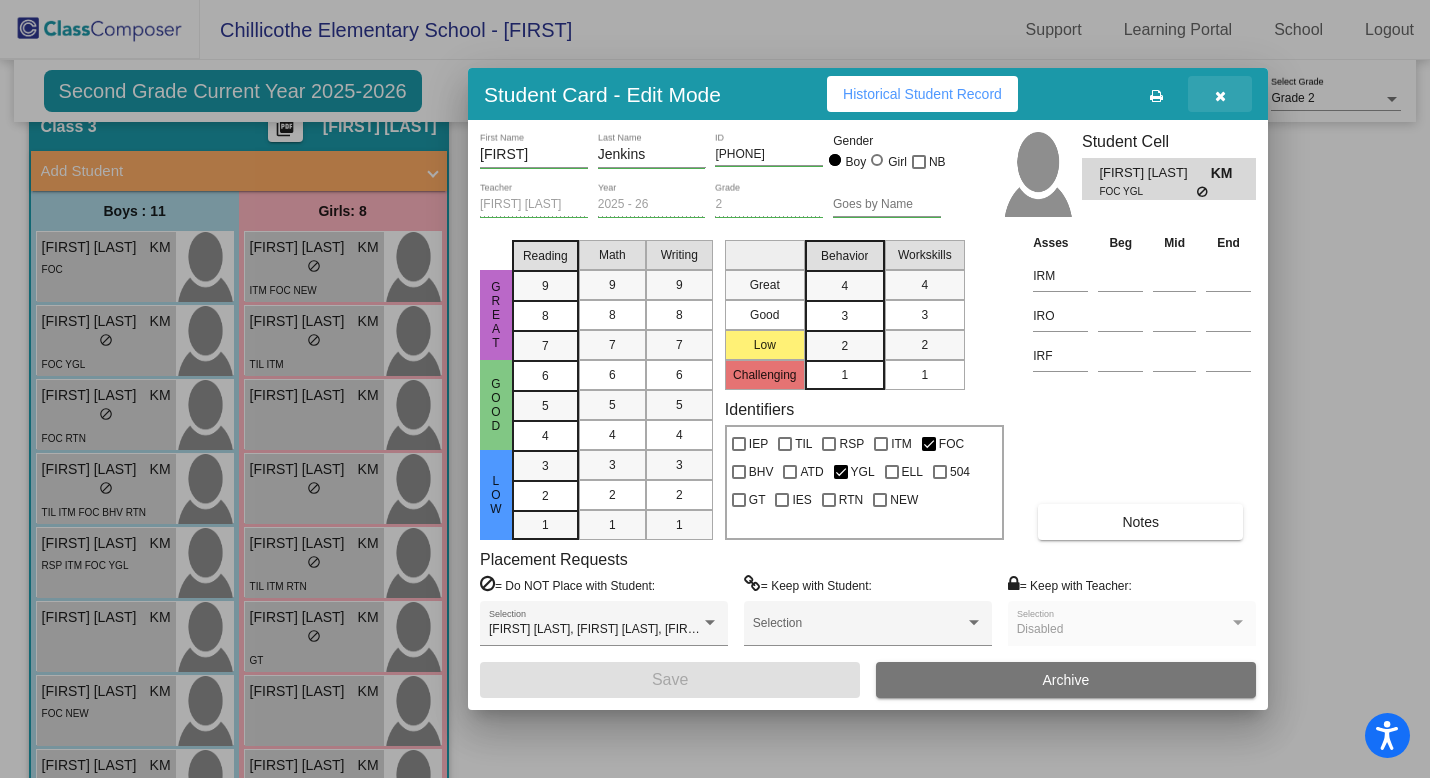 click at bounding box center (1220, 94) 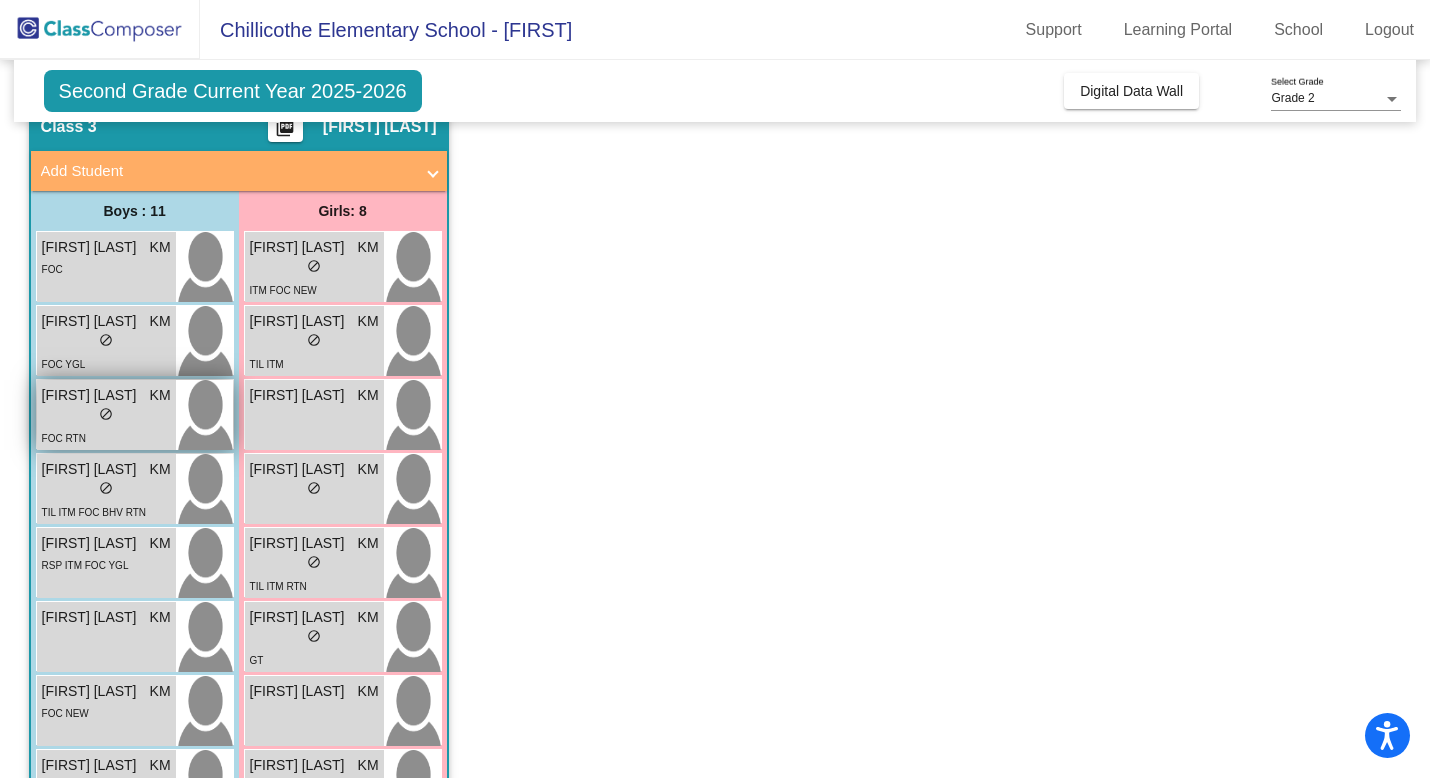 click on "FOC RTN" at bounding box center [106, 437] 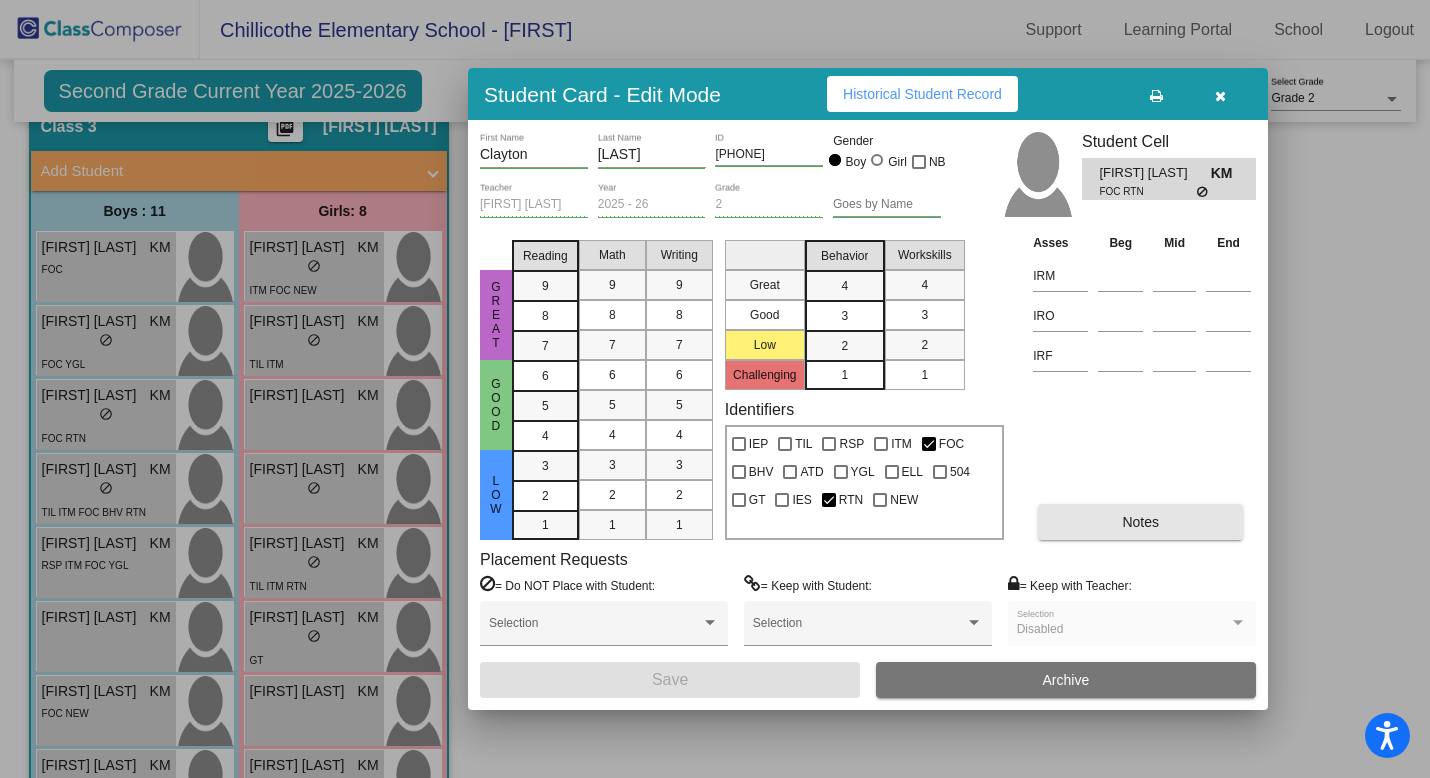 click on "Notes" at bounding box center (1140, 522) 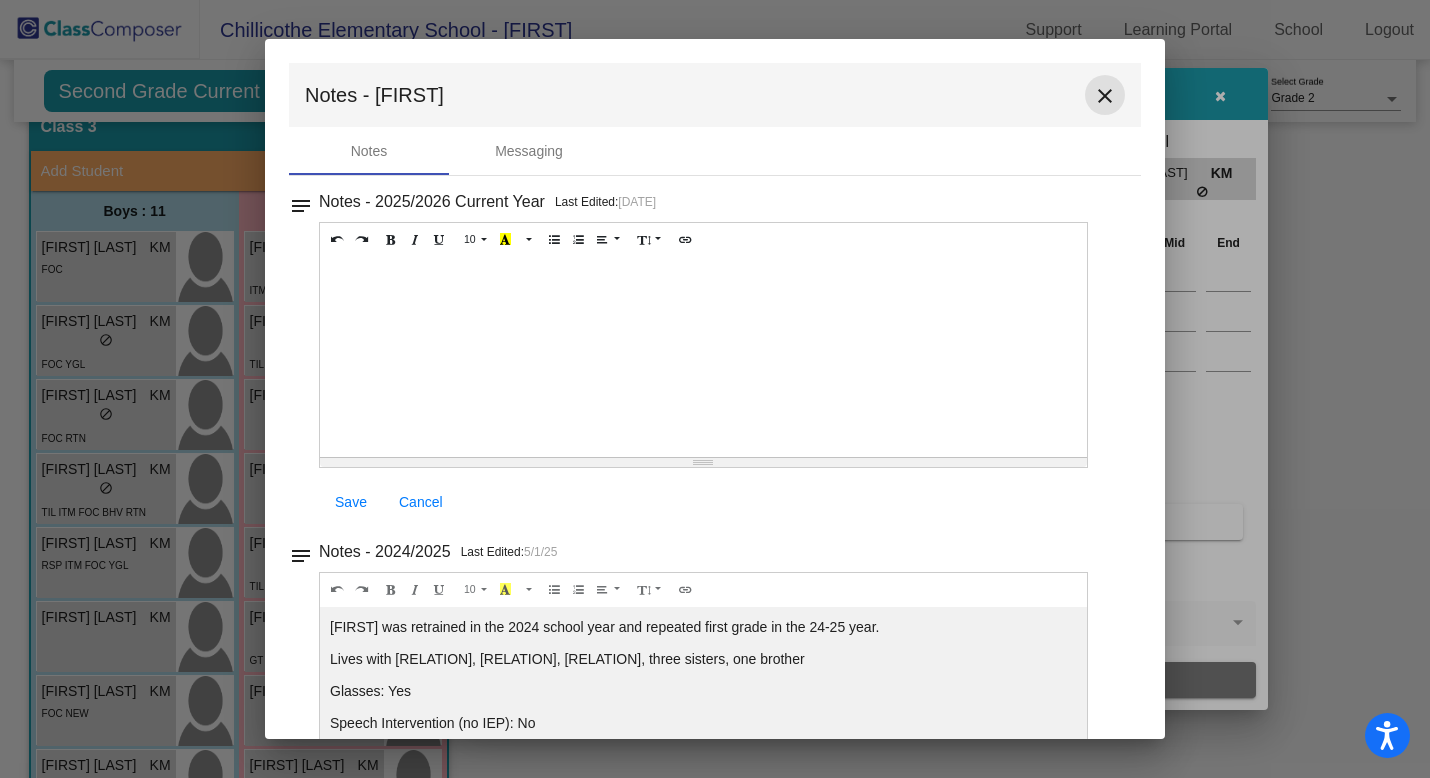 click on "close" at bounding box center (1105, 96) 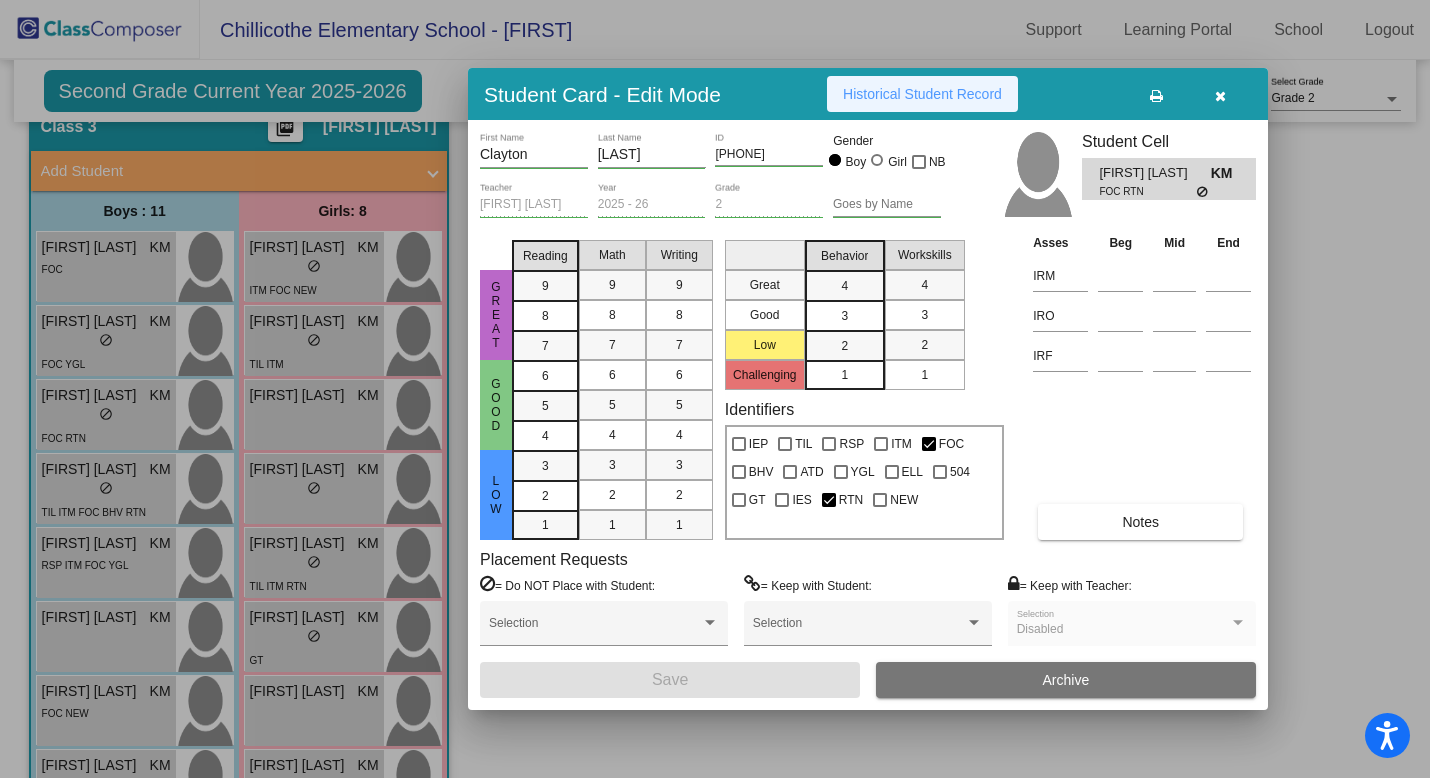 click on "Historical Student Record" at bounding box center [922, 94] 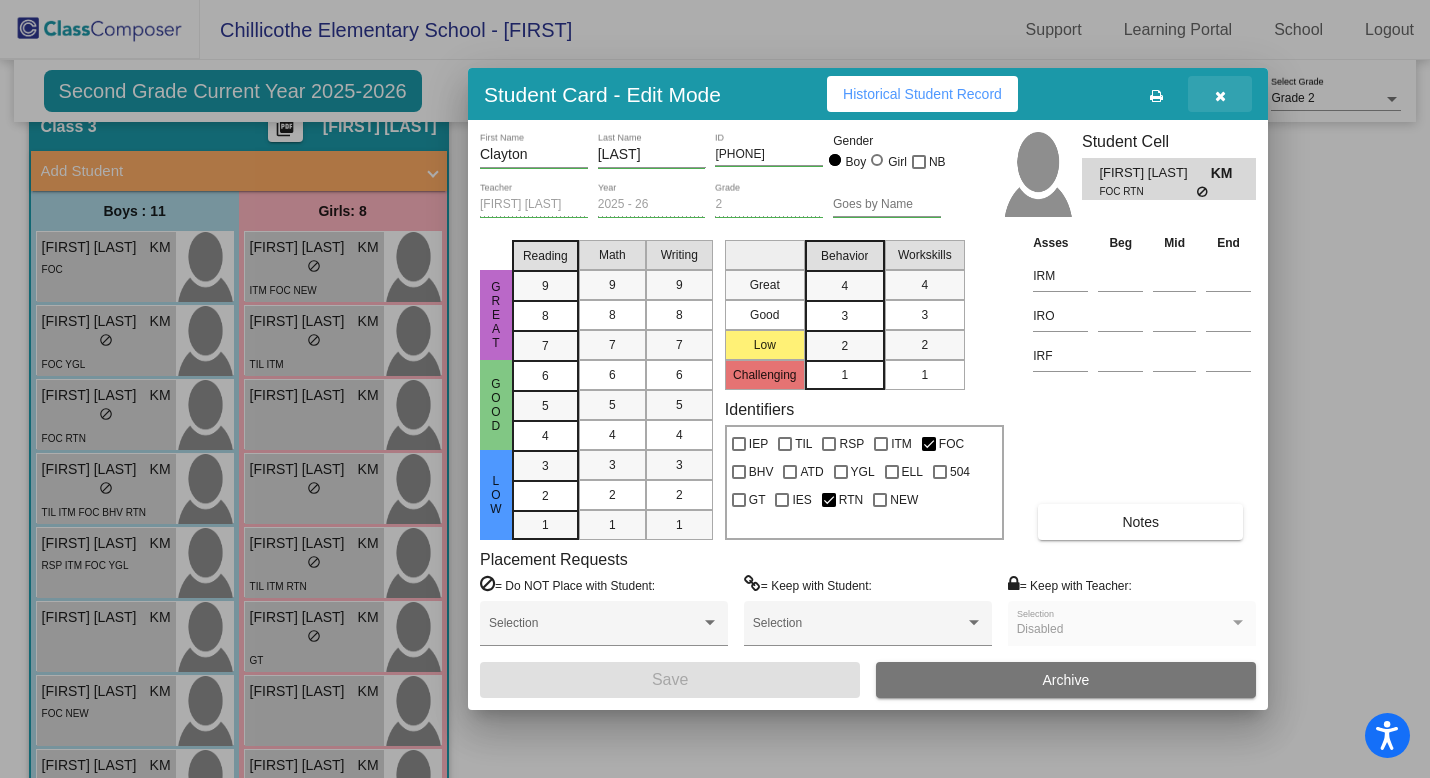 click at bounding box center (1220, 96) 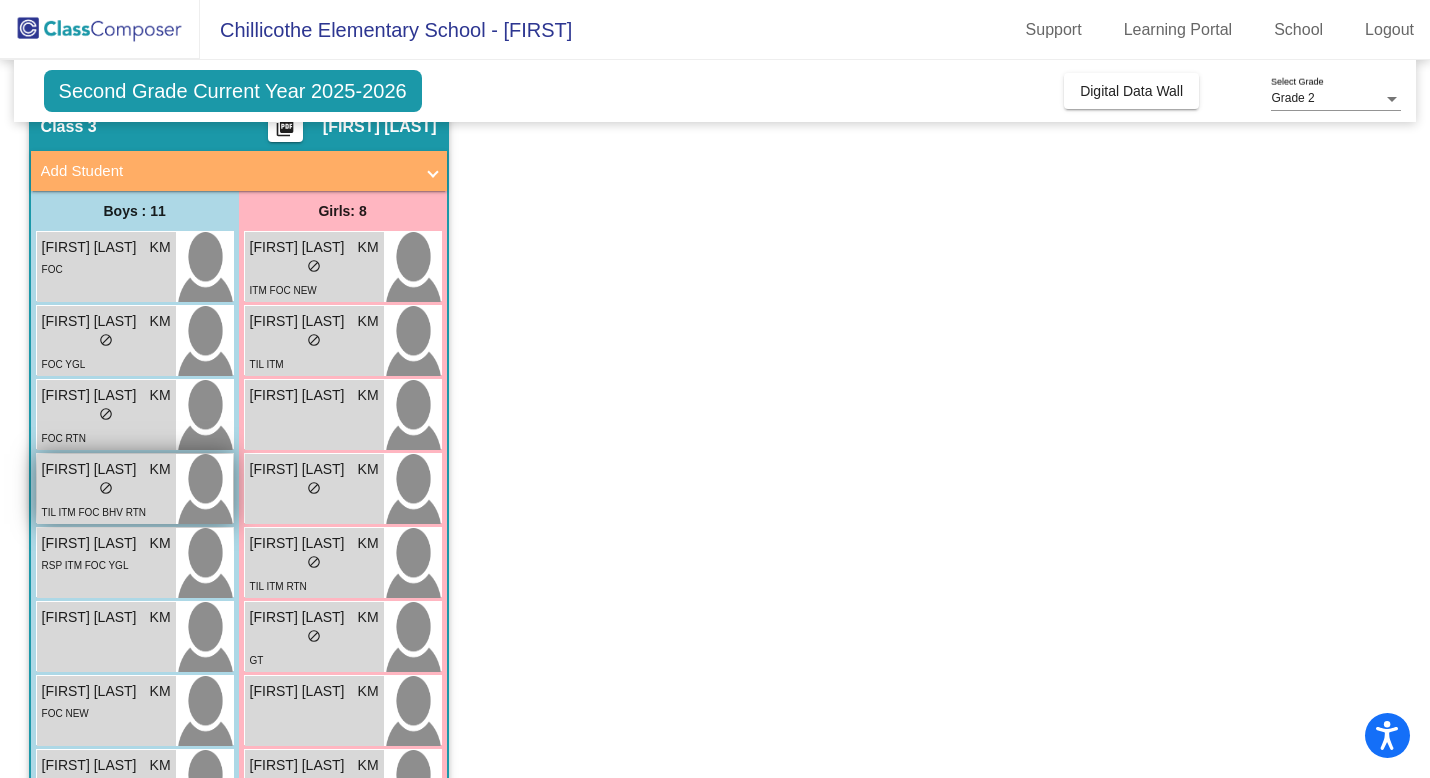 click on "TIL ITM FOC BHV RTN" at bounding box center [106, 511] 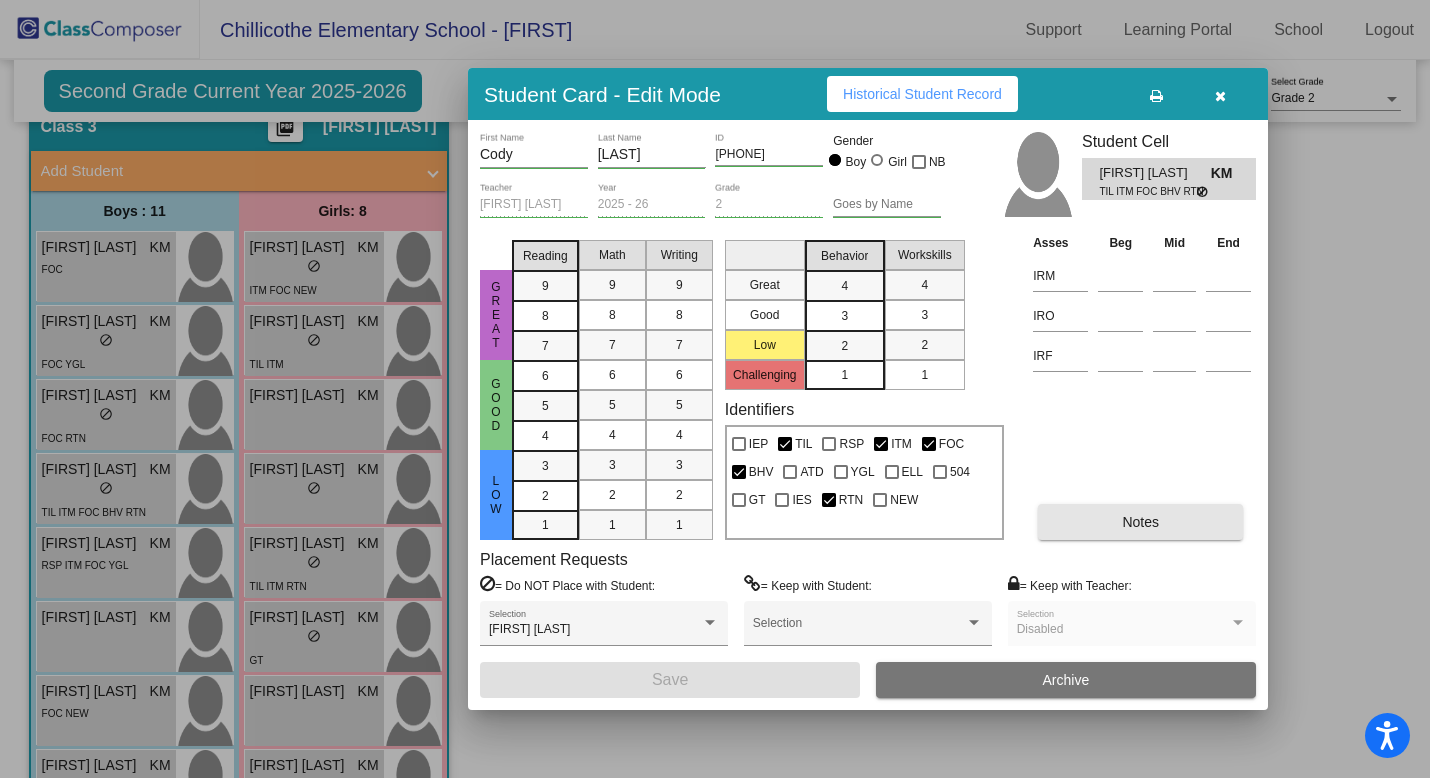click on "Notes" at bounding box center [1140, 522] 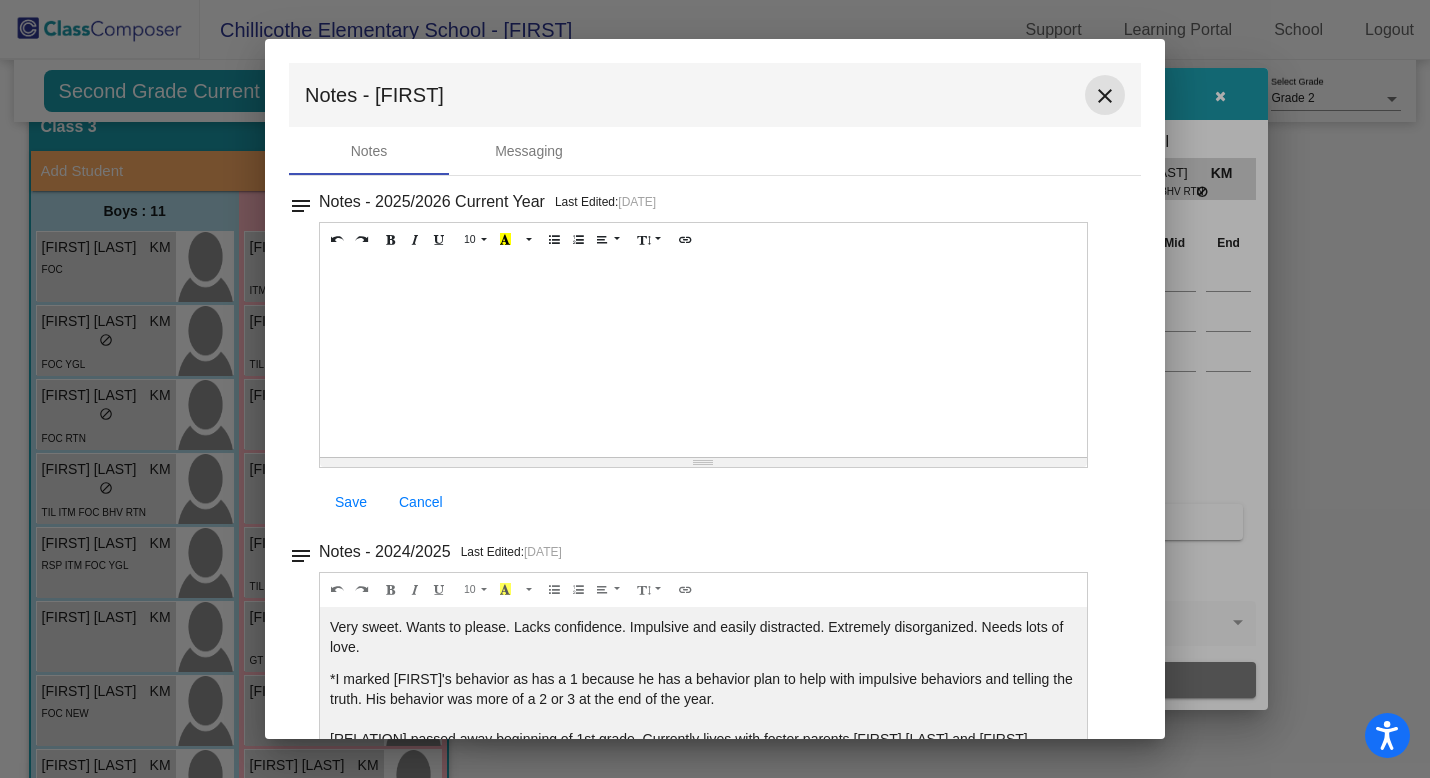 click on "close" at bounding box center (1105, 96) 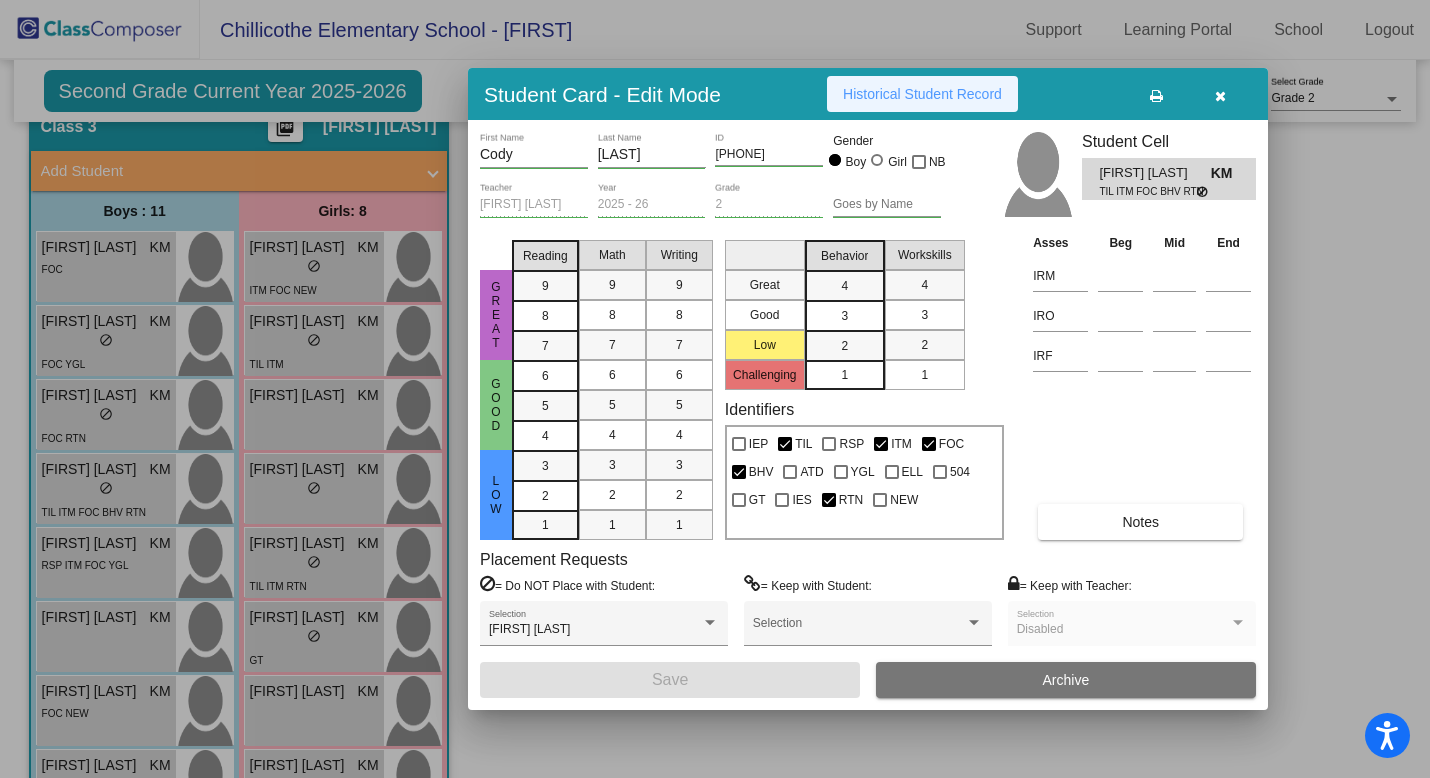 click on "Historical Student Record" at bounding box center (922, 94) 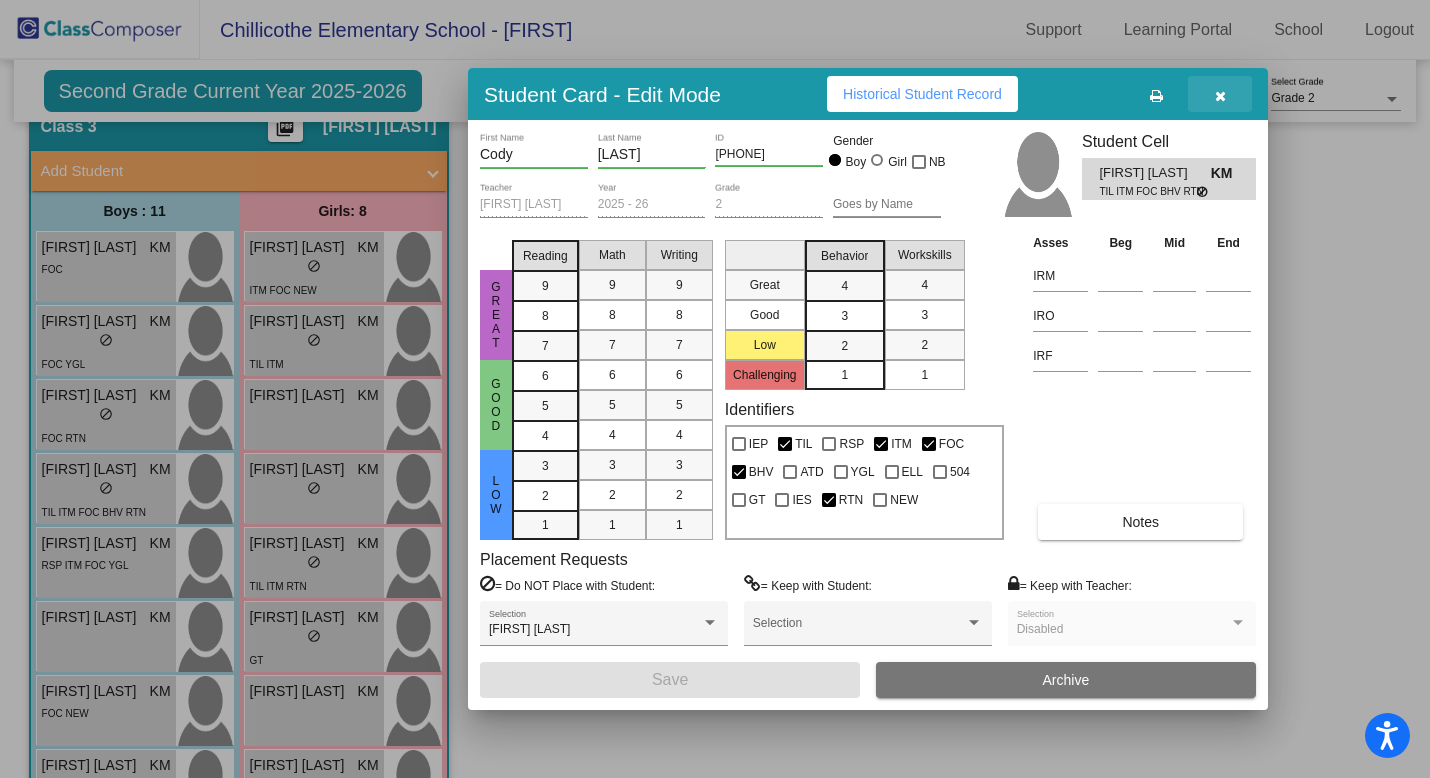 click at bounding box center (1220, 94) 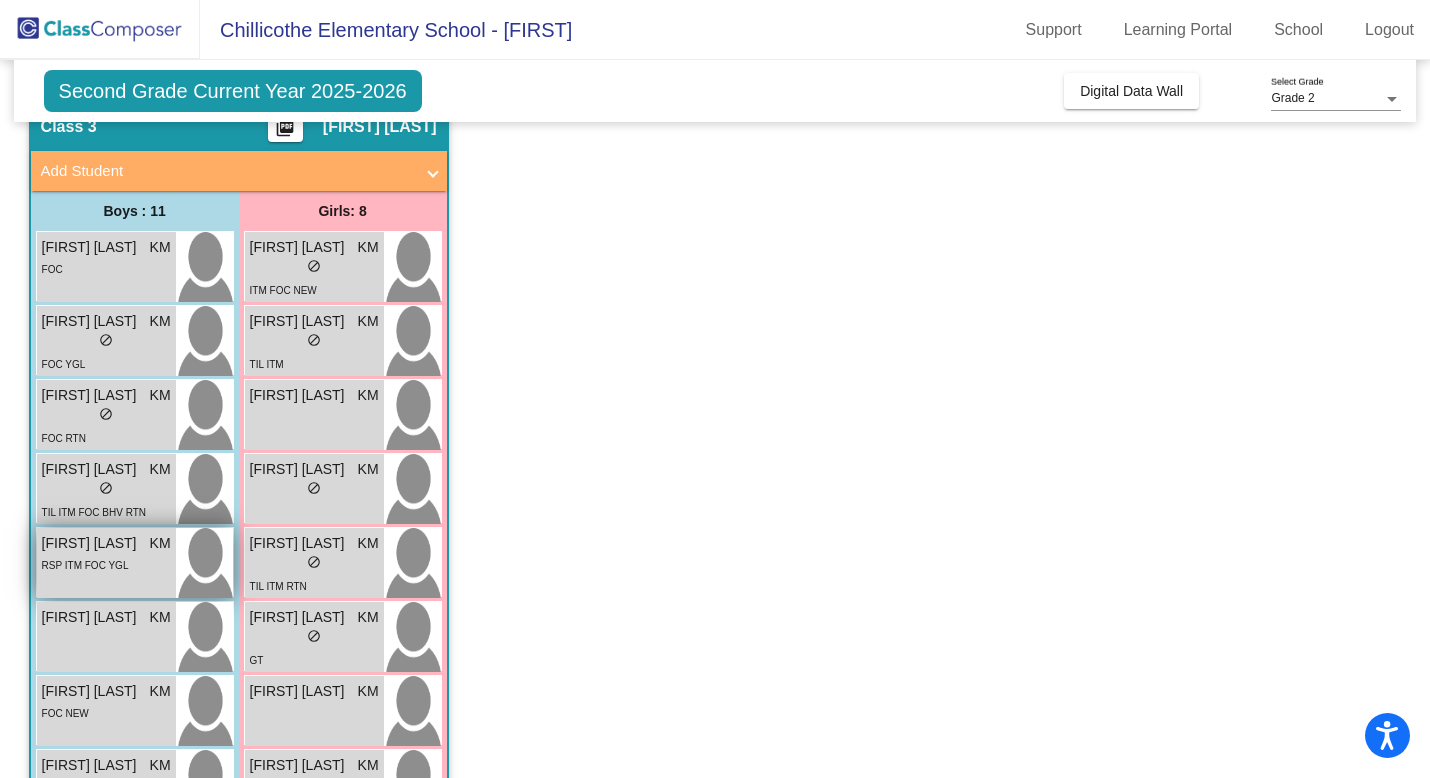 click on "RSP ITM FOC YGL" at bounding box center [85, 564] 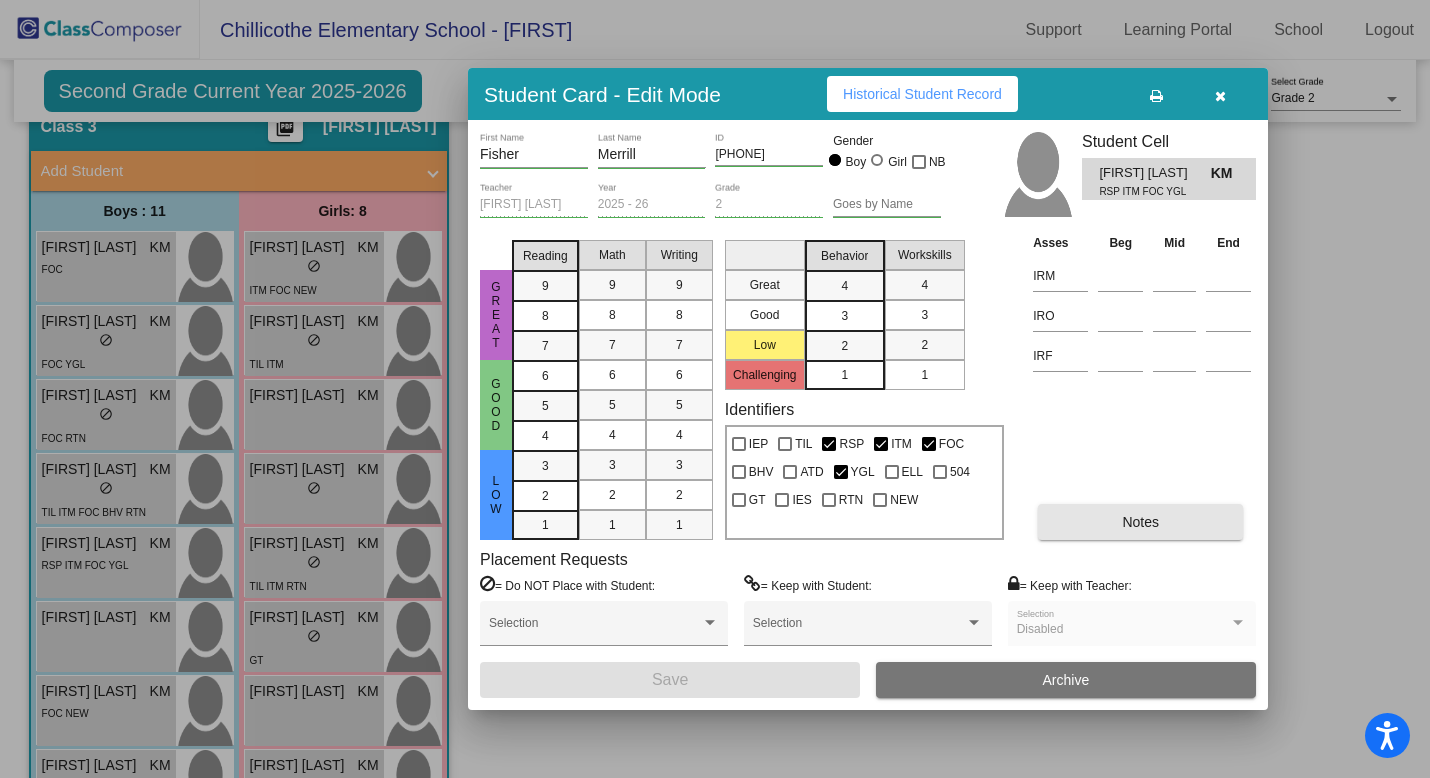 click on "Notes" at bounding box center [1140, 522] 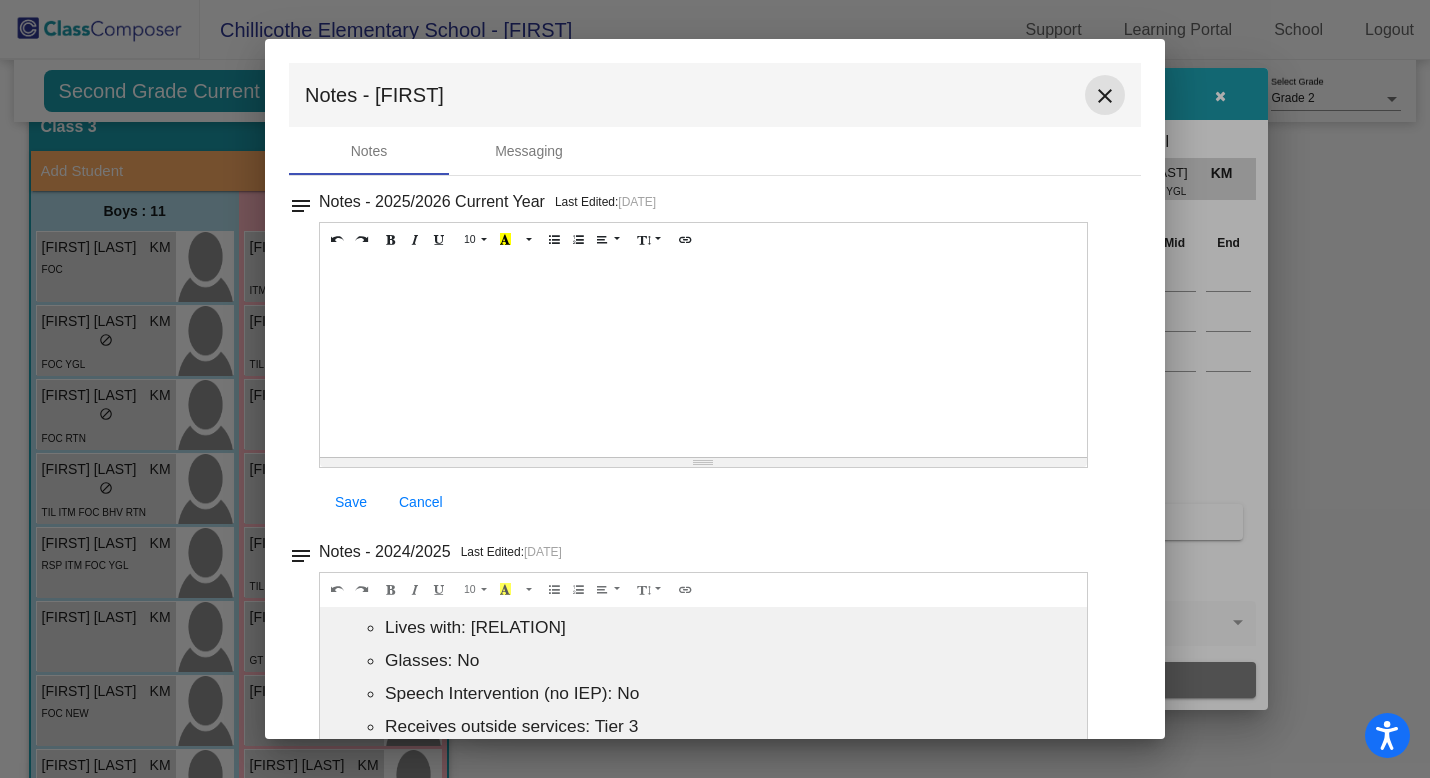 click on "close" at bounding box center (1105, 96) 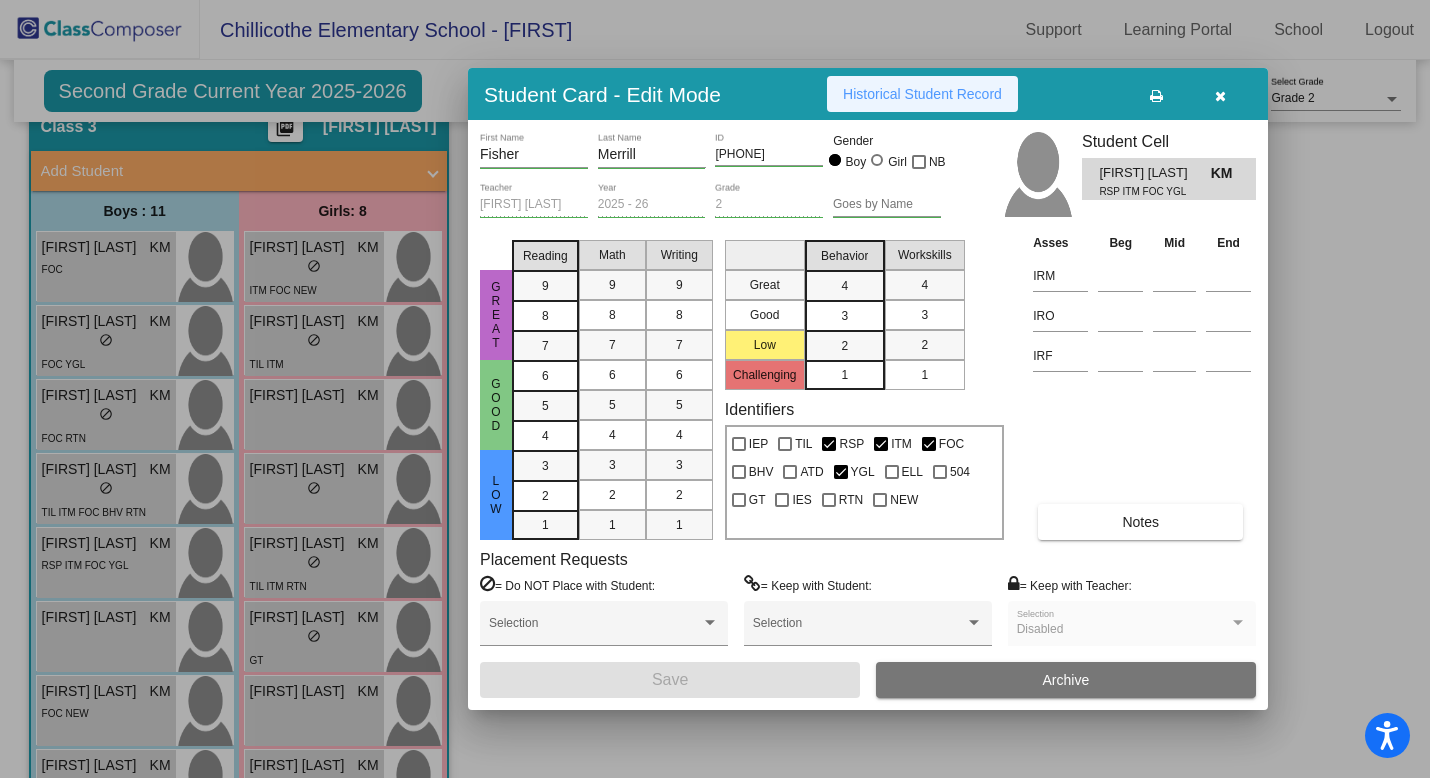 click on "Historical Student Record" at bounding box center [922, 94] 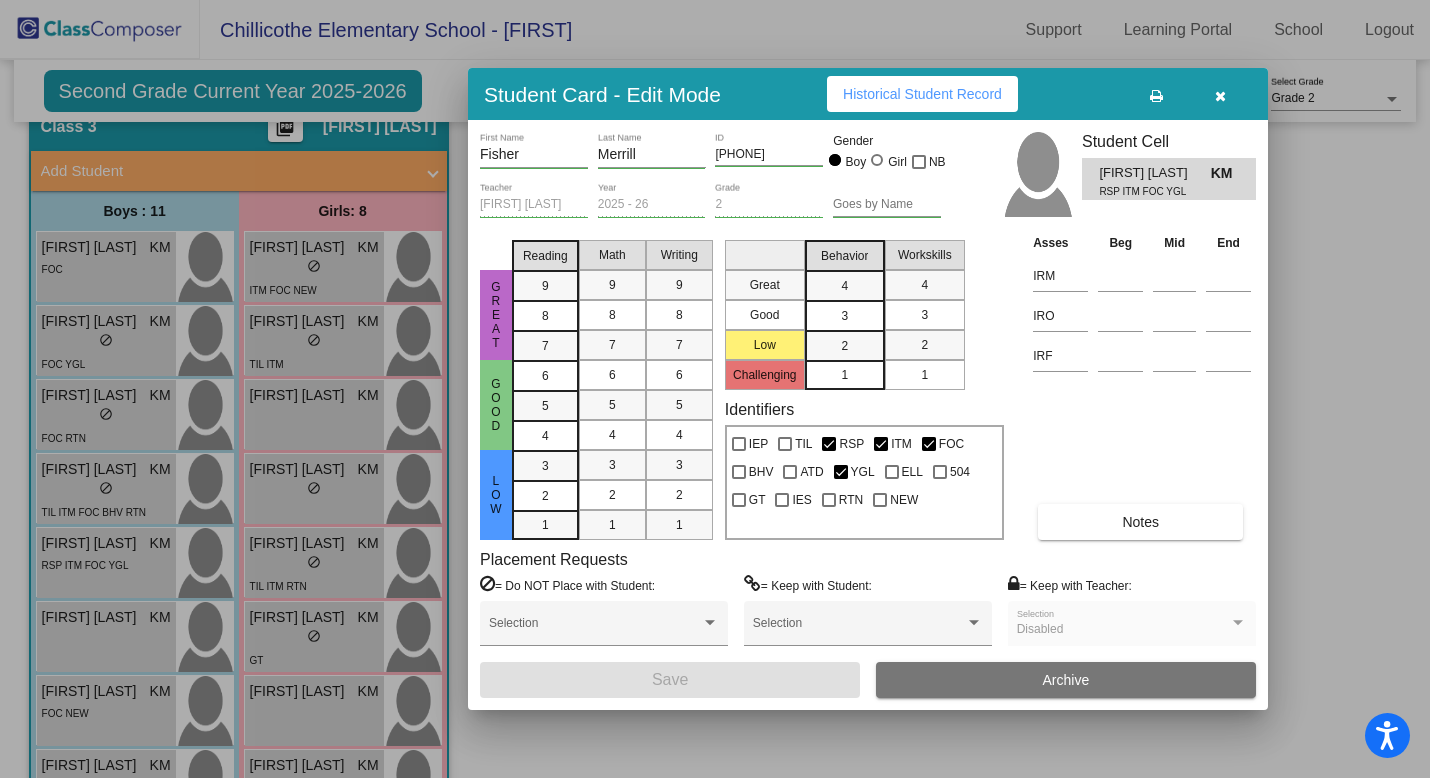 click at bounding box center (1220, 94) 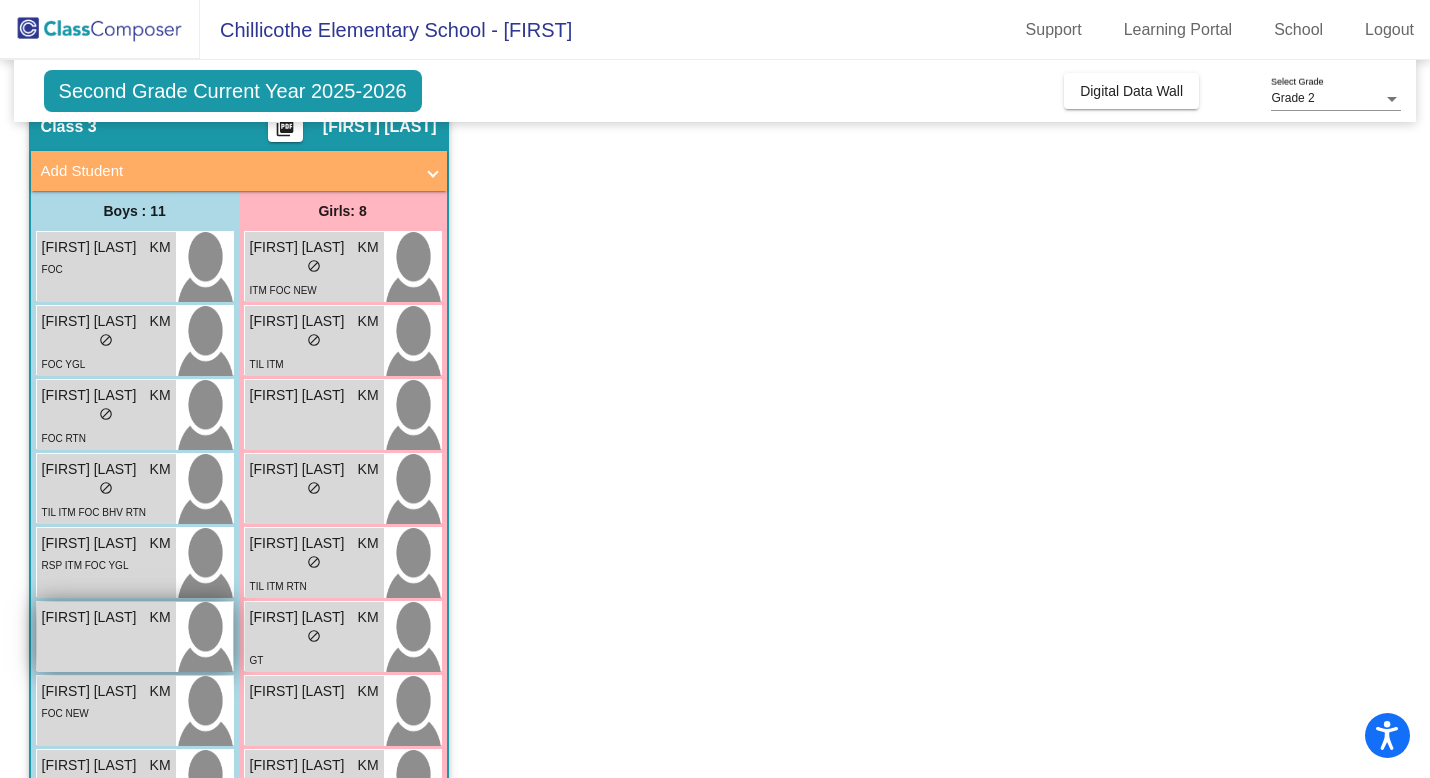click on "[FIRST] [LAST] KM lock do_not_disturb_alt" at bounding box center (106, 637) 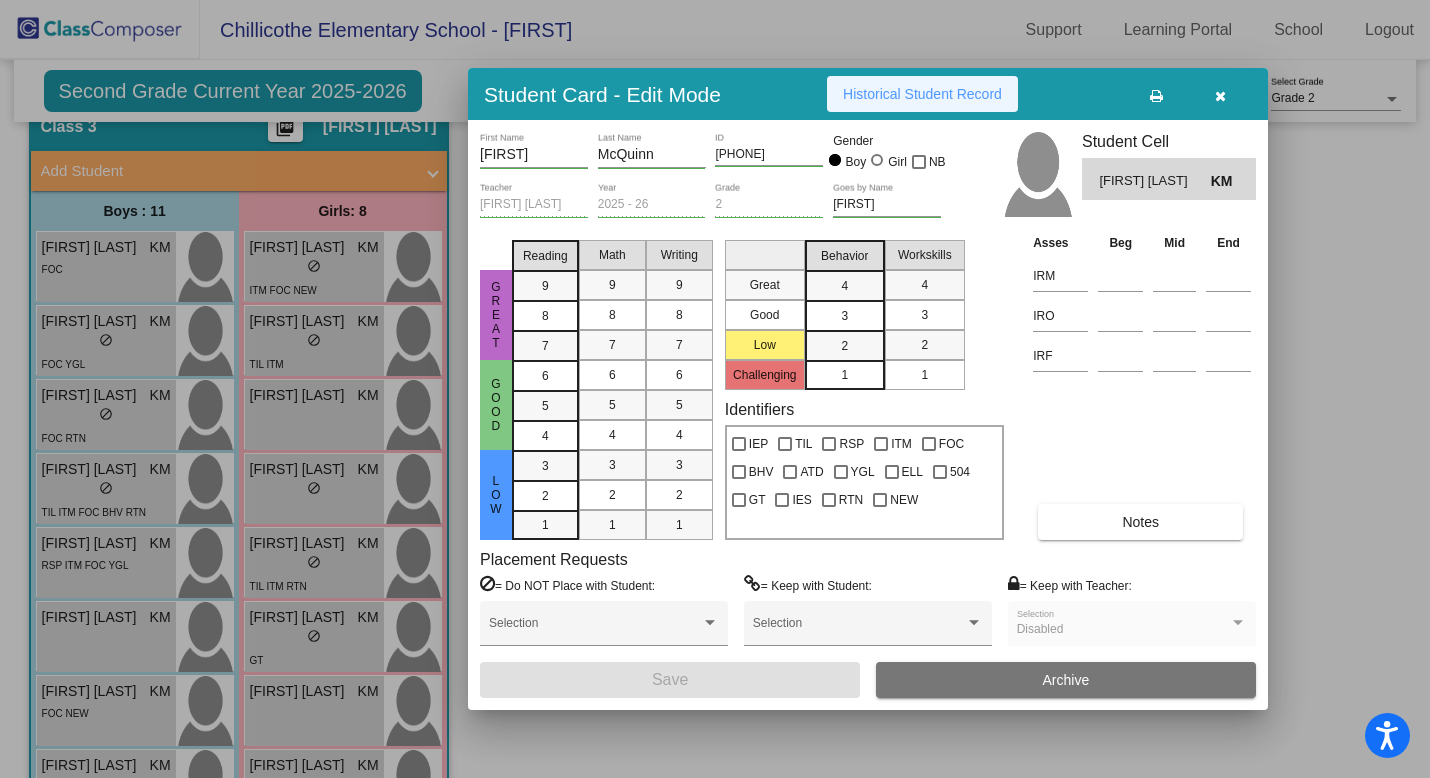 click on "Historical Student Record" at bounding box center [922, 94] 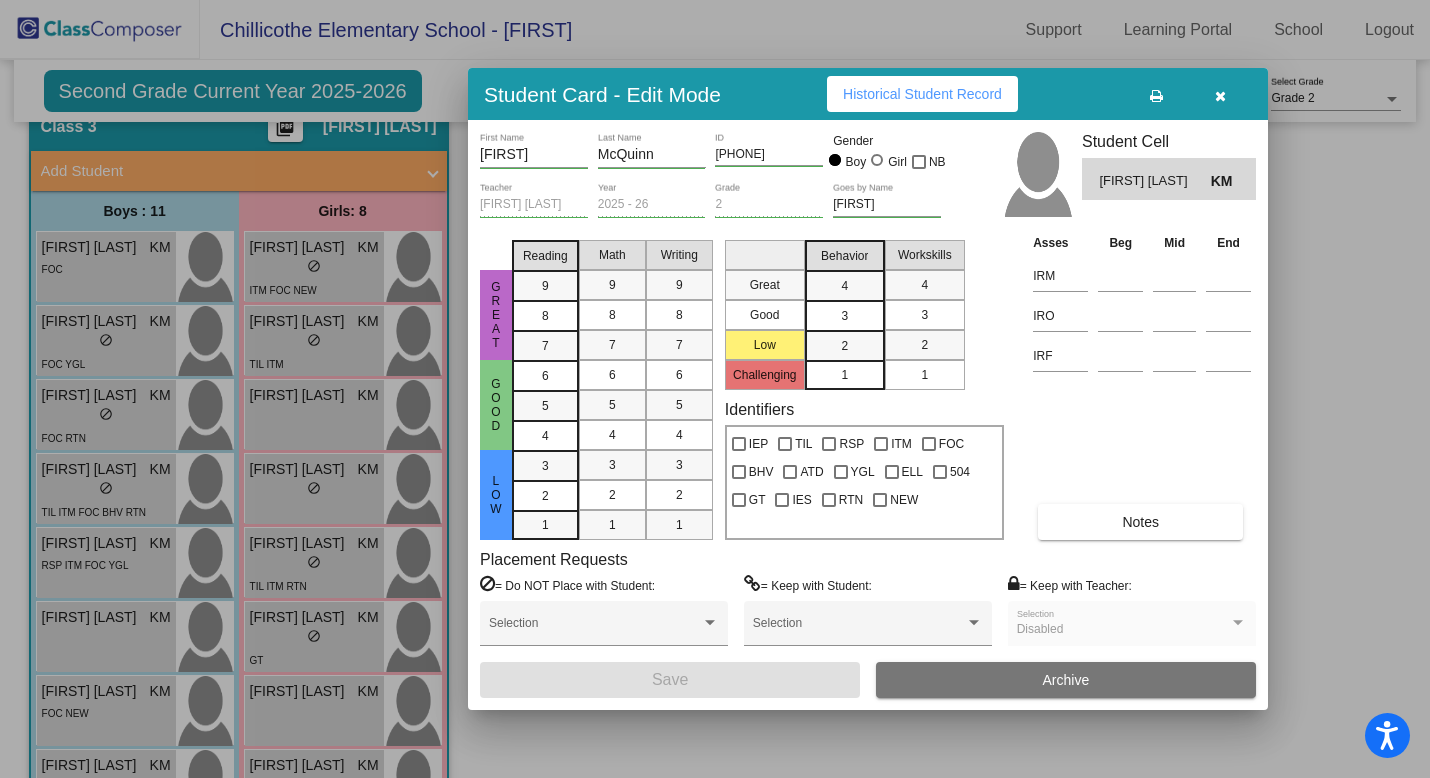 click at bounding box center [1220, 94] 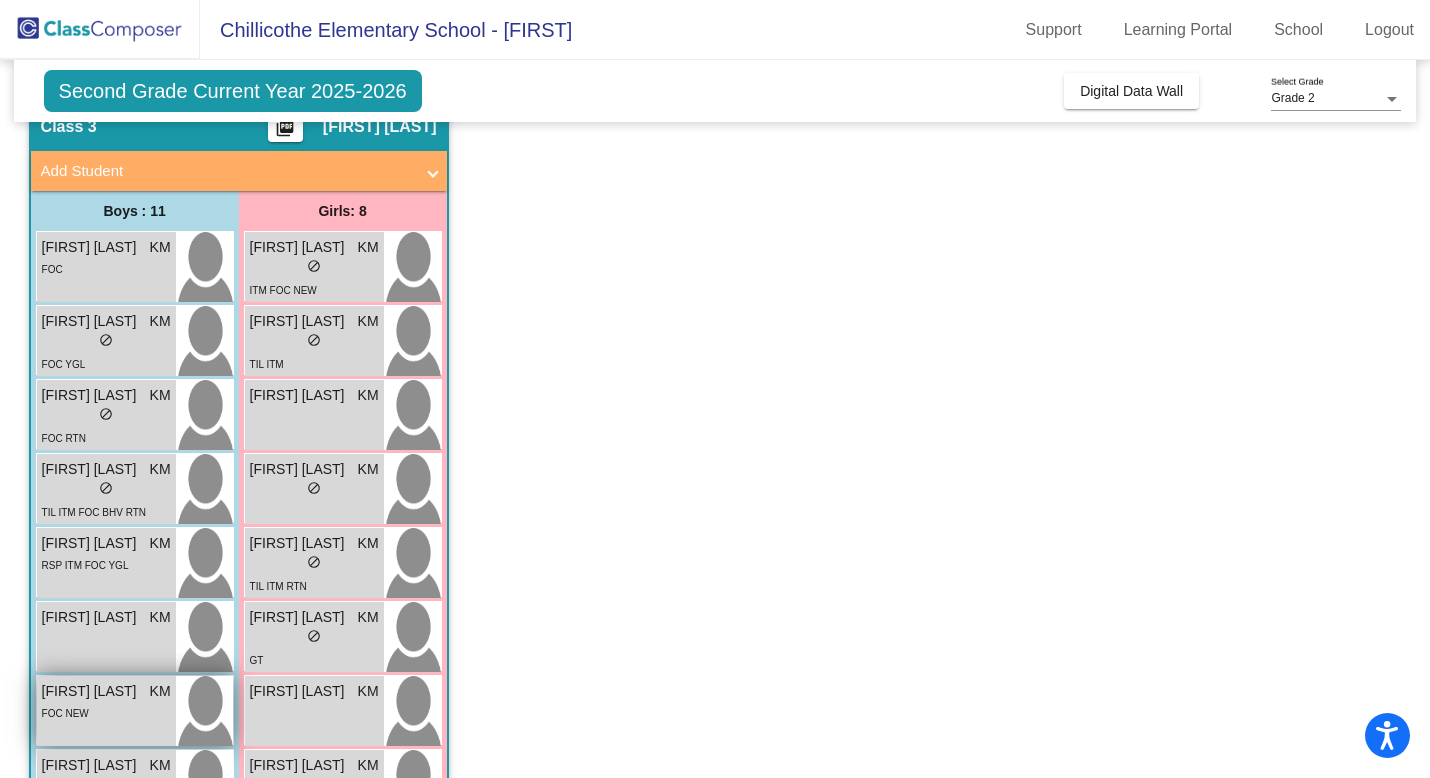 click on "FOC NEW" at bounding box center [106, 712] 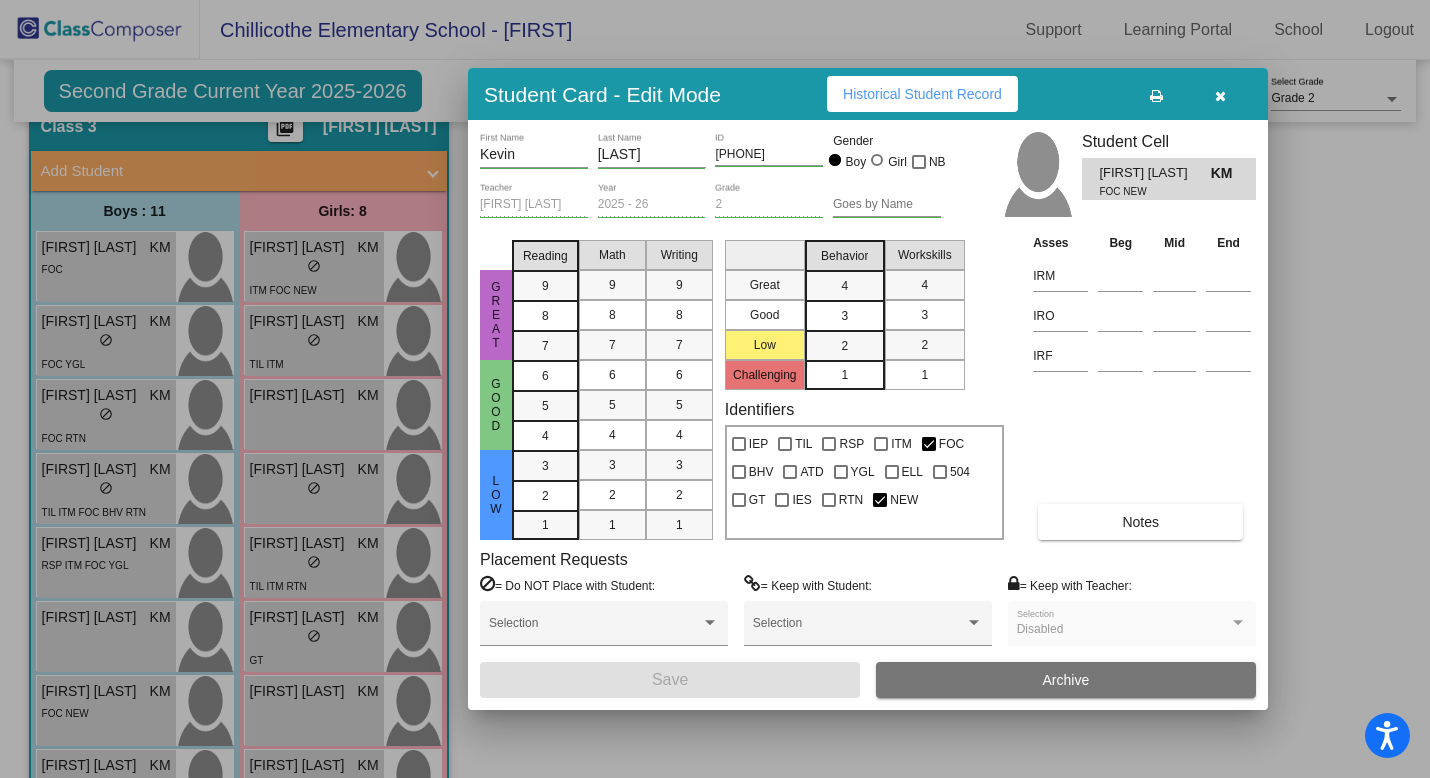 click on "Historical Student Record" at bounding box center (922, 94) 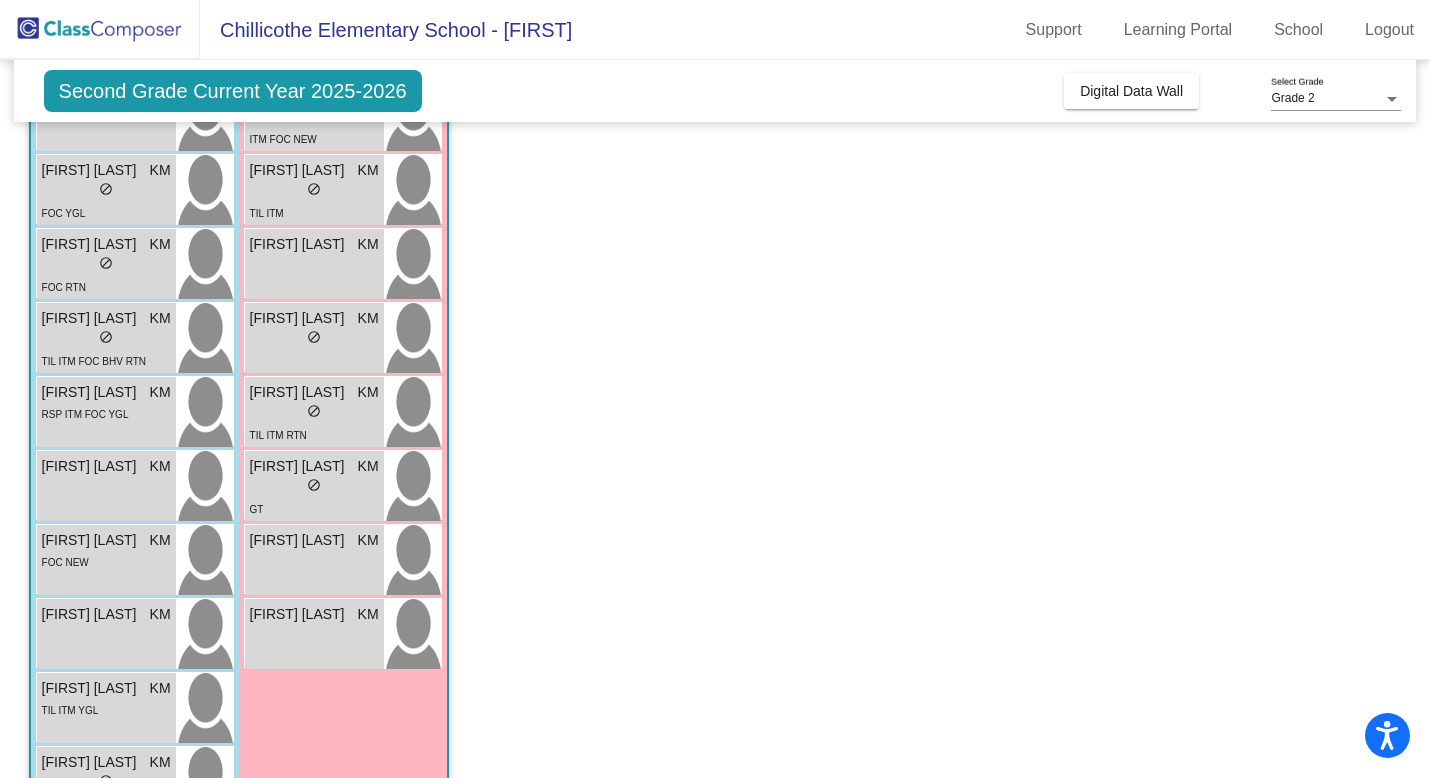 scroll, scrollTop: 243, scrollLeft: 0, axis: vertical 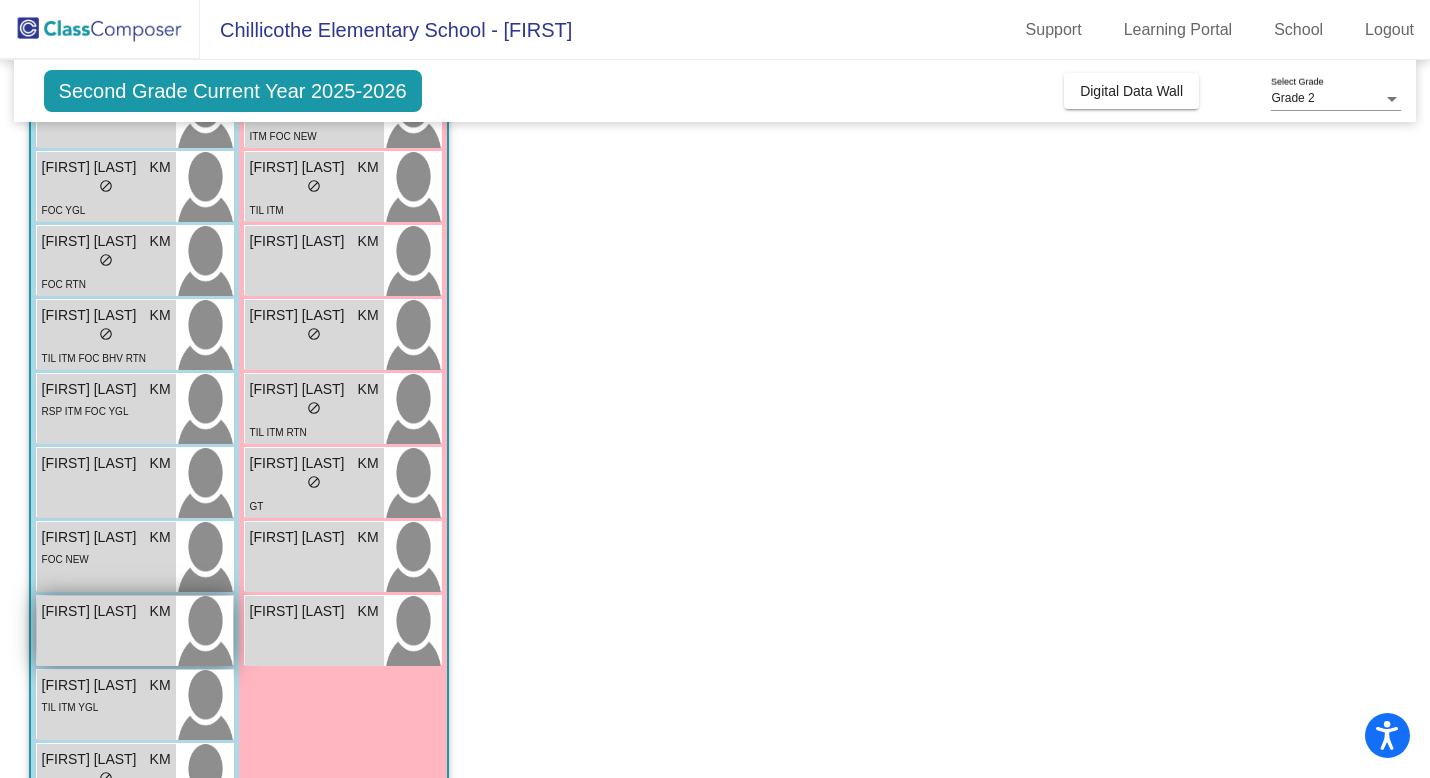 click on "[FIRST] [LAST] KM lock do_not_disturb_alt" at bounding box center (106, 631) 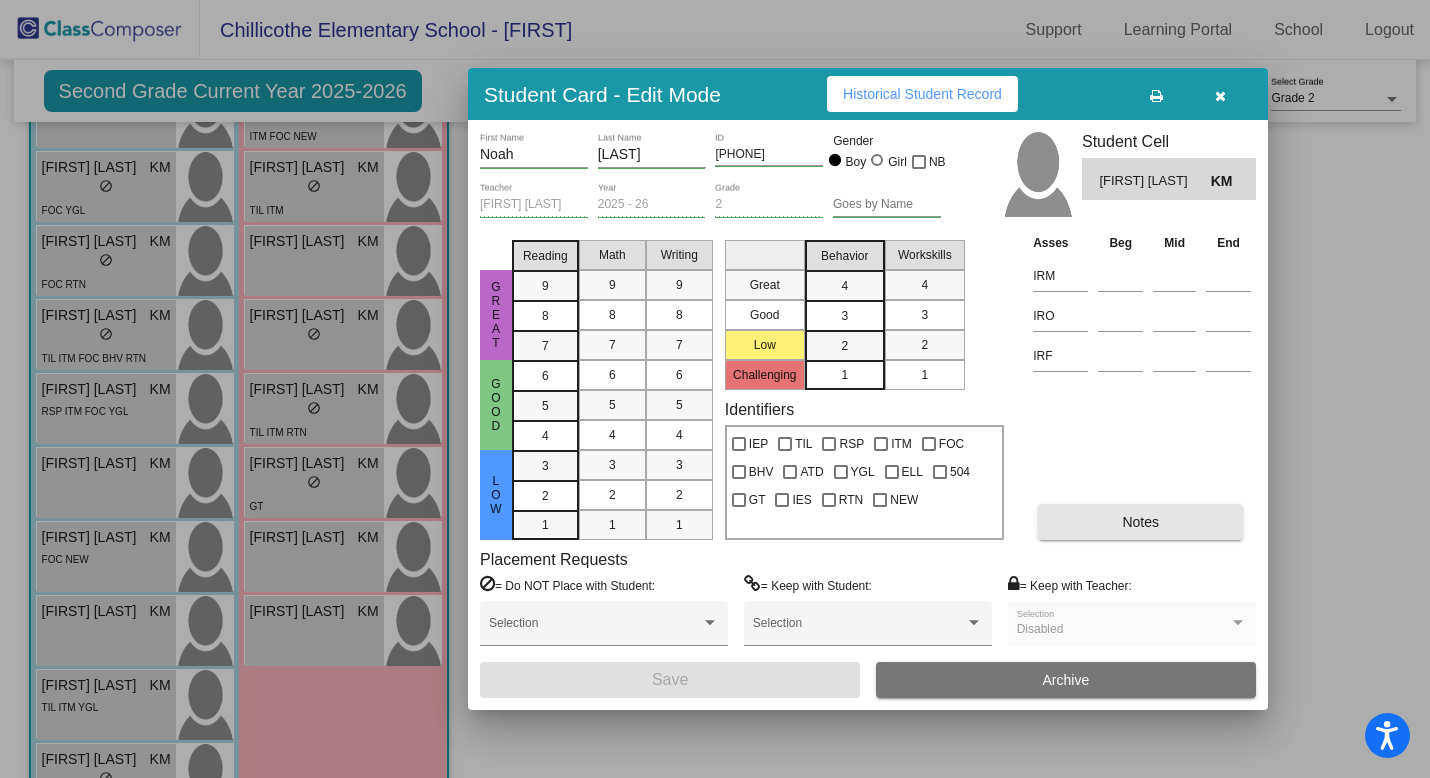 click on "Notes" at bounding box center (1140, 522) 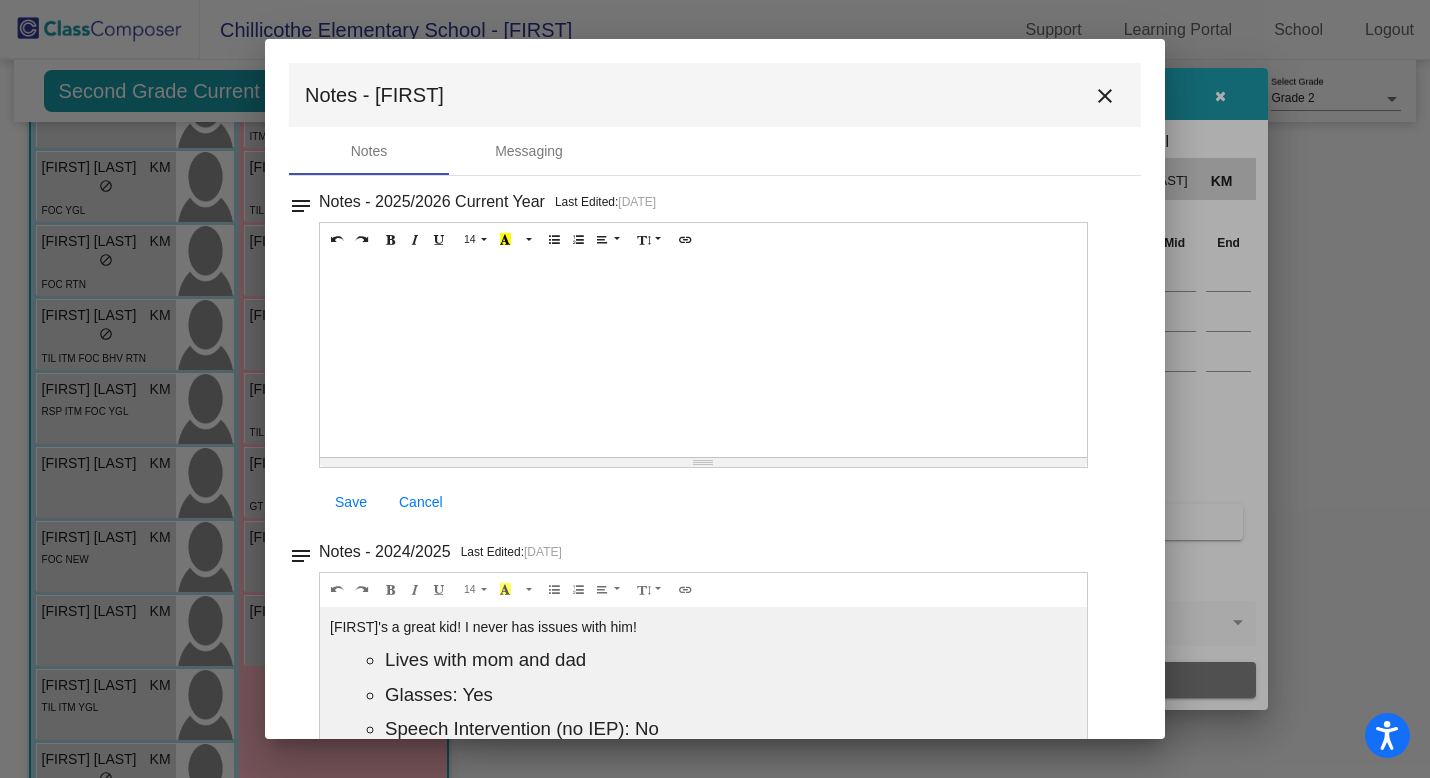 click on "close" at bounding box center [1105, 96] 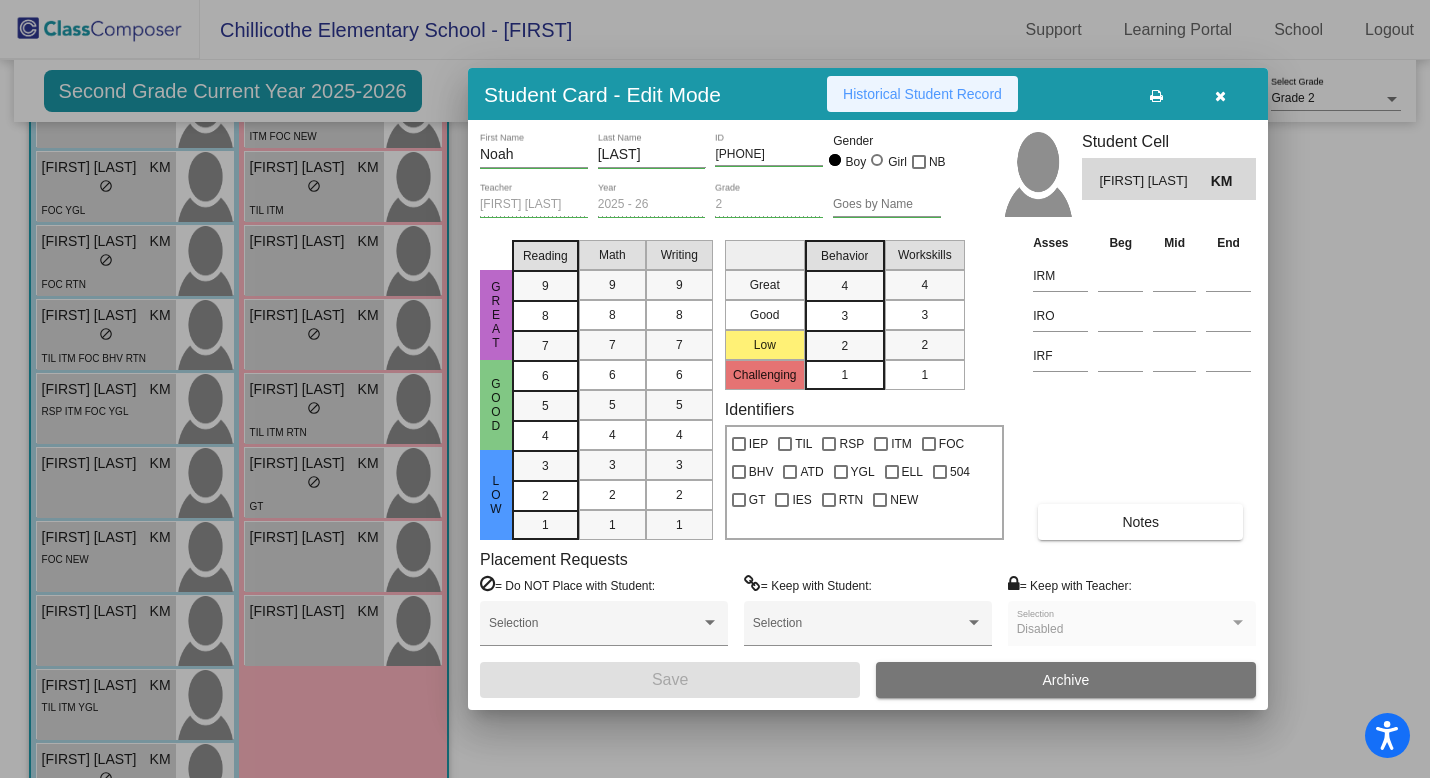 click on "Historical Student Record" at bounding box center (922, 94) 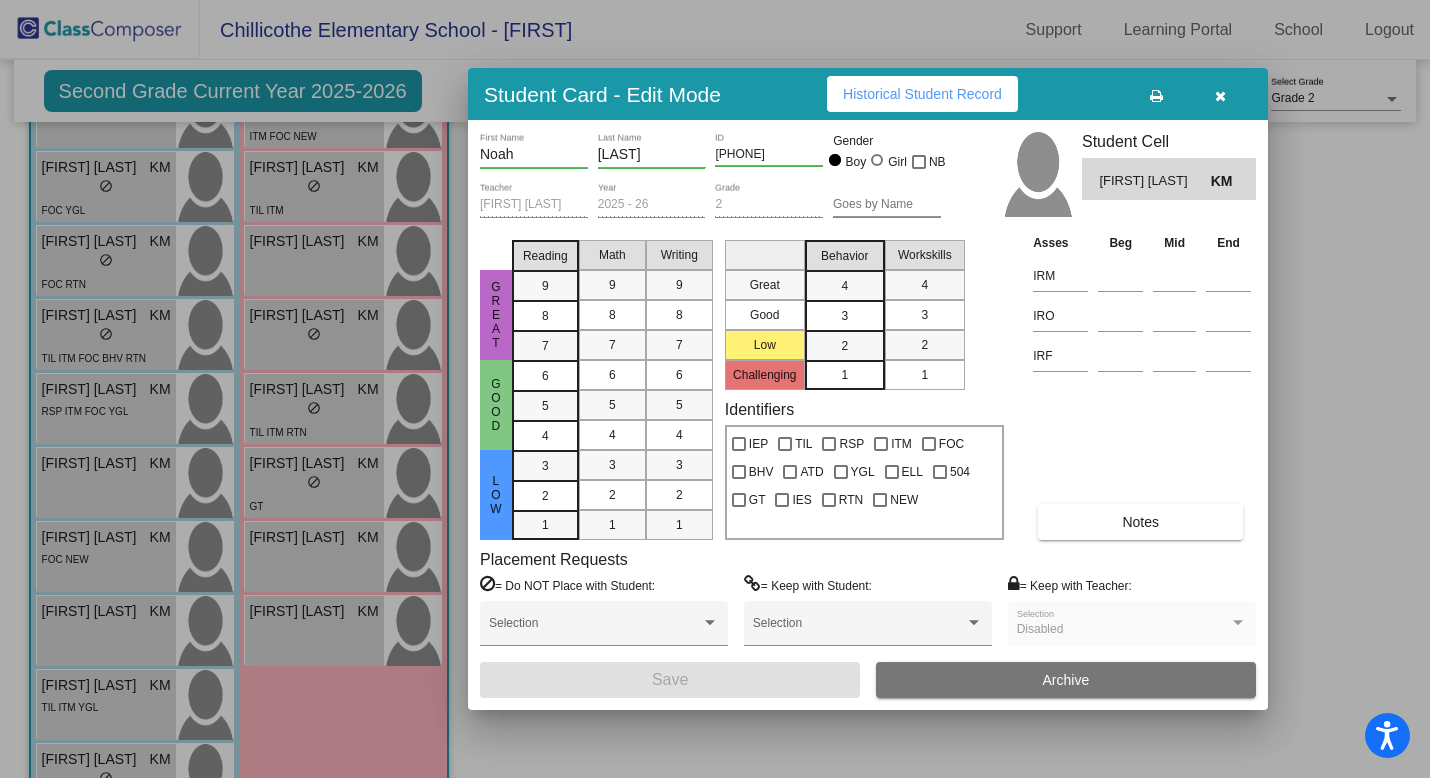 click at bounding box center [1220, 94] 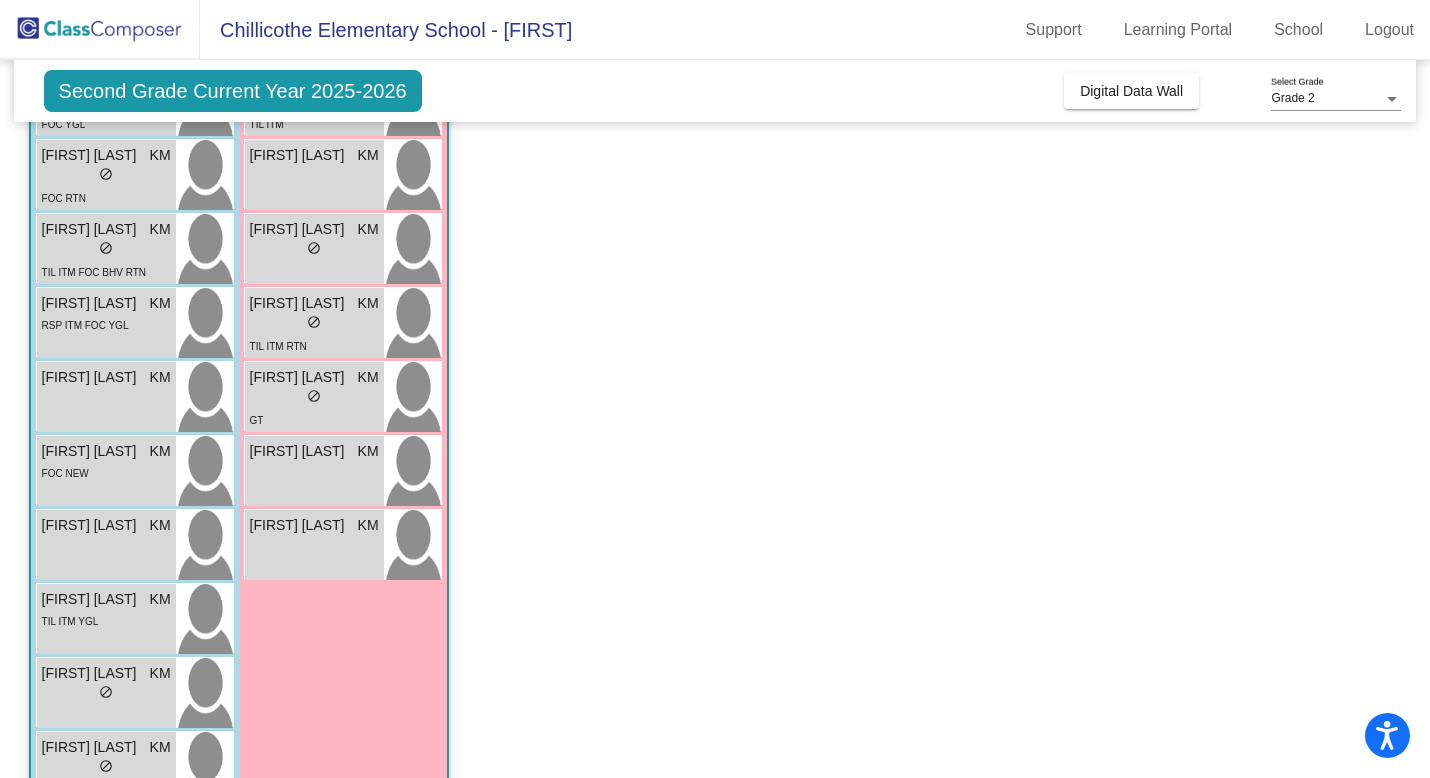 scroll, scrollTop: 388, scrollLeft: 0, axis: vertical 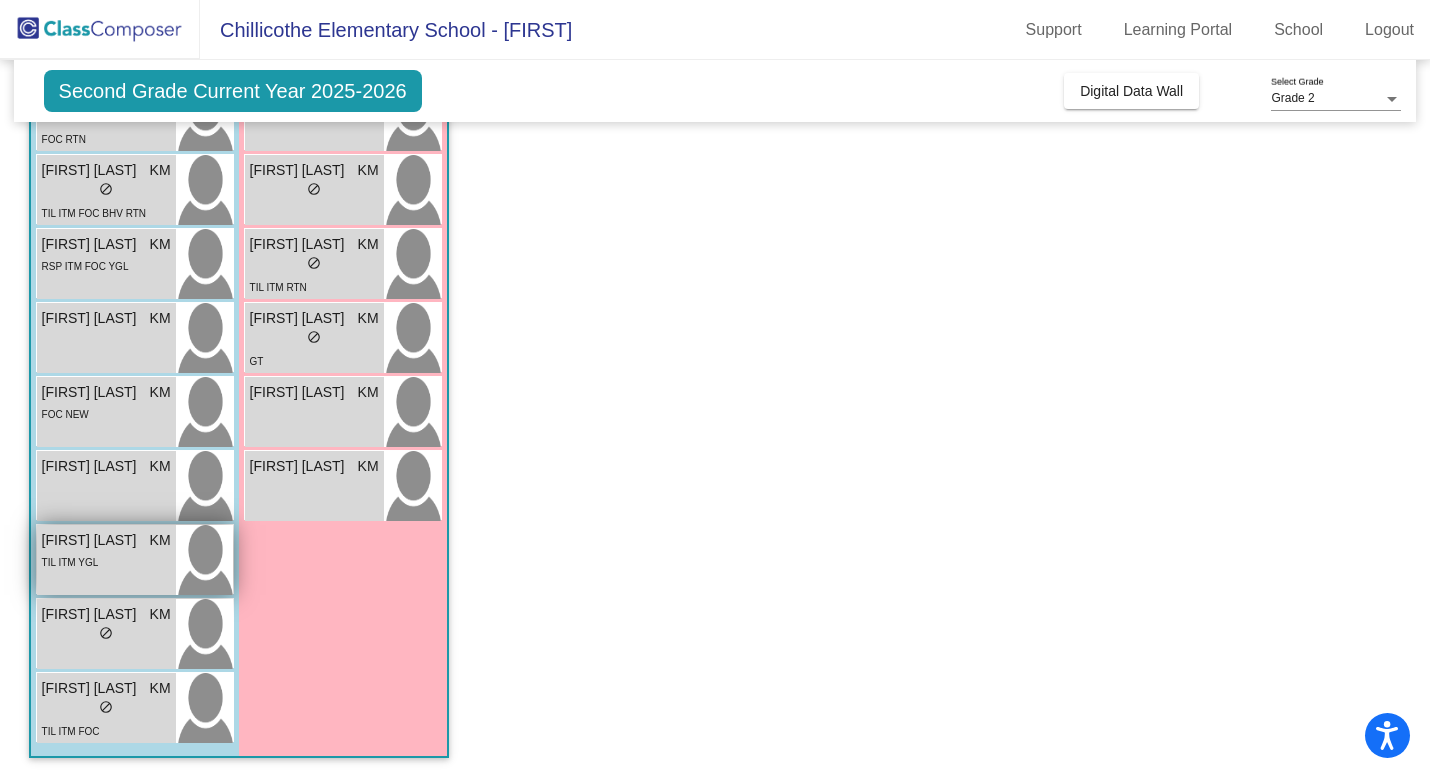 click on "[FIRST] [LAST] KM lock do_not_disturb_alt TIL ITM YGL" at bounding box center (106, 560) 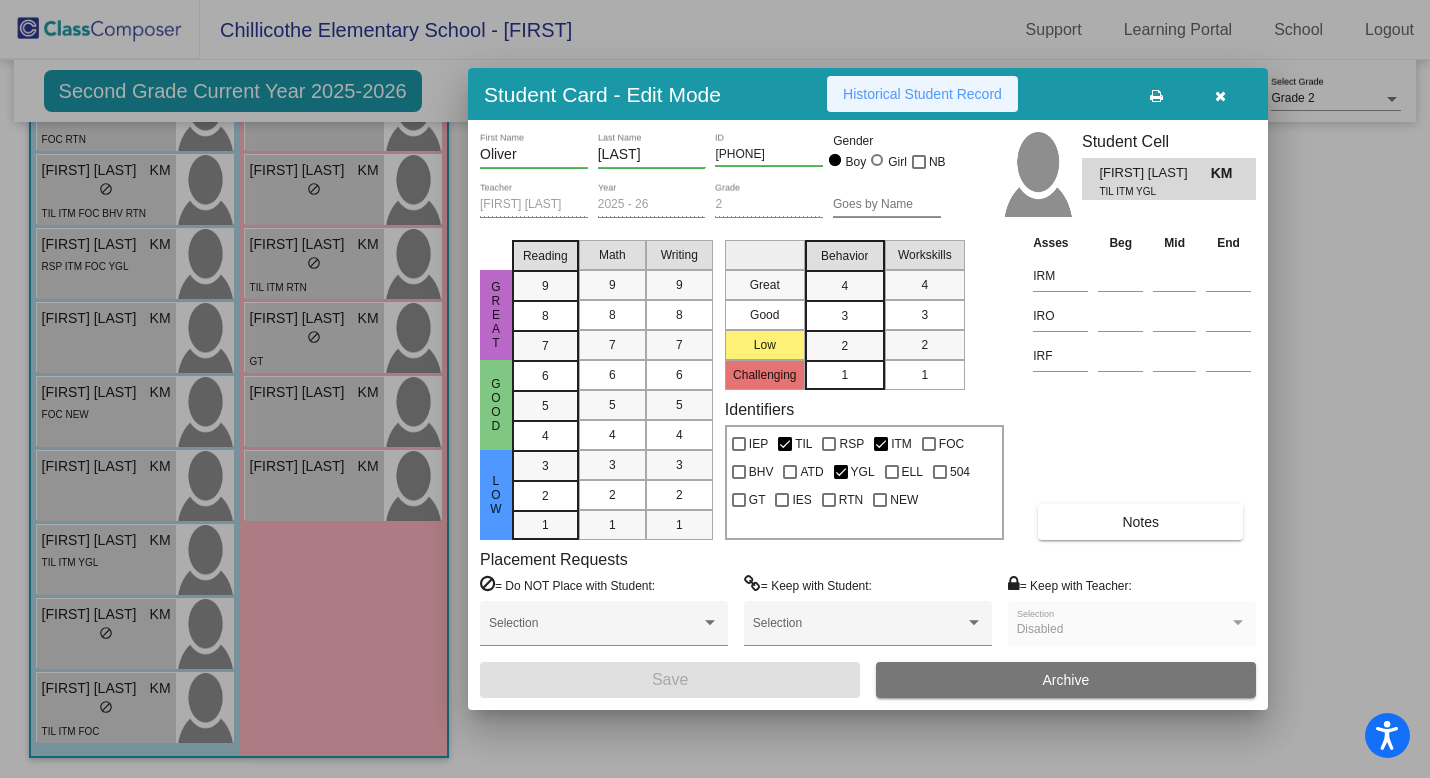 click on "Historical Student Record" at bounding box center [922, 94] 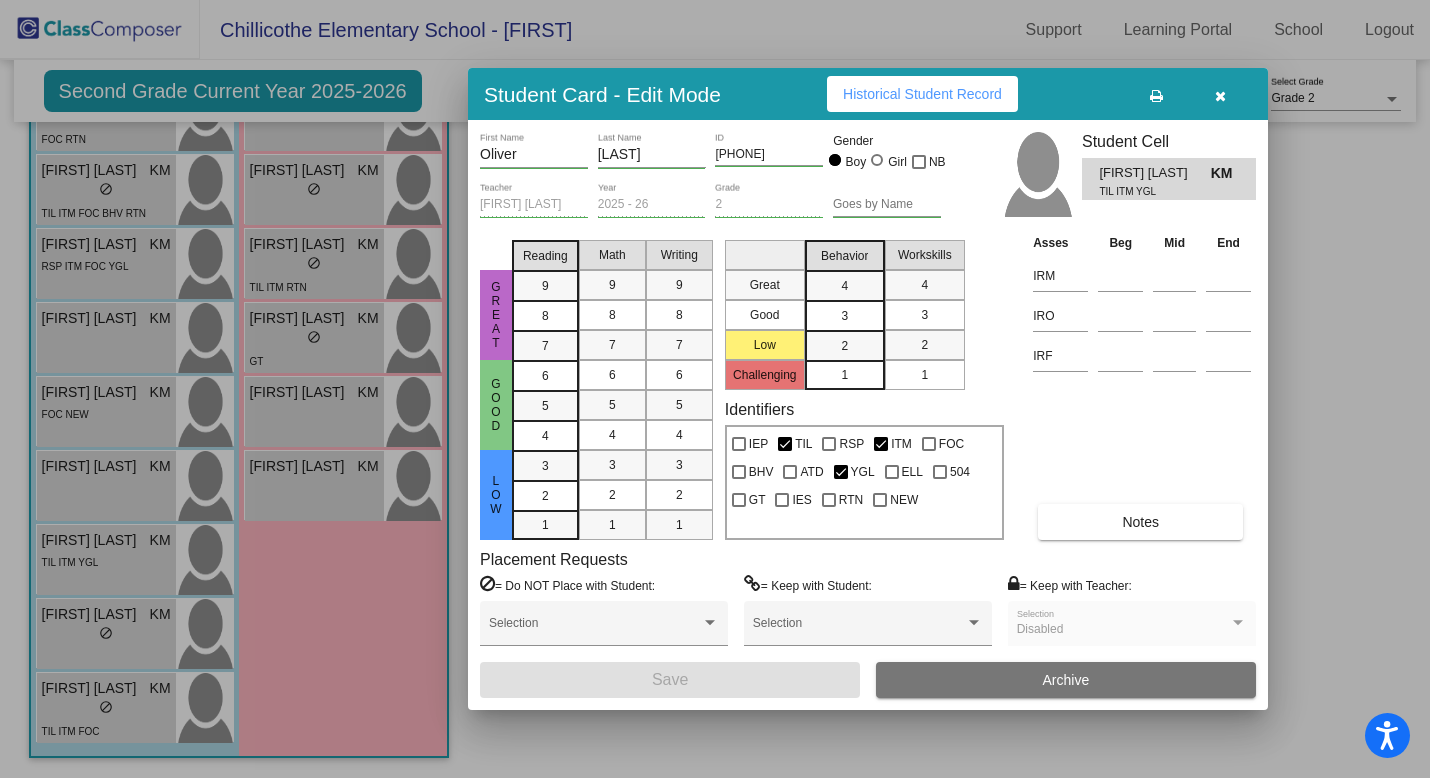 click at bounding box center [1220, 96] 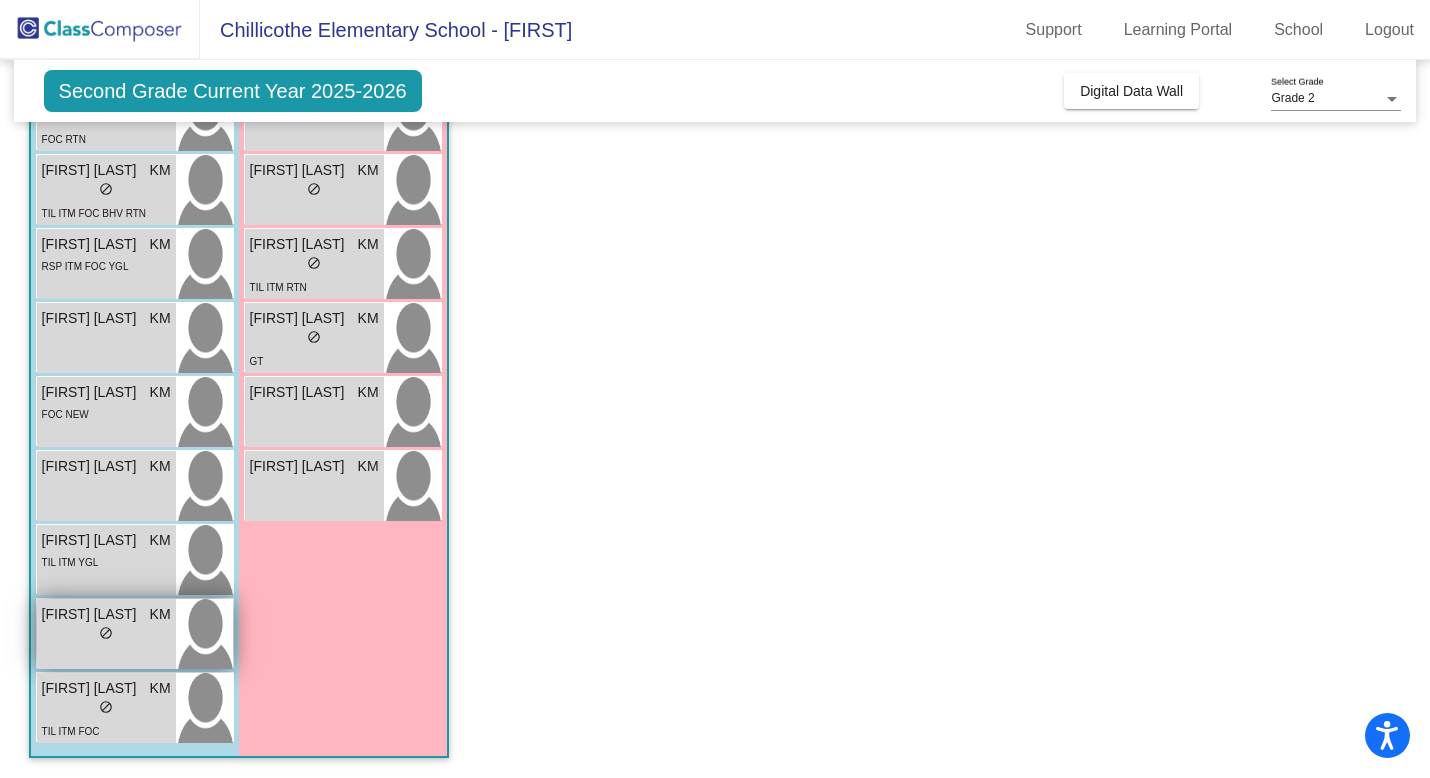 click on "[FIRST] [LAST] KM lock do_not_disturb_alt" at bounding box center (106, 634) 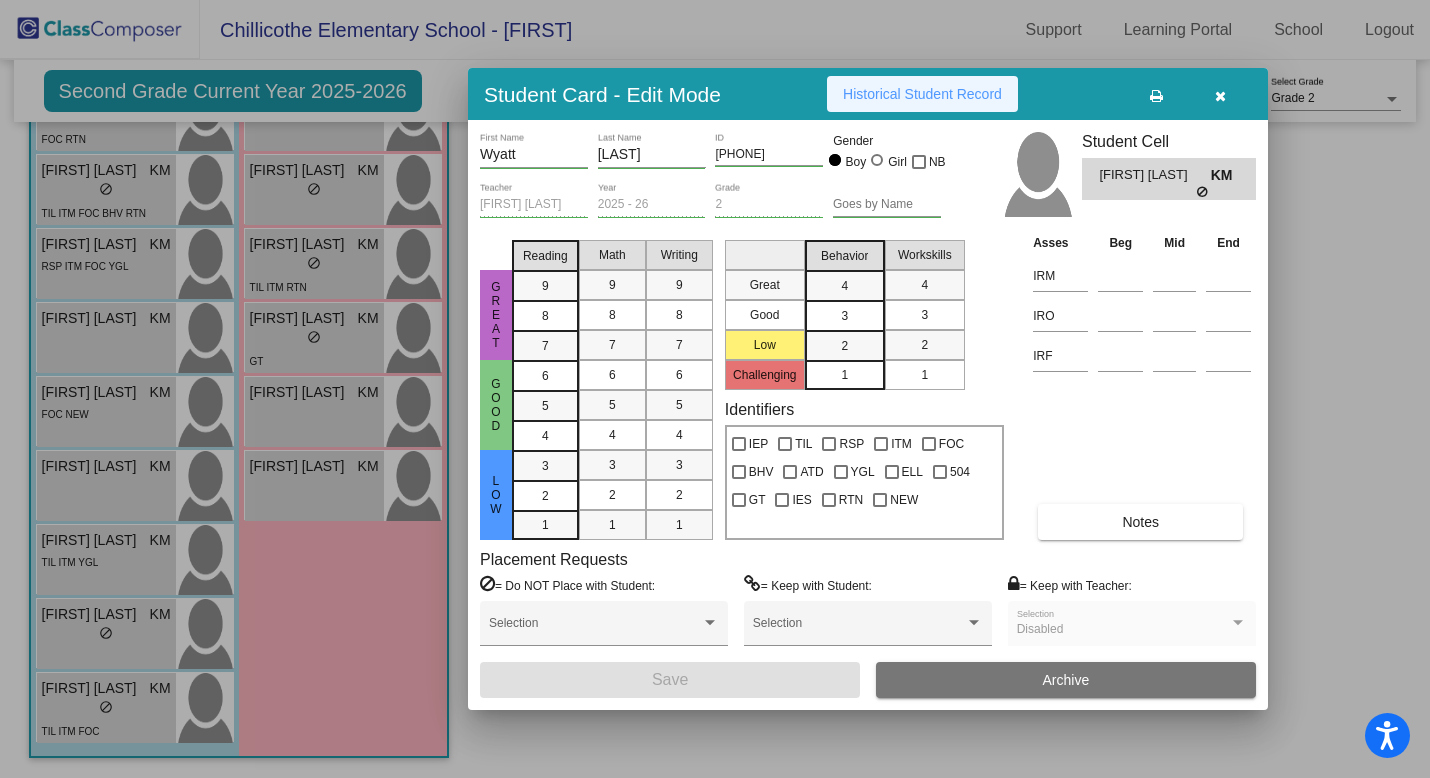 click on "Historical Student Record" at bounding box center (922, 94) 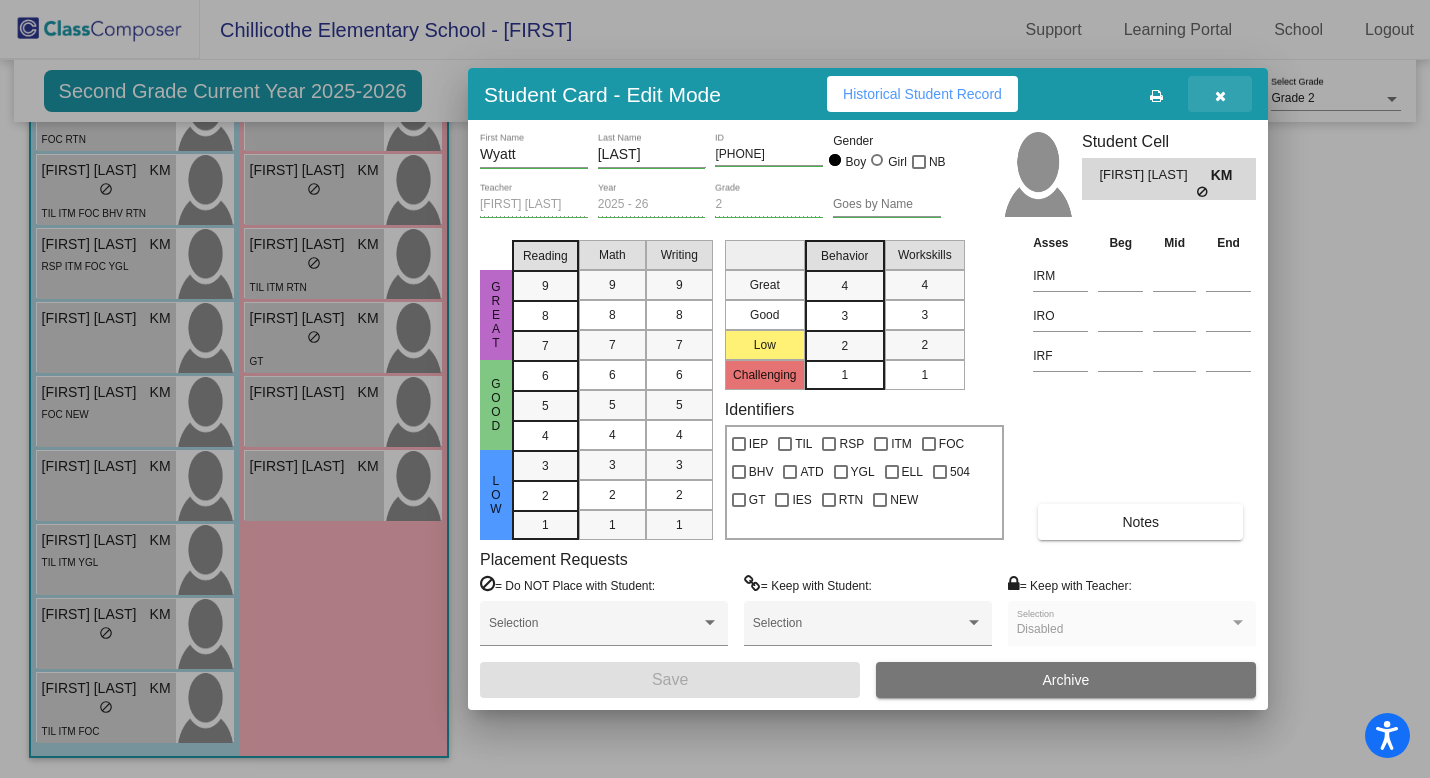 click at bounding box center [1220, 96] 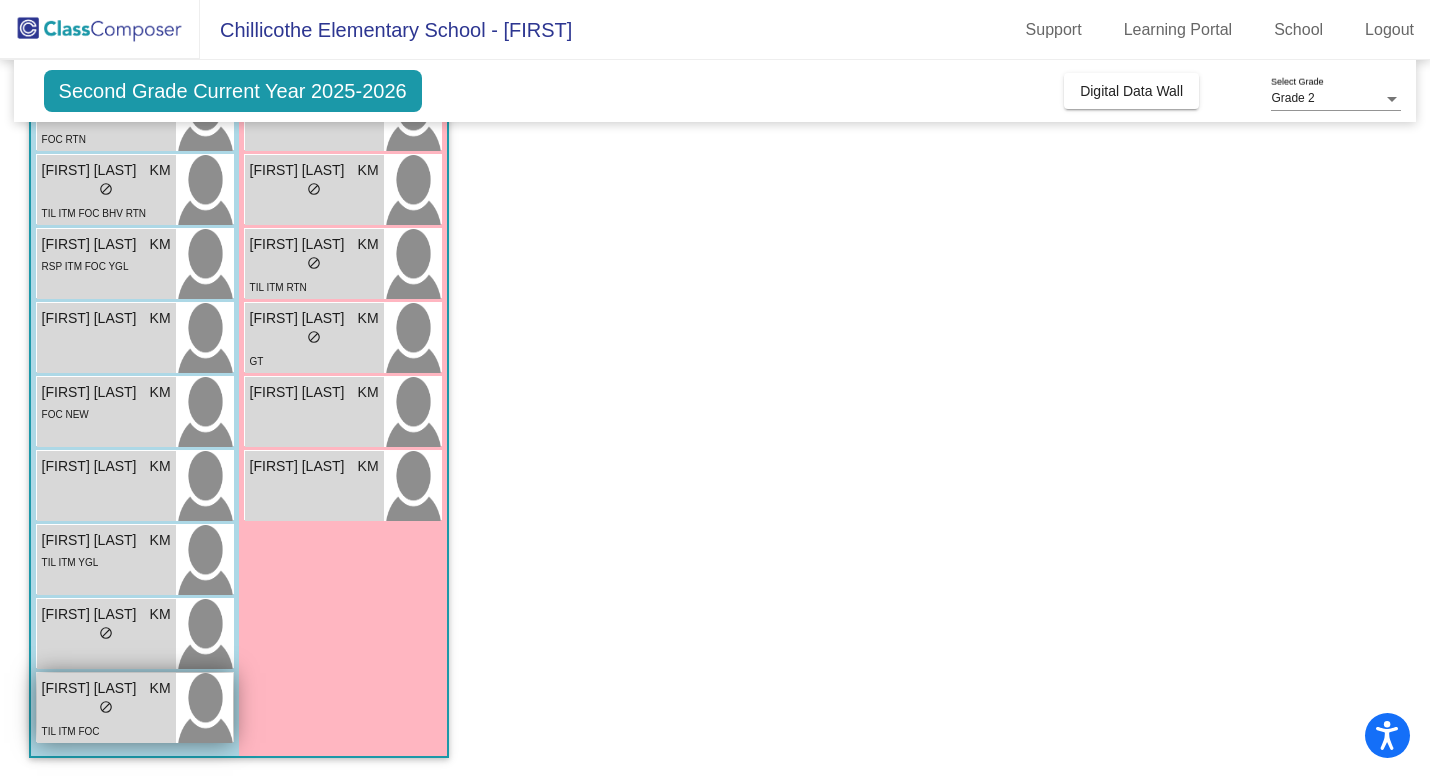 click on "TIL ITM FOC" at bounding box center [106, 730] 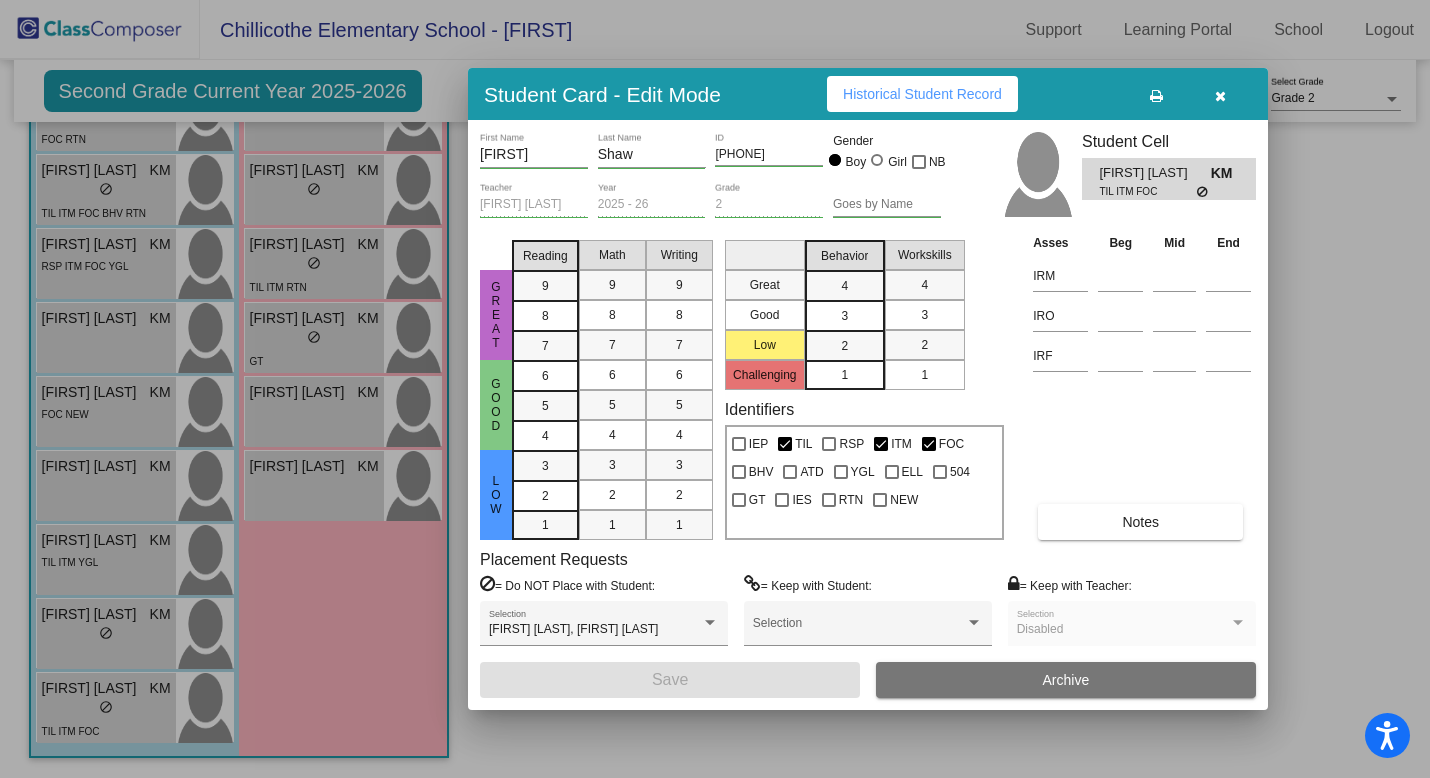 click on "Historical Student Record" at bounding box center [922, 94] 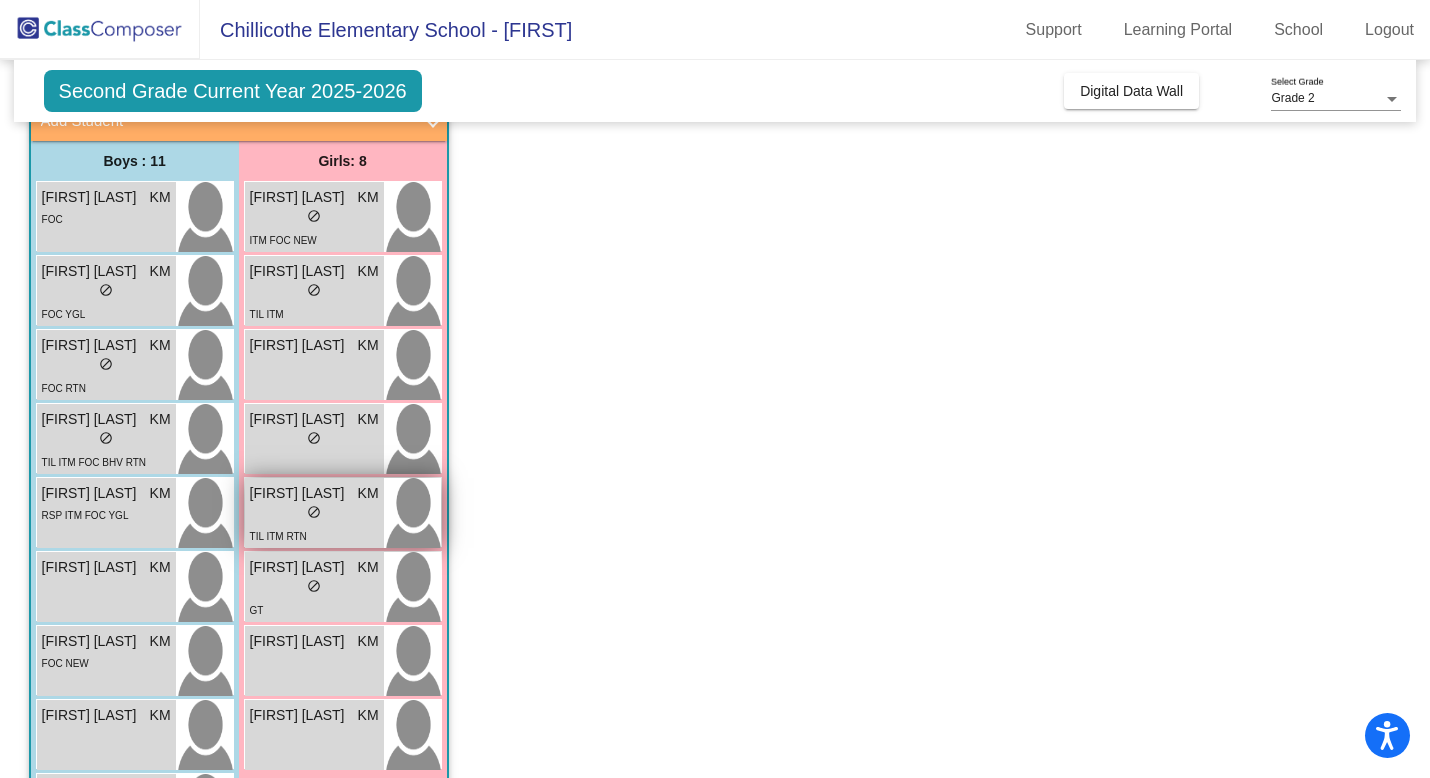 scroll, scrollTop: 119, scrollLeft: 0, axis: vertical 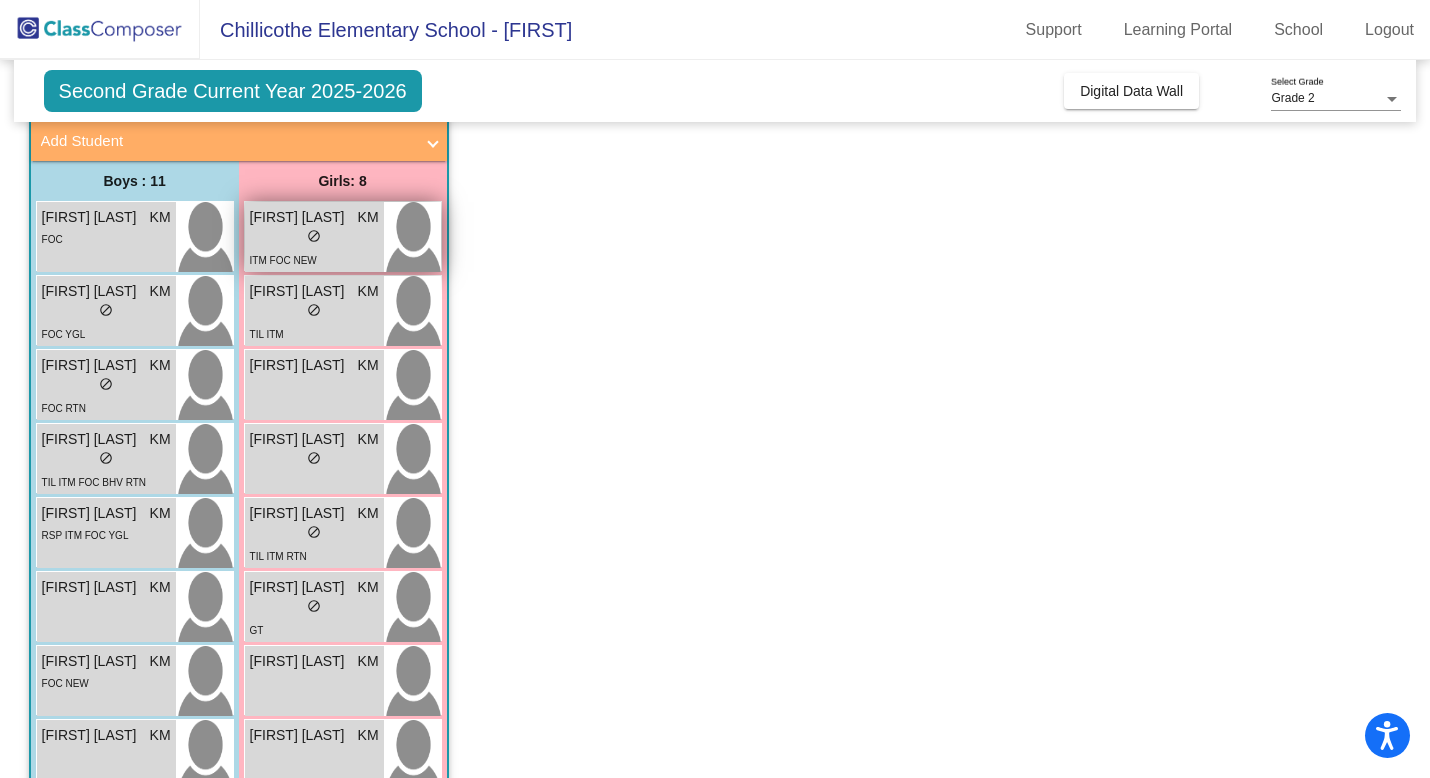 click on "lock do_not_disturb_alt" at bounding box center [314, 238] 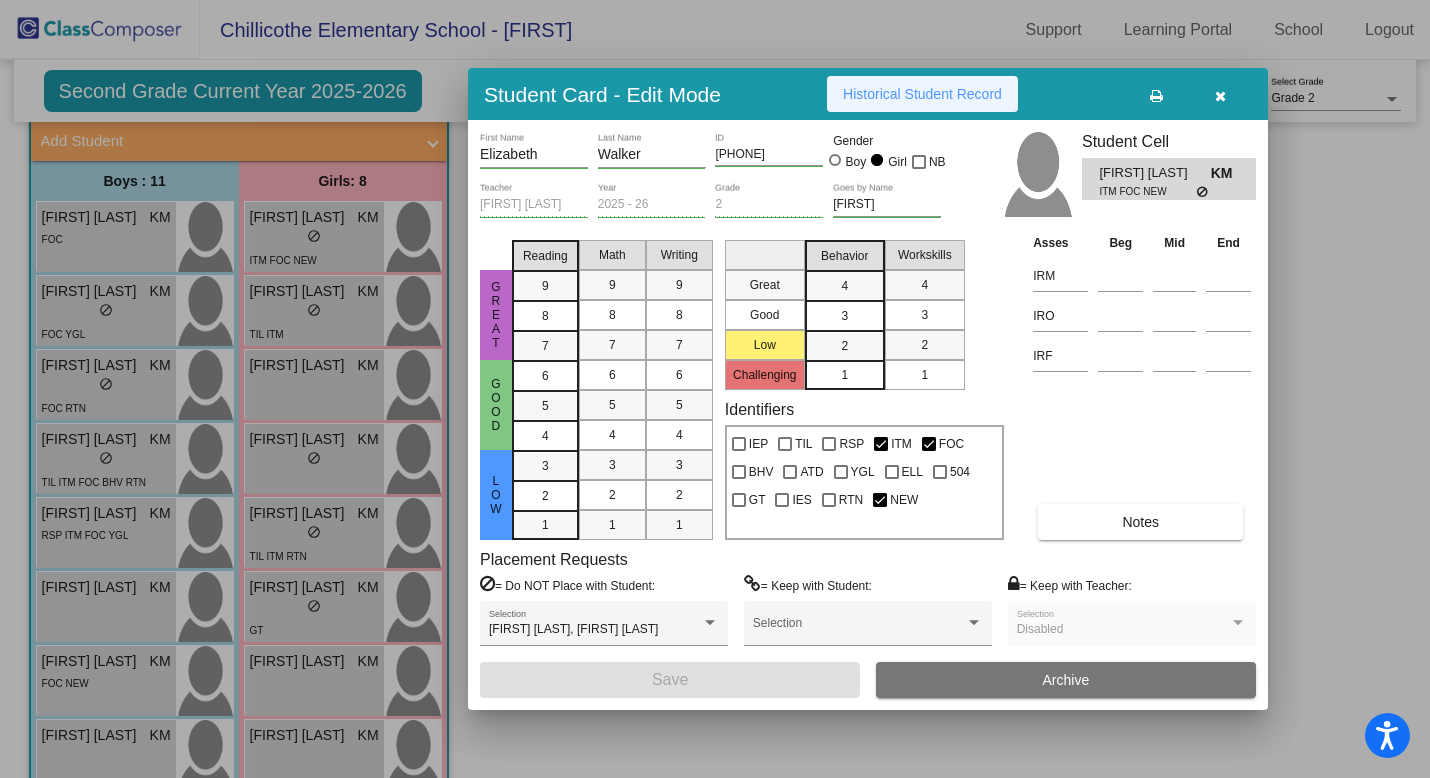 click on "Historical Student Record" at bounding box center (922, 94) 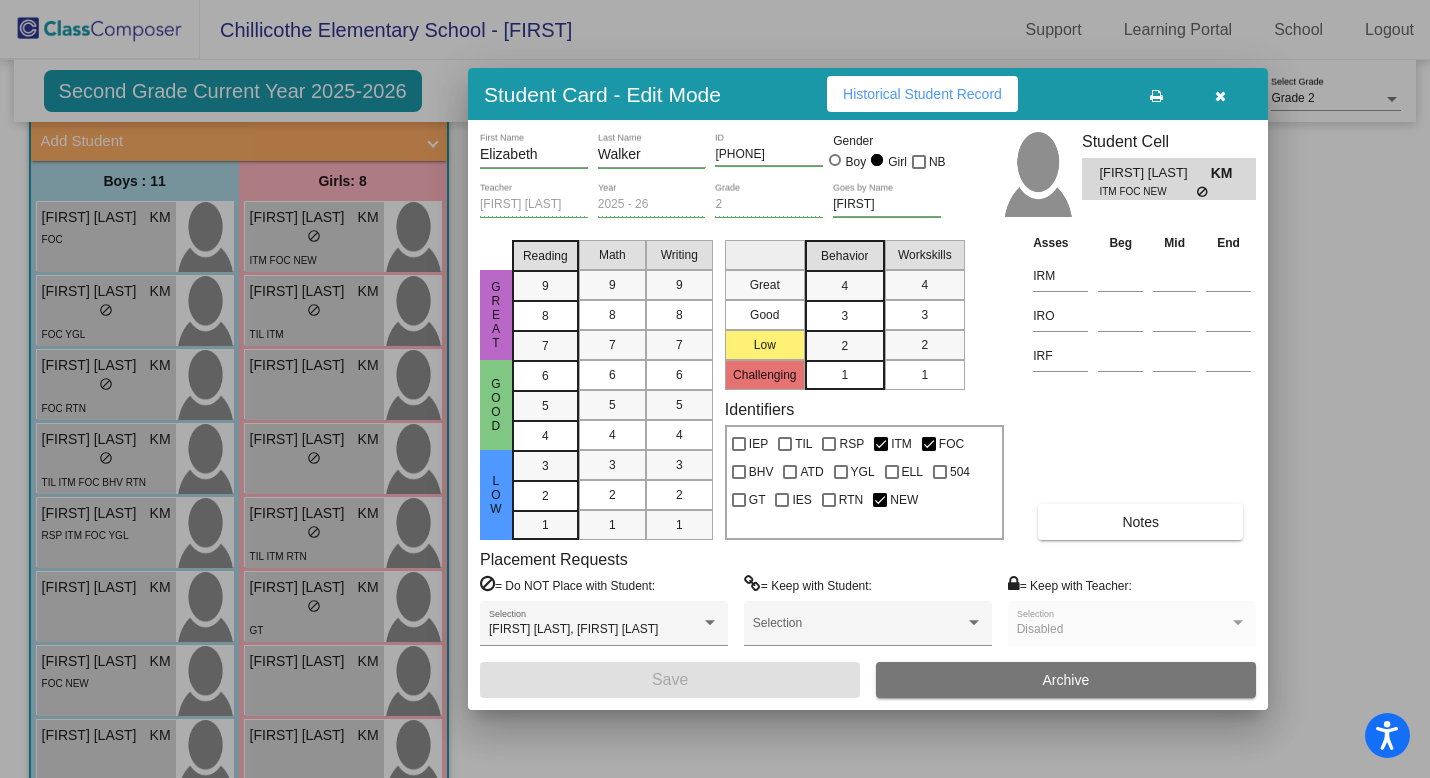 click at bounding box center (1220, 96) 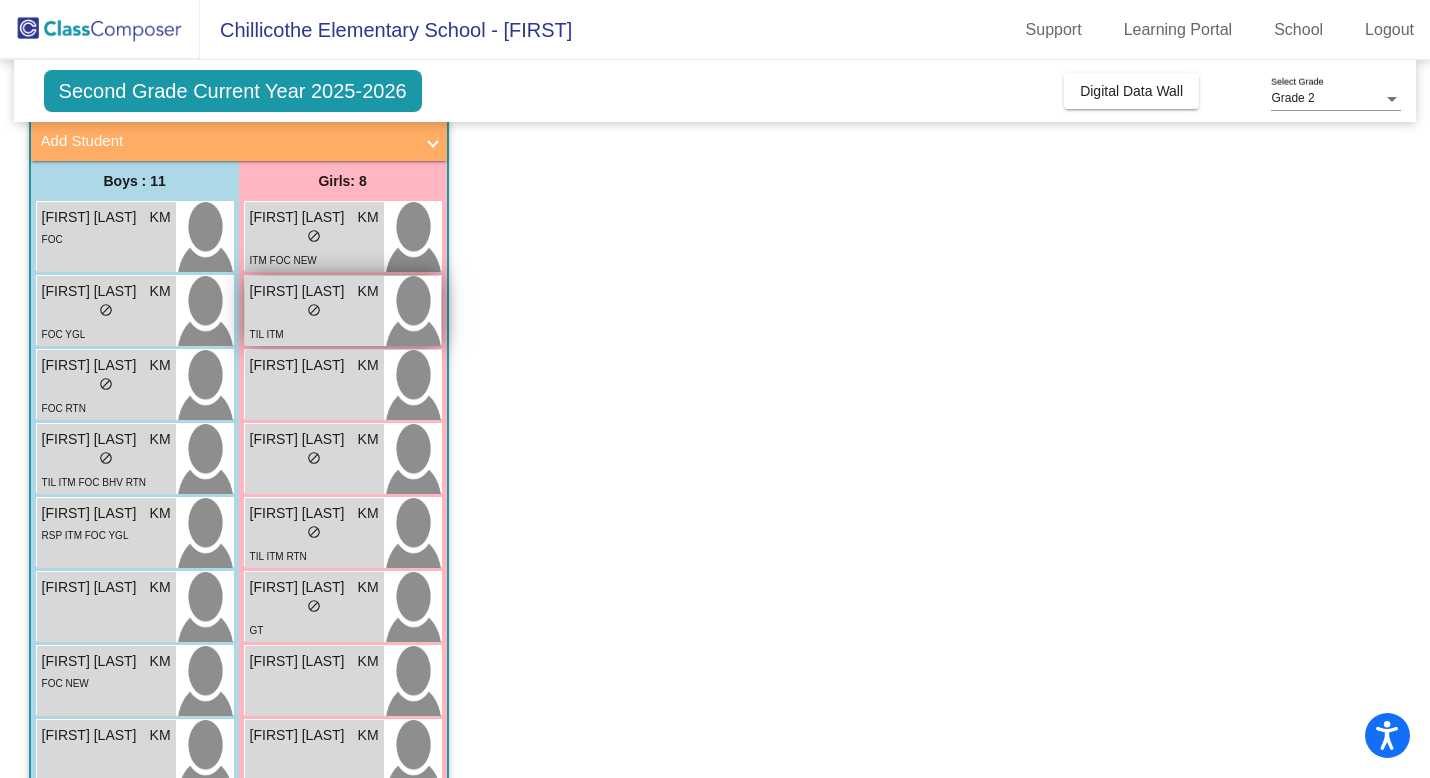 click on "TIL ITM" at bounding box center [314, 333] 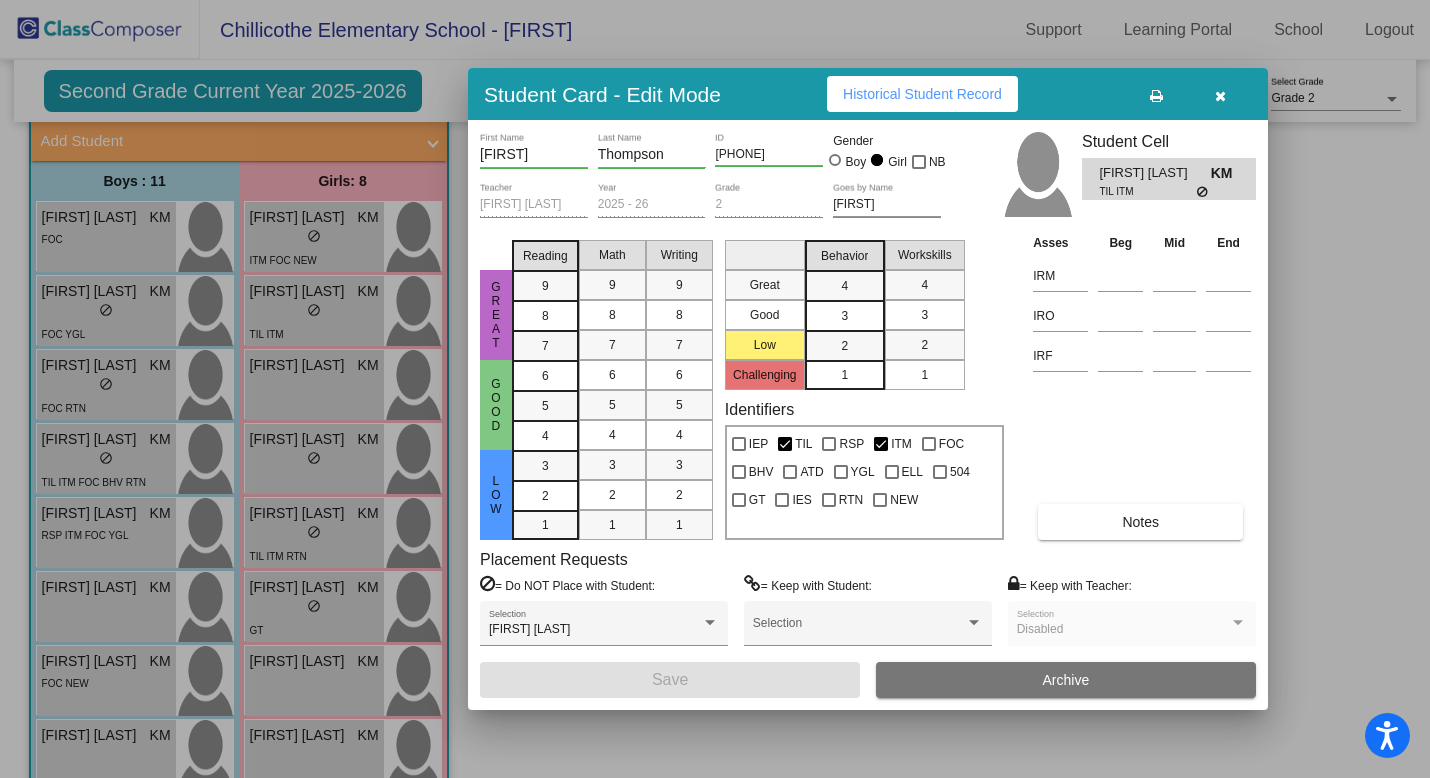 click on "Historical Student Record" at bounding box center (922, 94) 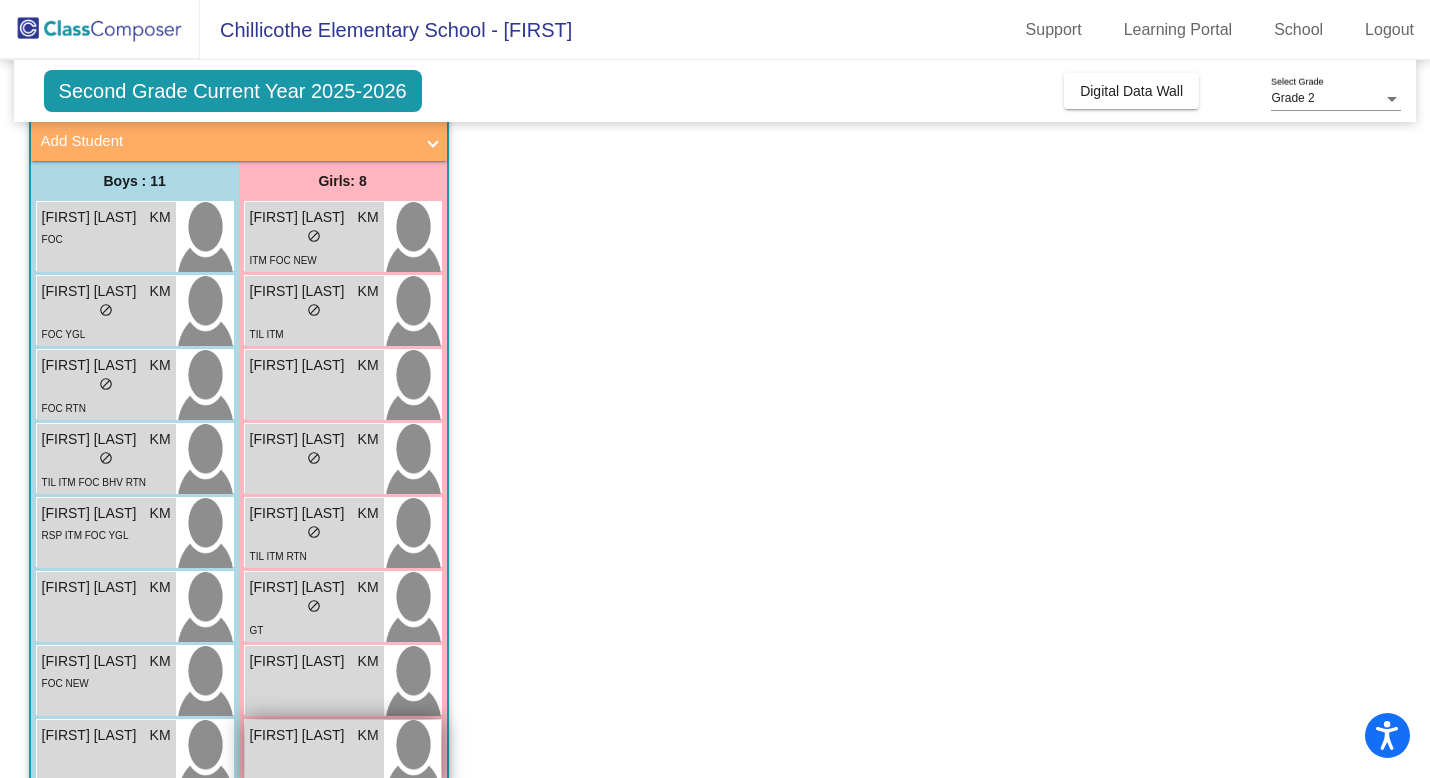 click on "[FIRST] [LAST] KM lock do_not_disturb_alt" at bounding box center (314, 755) 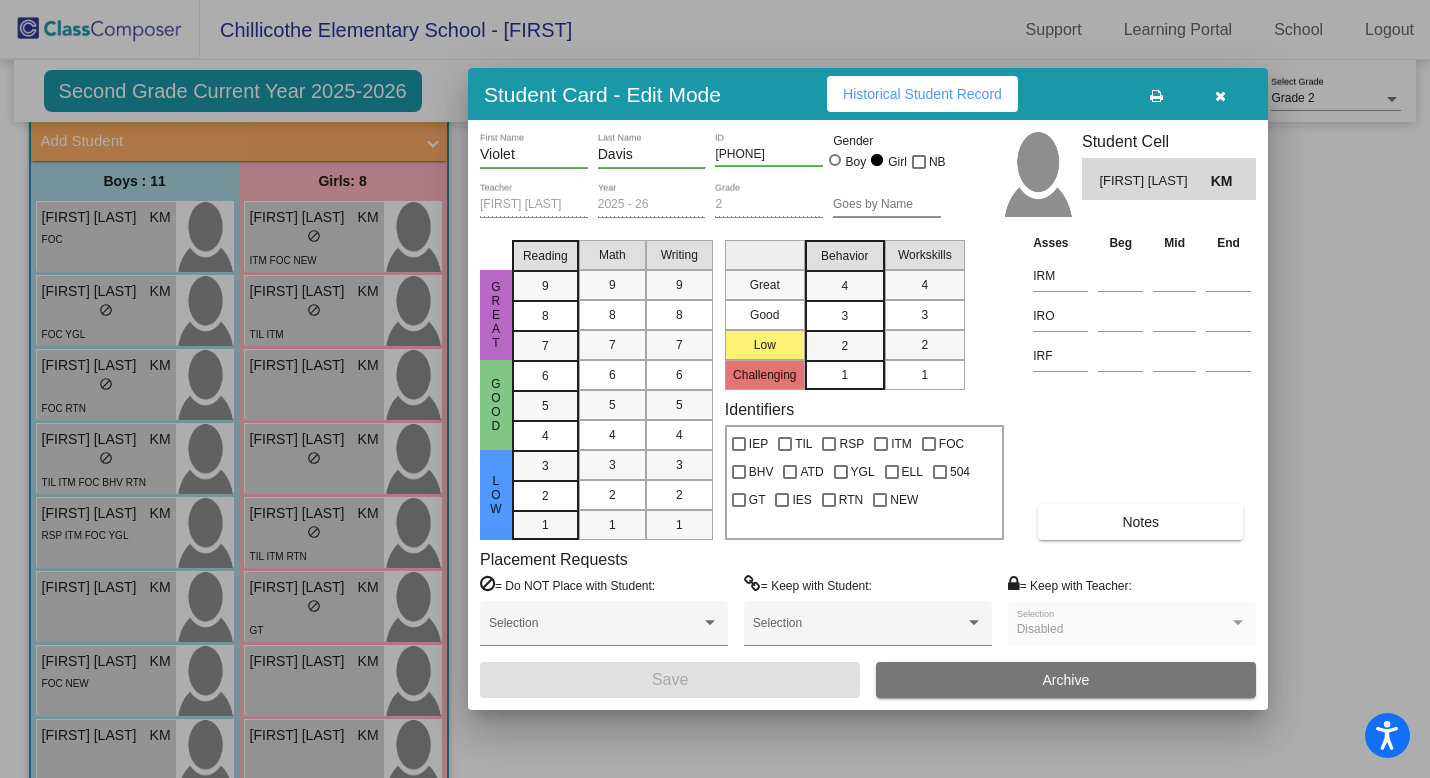 click on "Historical Student Record" at bounding box center [922, 94] 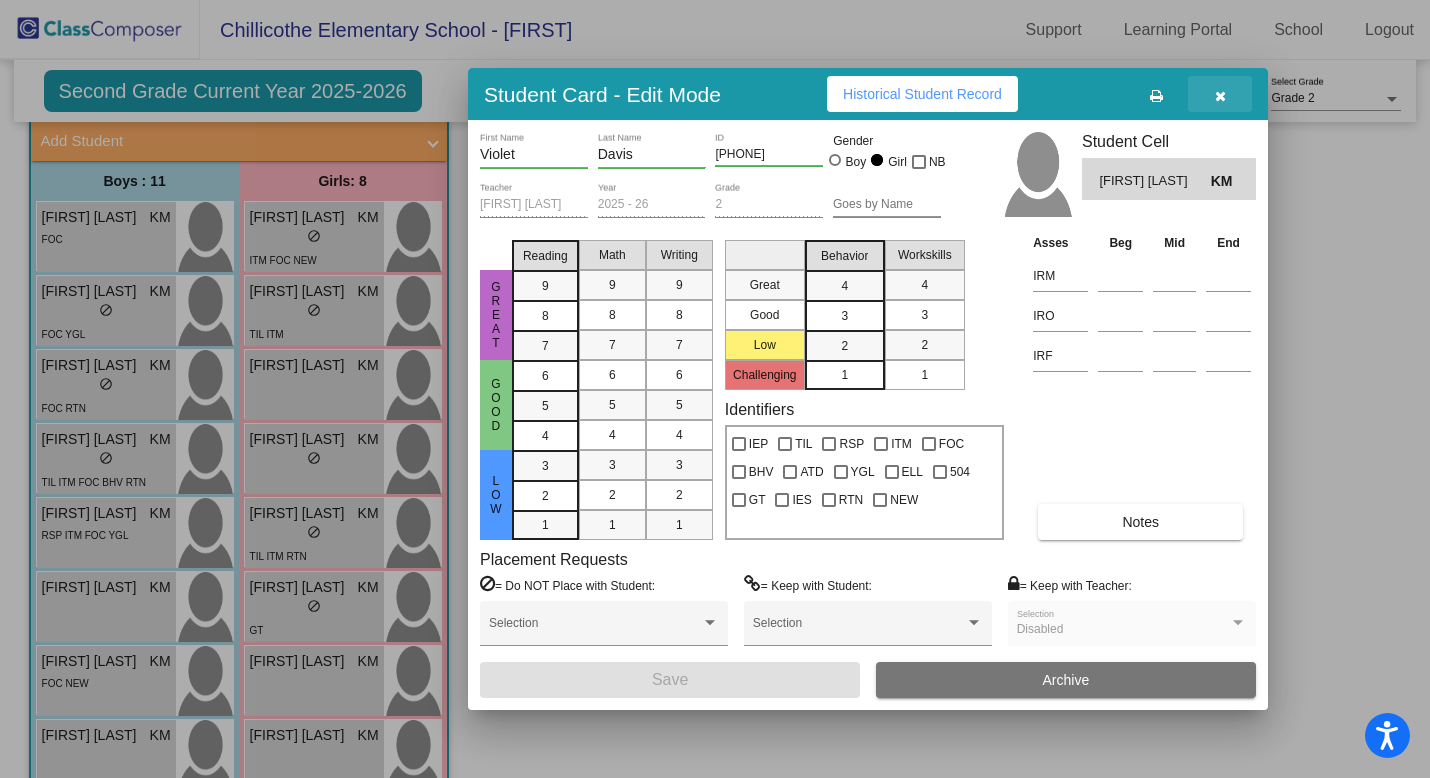 click at bounding box center [1220, 94] 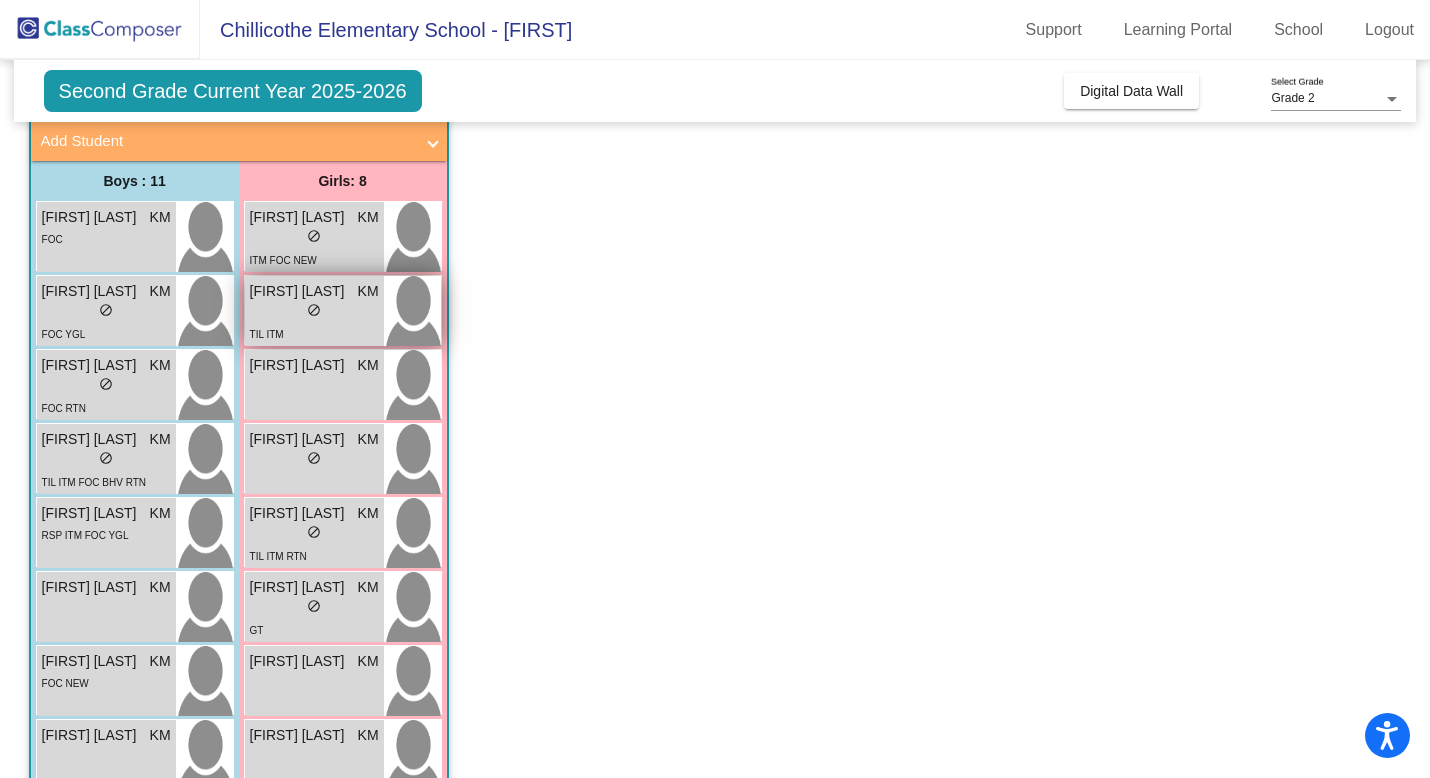 click on "TIL ITM" at bounding box center [314, 333] 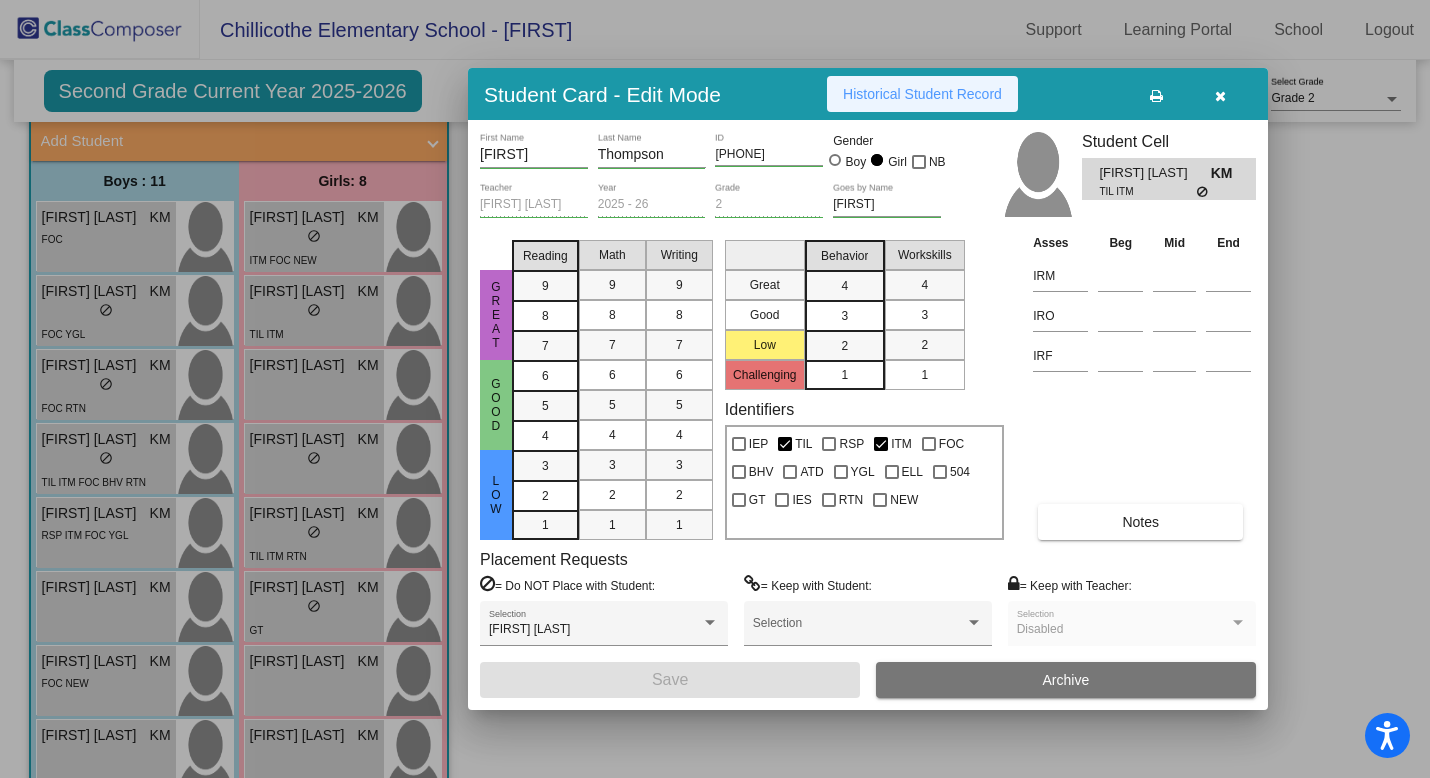 click on "Historical Student Record" at bounding box center [922, 94] 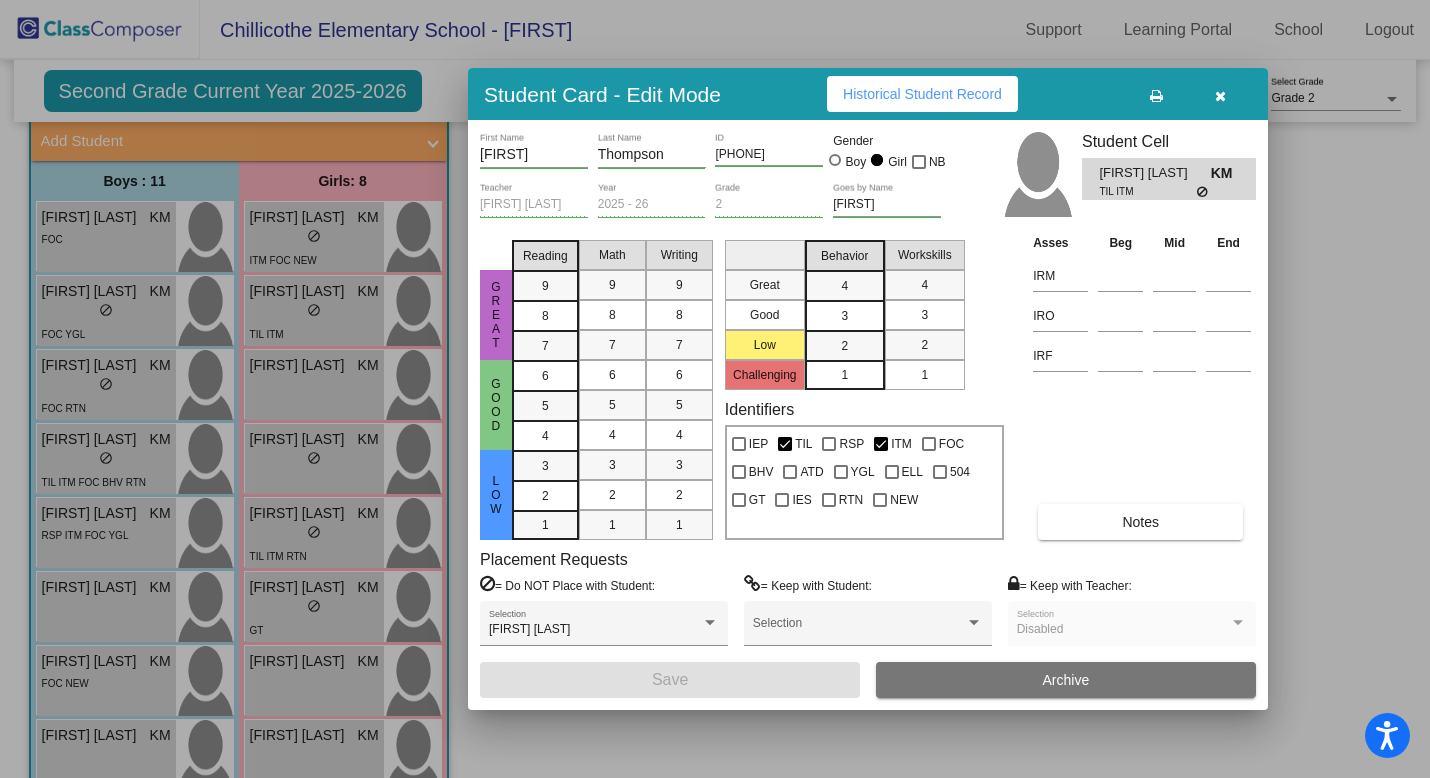 click at bounding box center [1220, 96] 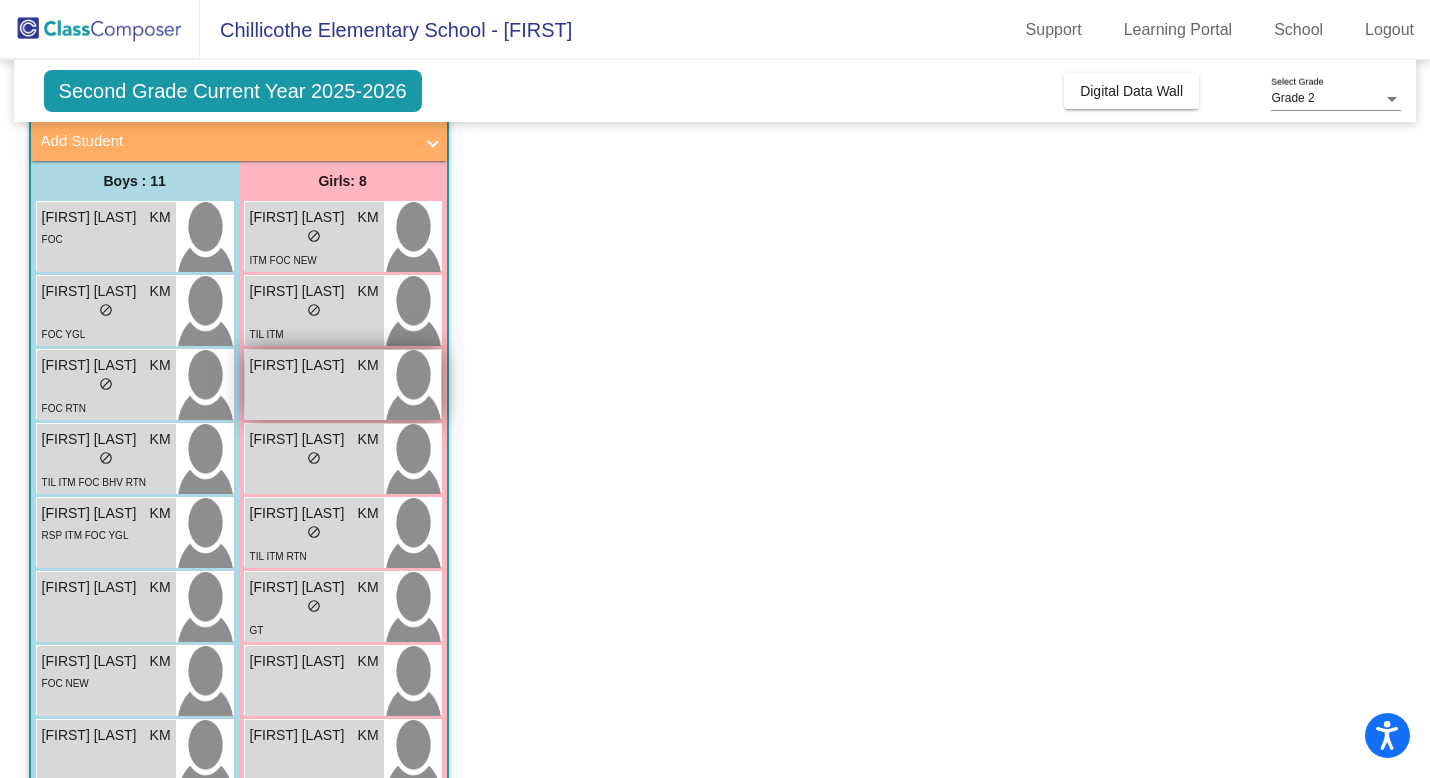 click on "[FIRST] [LAST] KM lock do_not_disturb_alt" at bounding box center (314, 385) 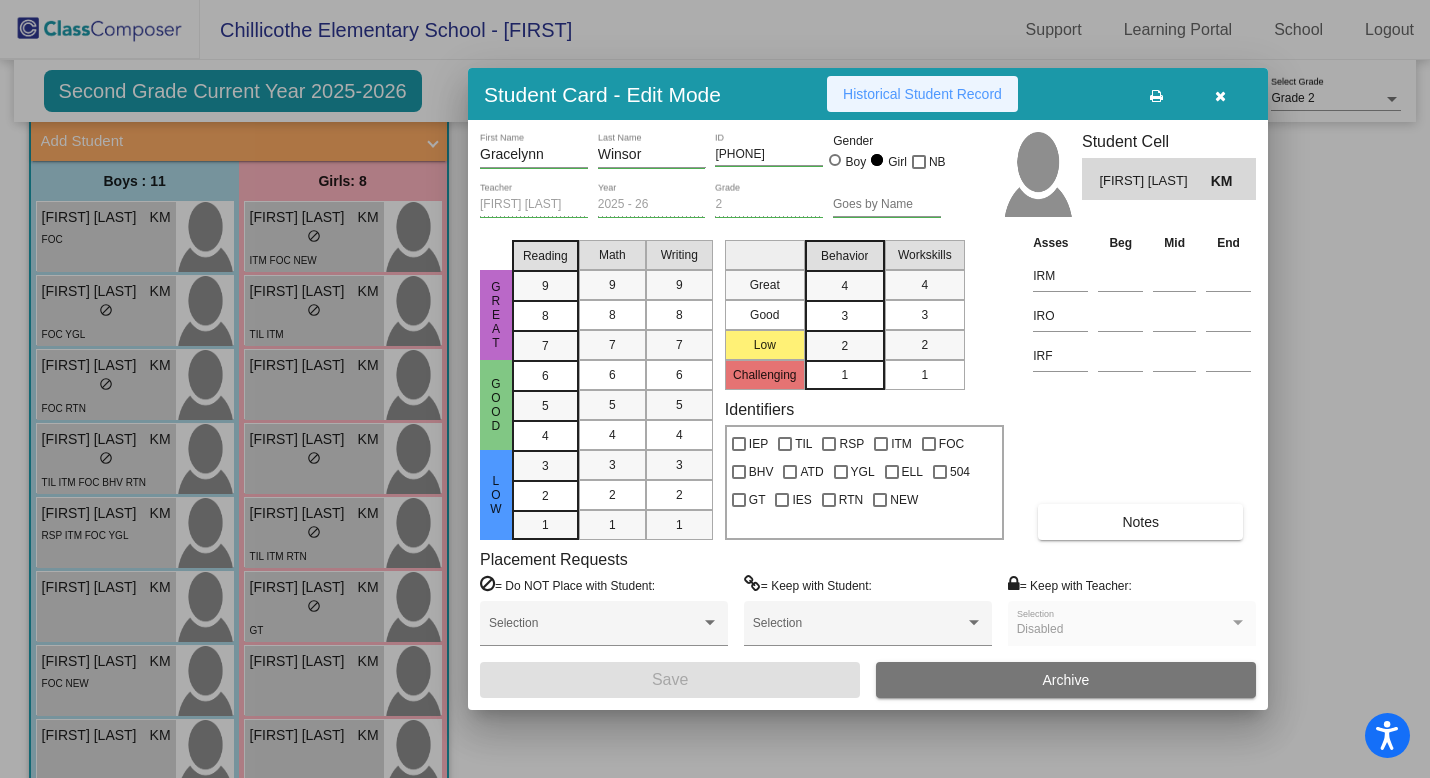 click on "Historical Student Record" at bounding box center [922, 94] 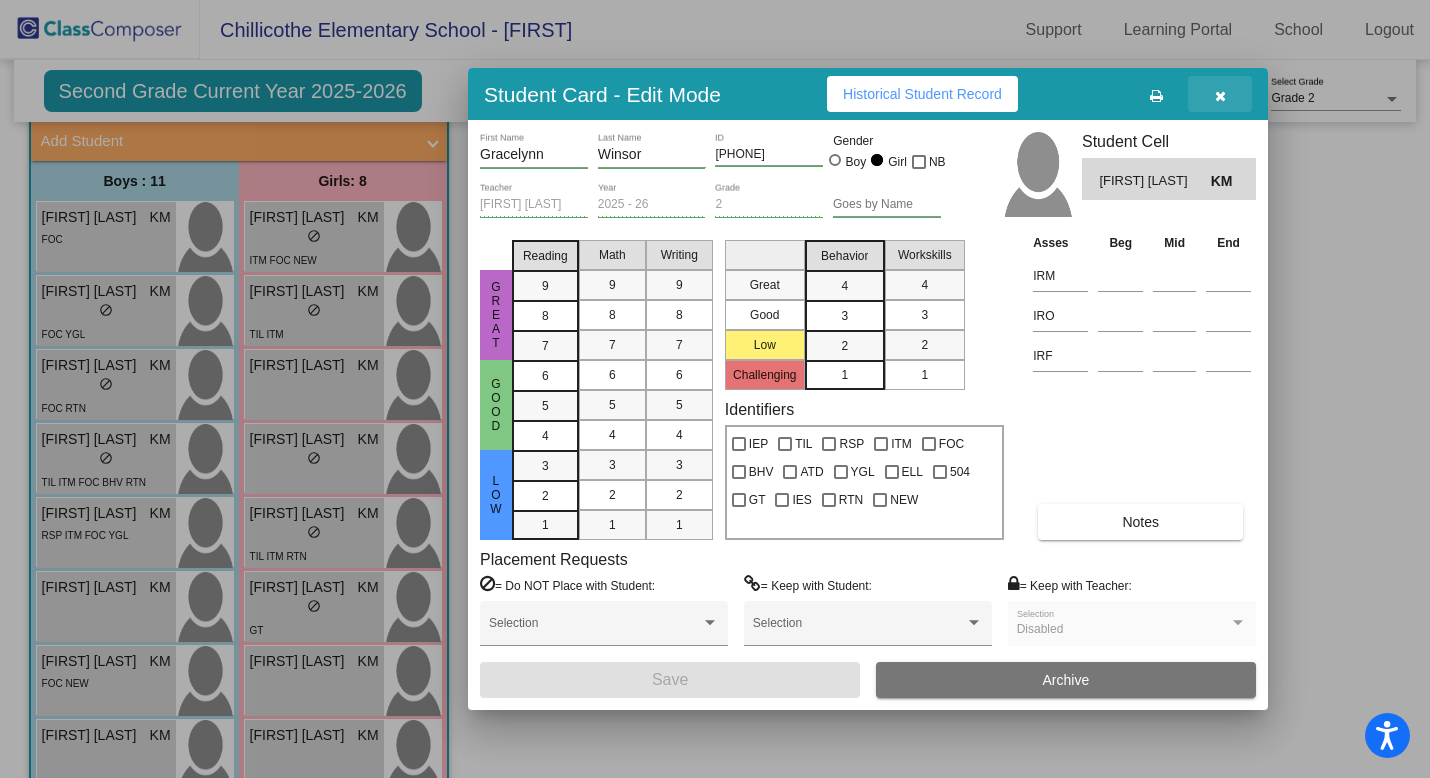 click at bounding box center (1220, 96) 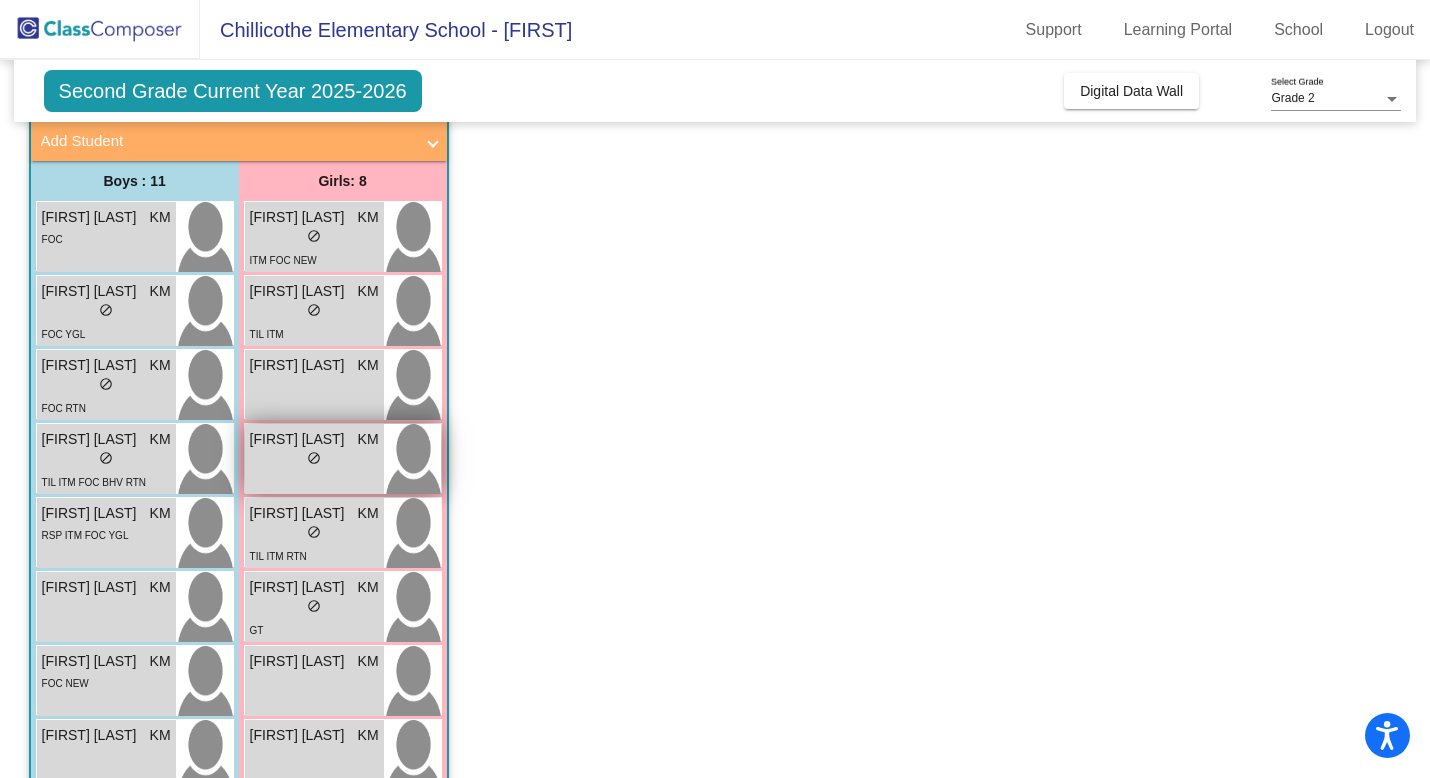 click on "[FIRST] [LAST] KM lock do_not_disturb_alt" at bounding box center [314, 459] 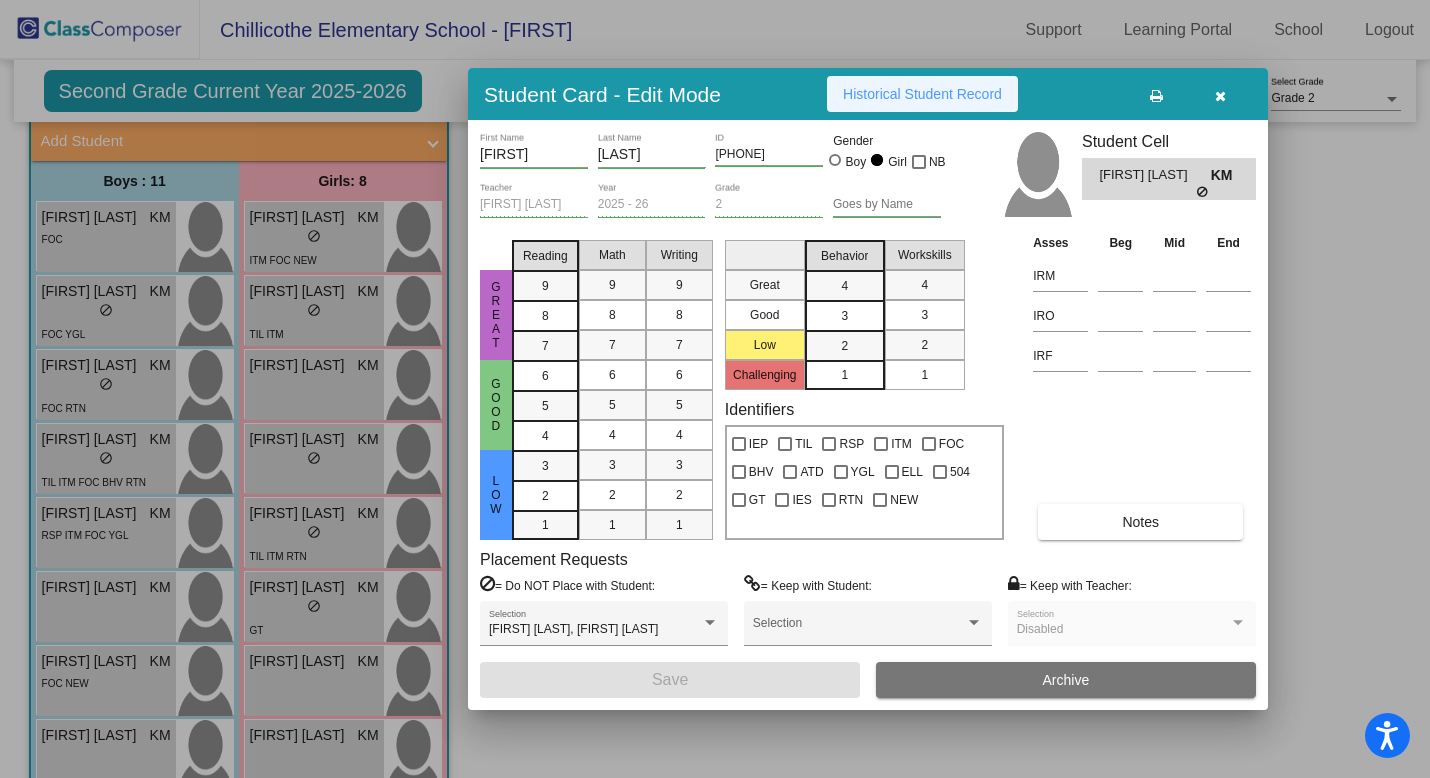 click on "Historical Student Record" at bounding box center [922, 94] 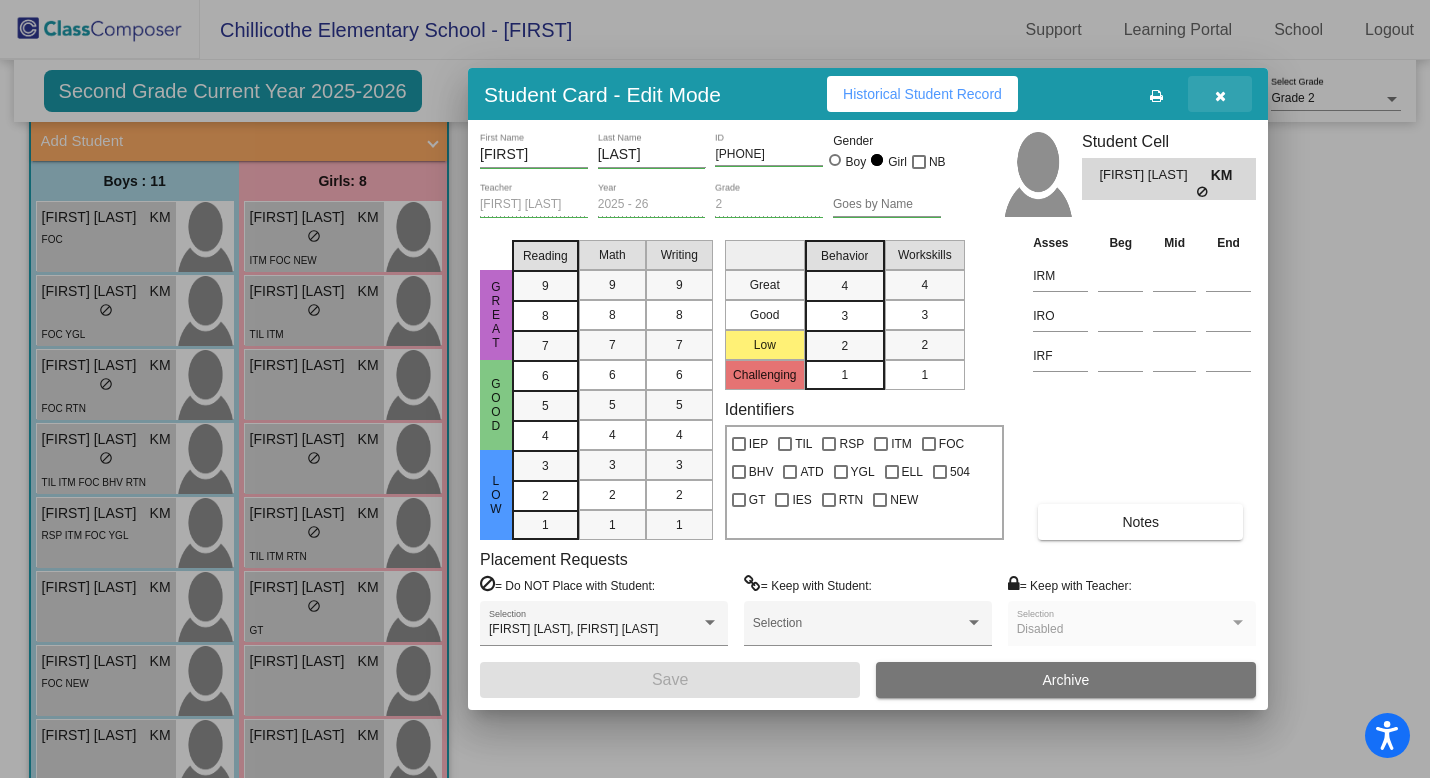 click at bounding box center [1220, 96] 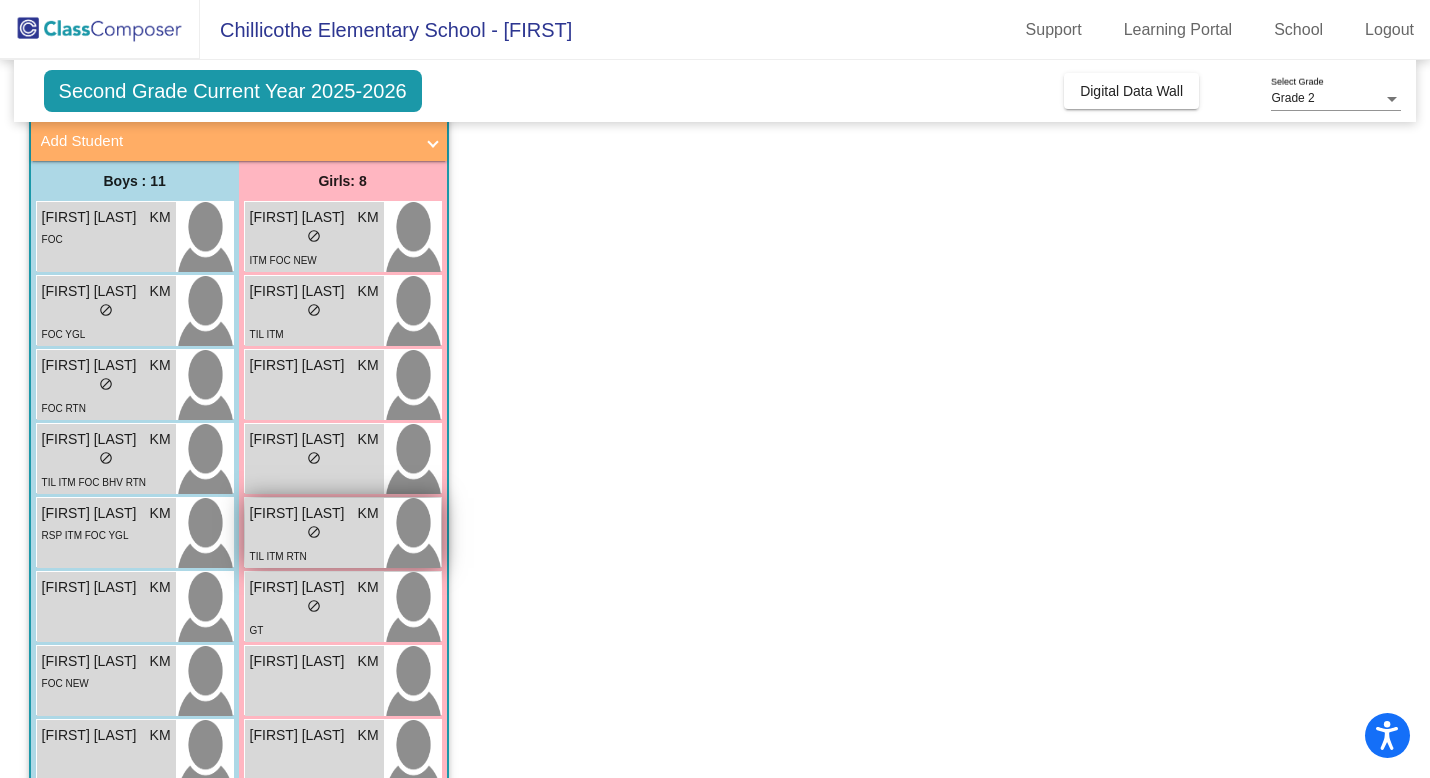 click on "[FIRST] [LAST]" at bounding box center [300, 513] 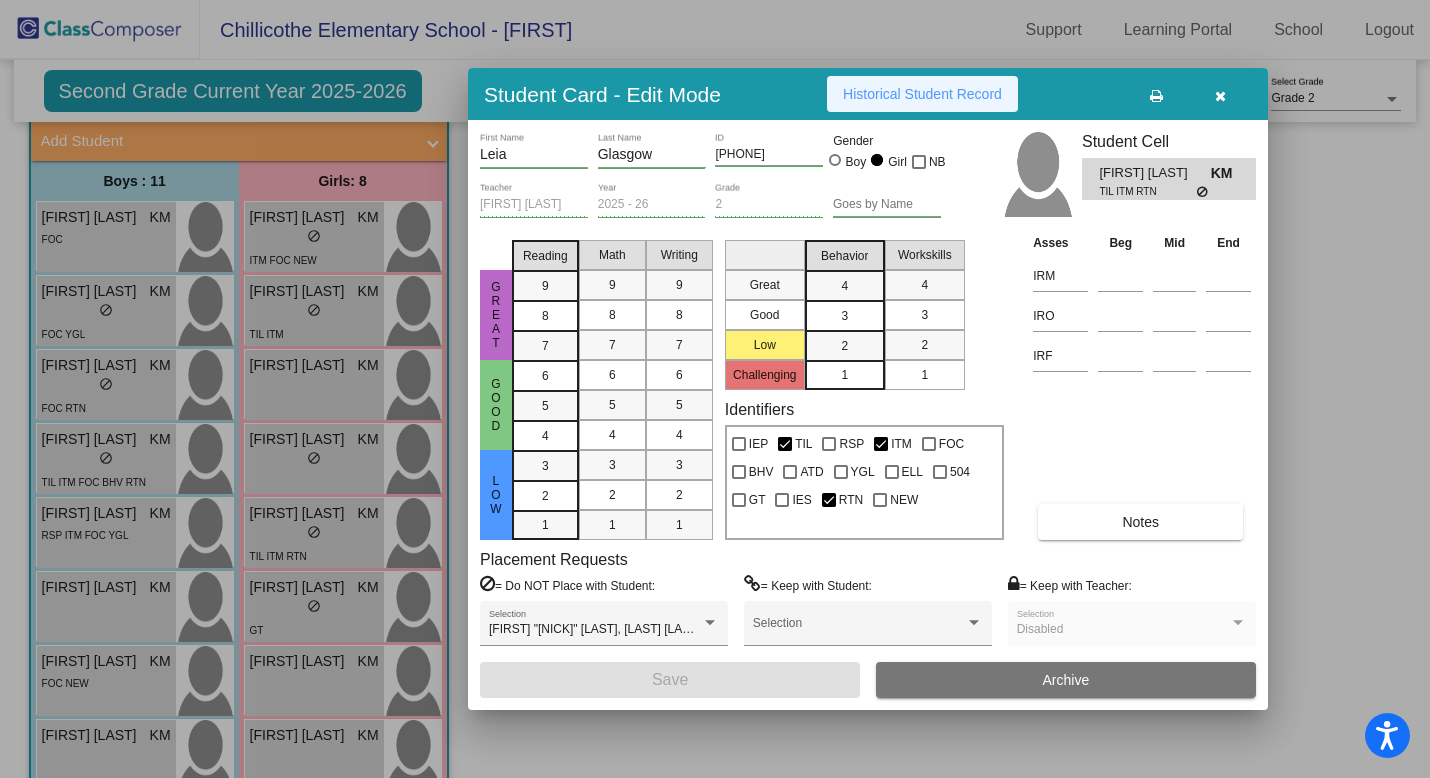 click on "Historical Student Record" at bounding box center [922, 94] 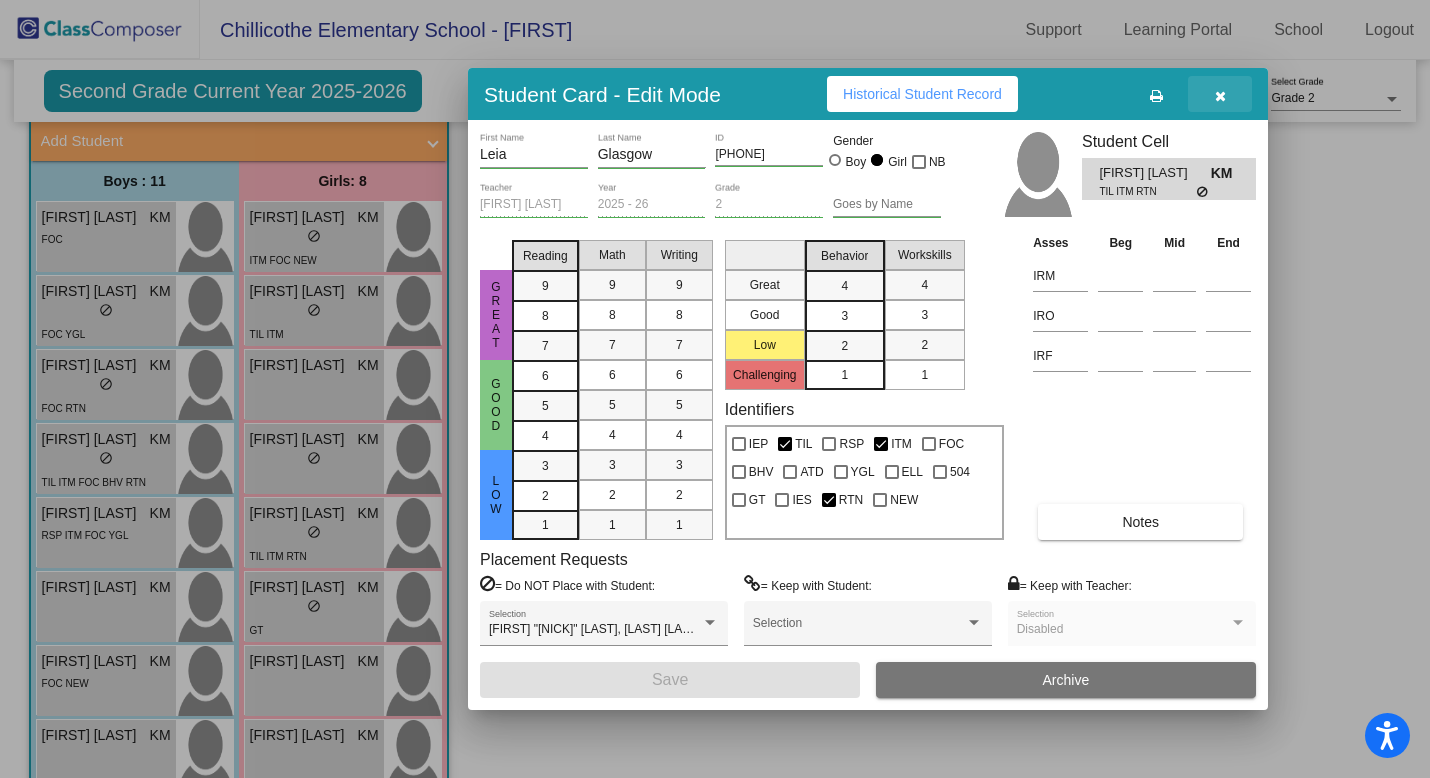 click at bounding box center [1220, 94] 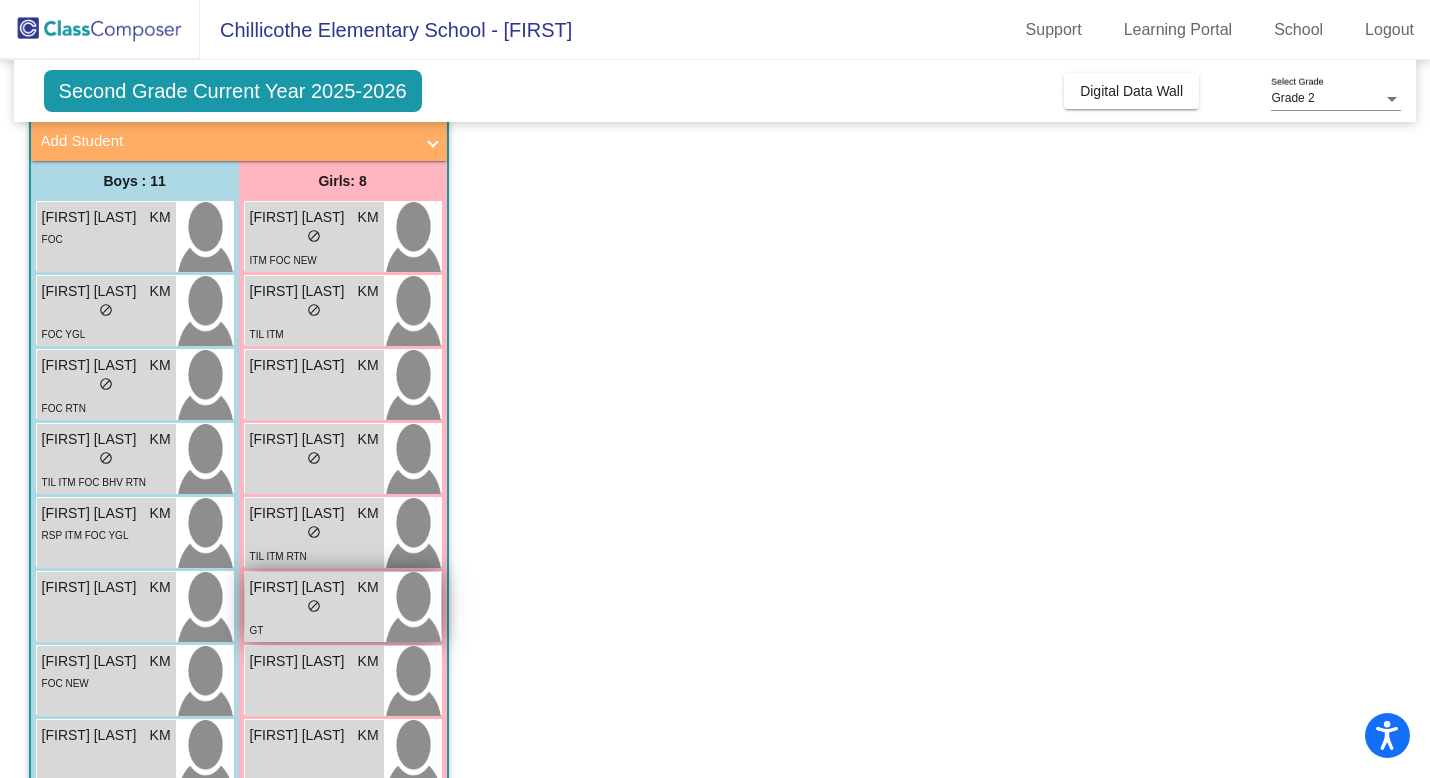 click on "GT" at bounding box center (314, 629) 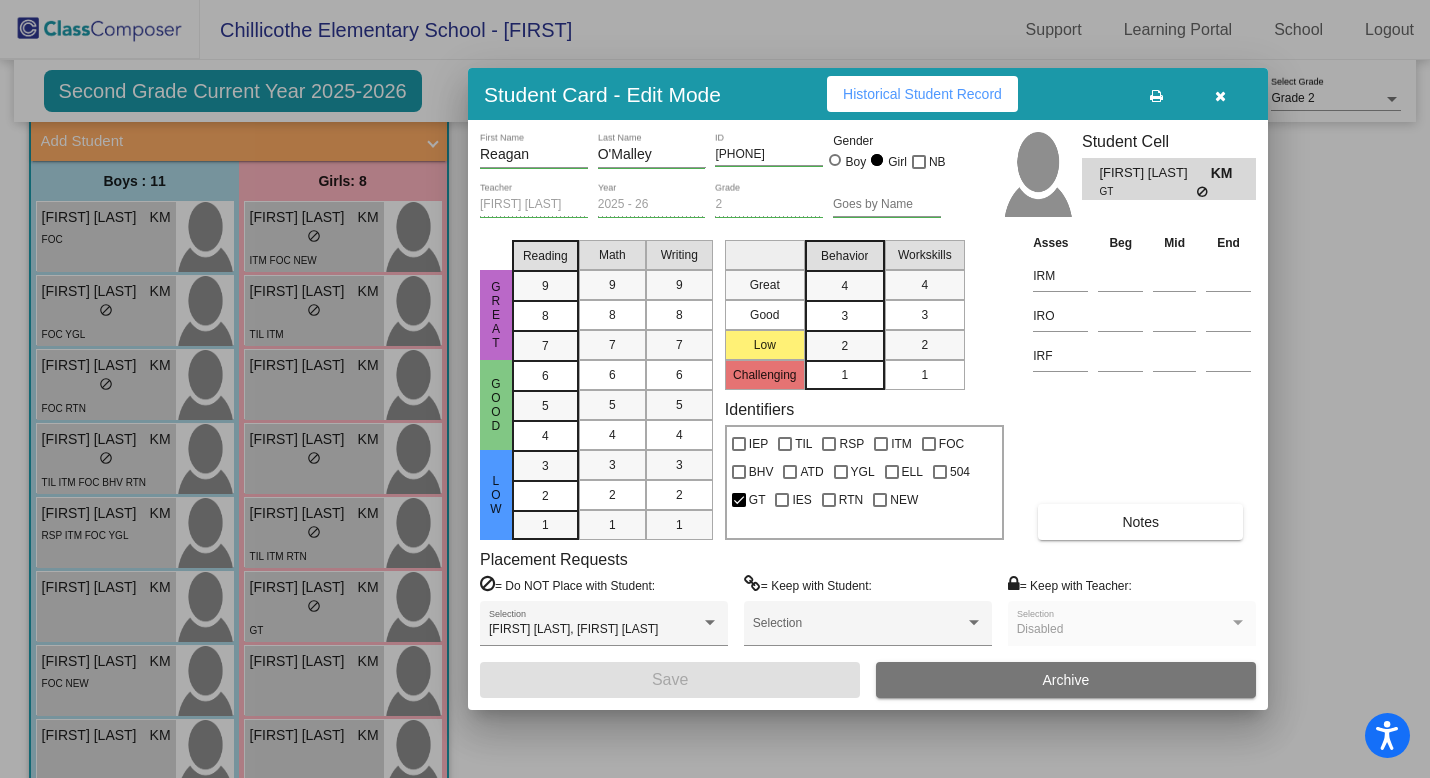 click on "Historical Student Record" at bounding box center [922, 94] 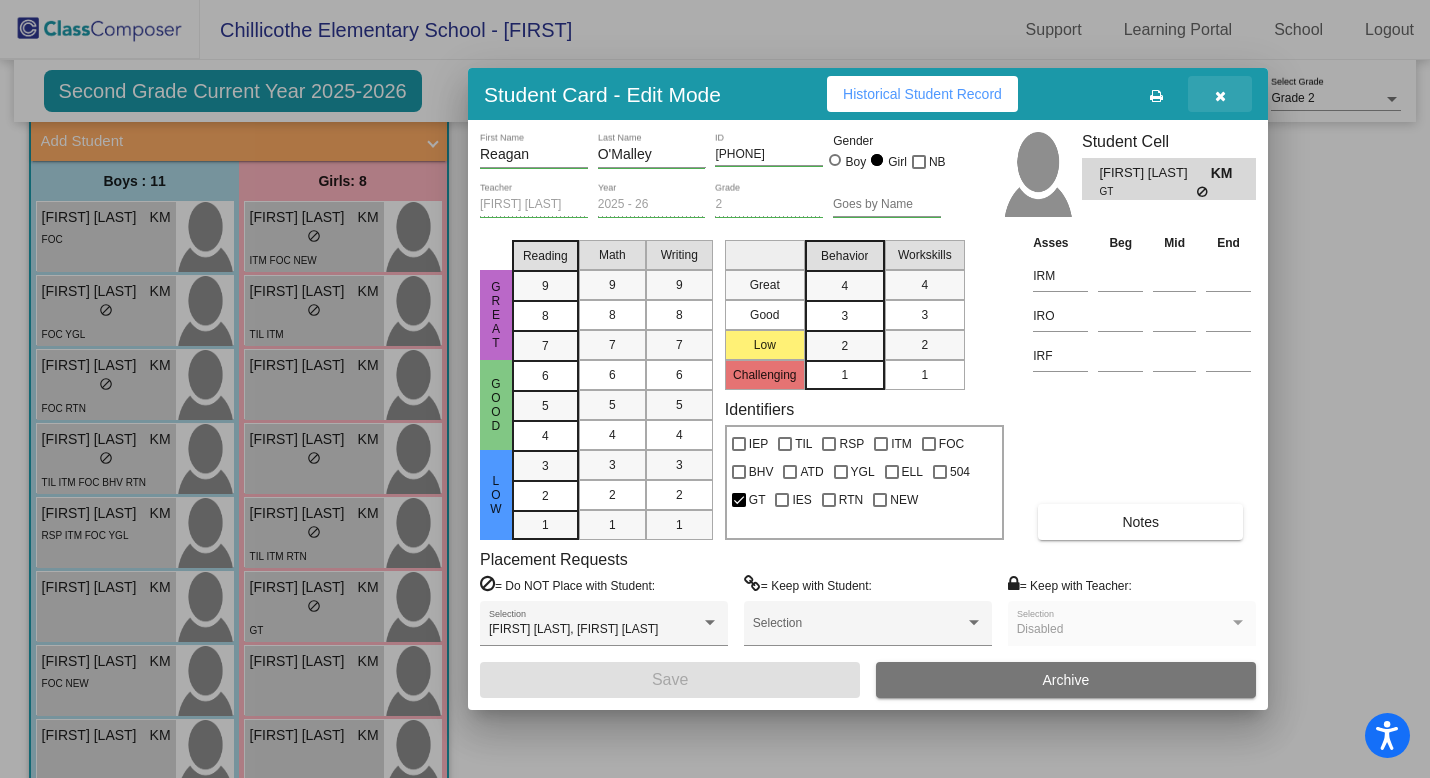 click at bounding box center [1220, 94] 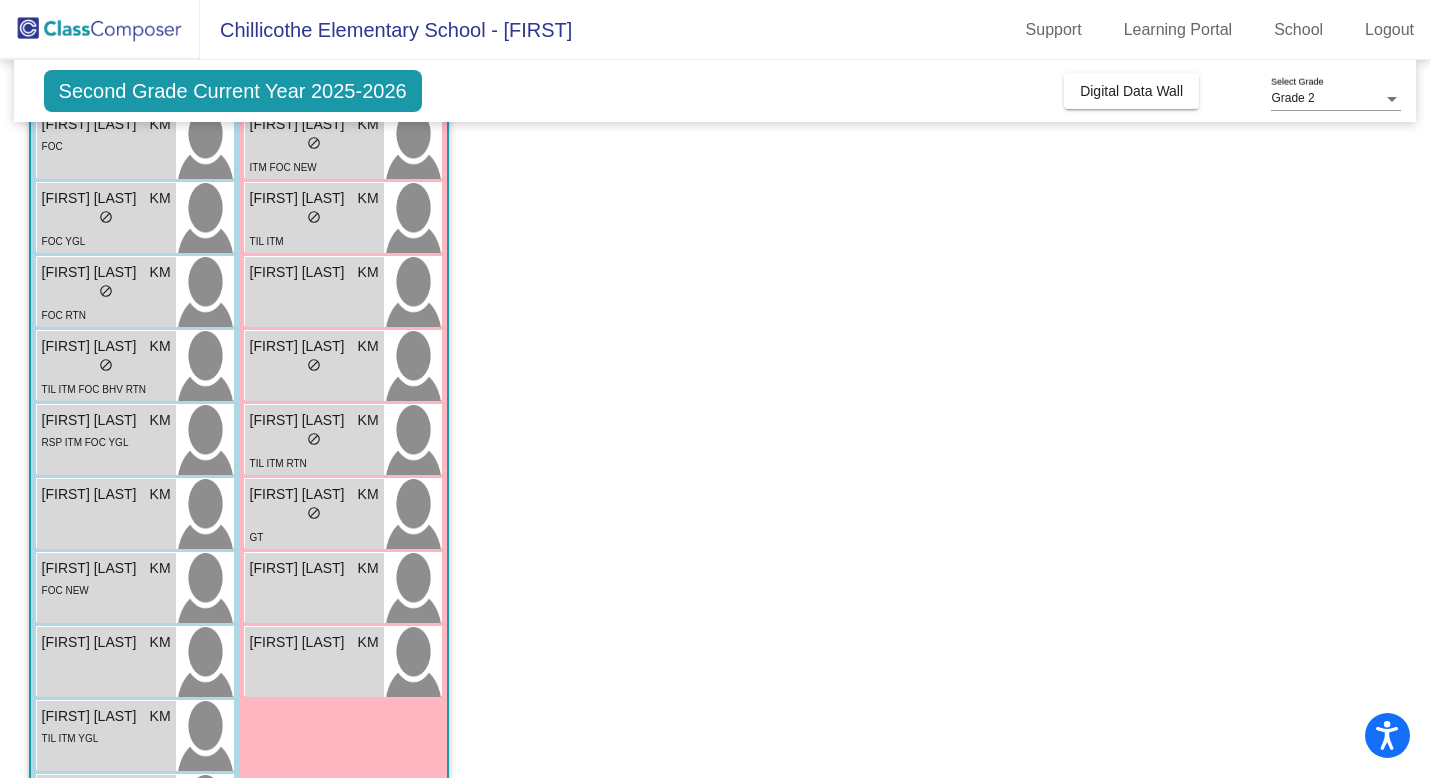scroll, scrollTop: 220, scrollLeft: 0, axis: vertical 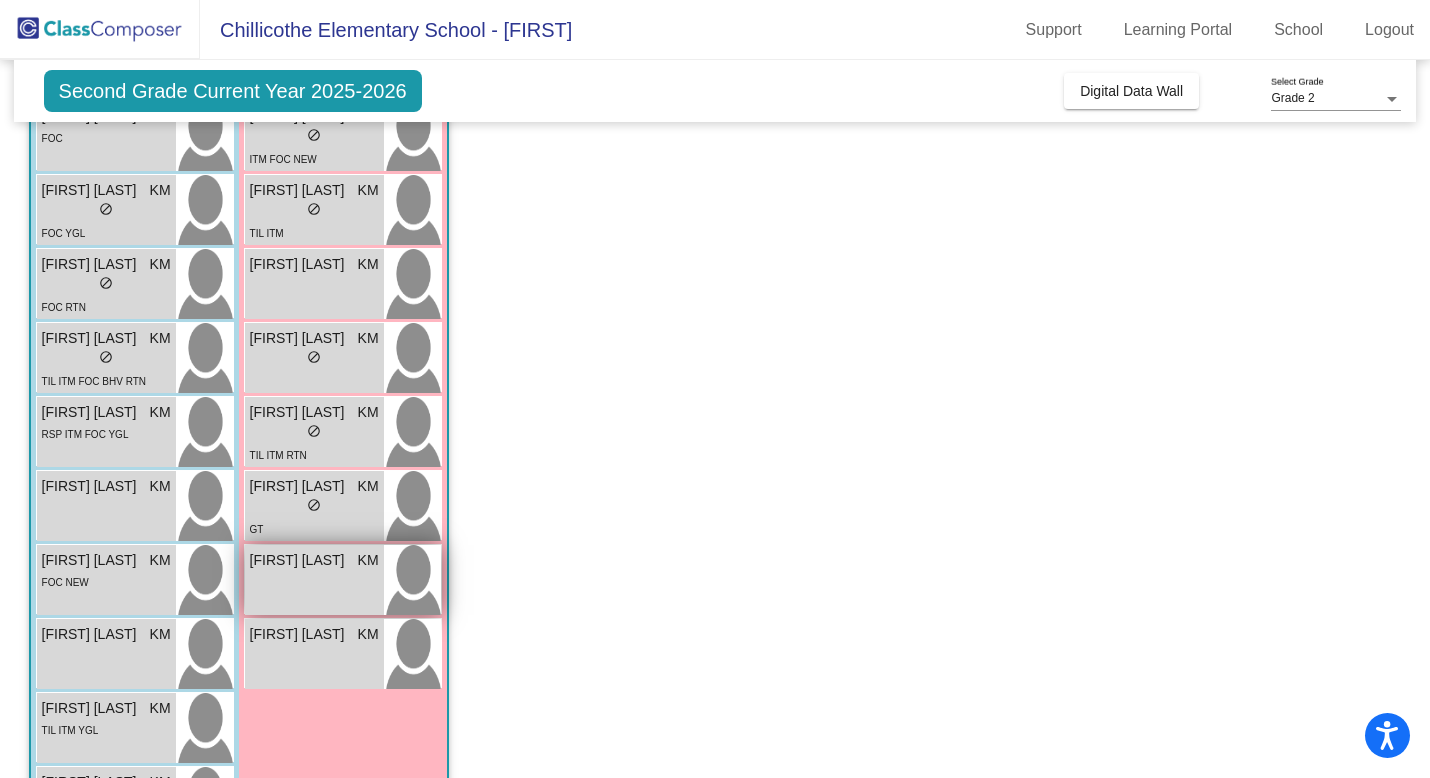 click on "[FIRST] [LAST] KM lock do_not_disturb_alt" at bounding box center [314, 580] 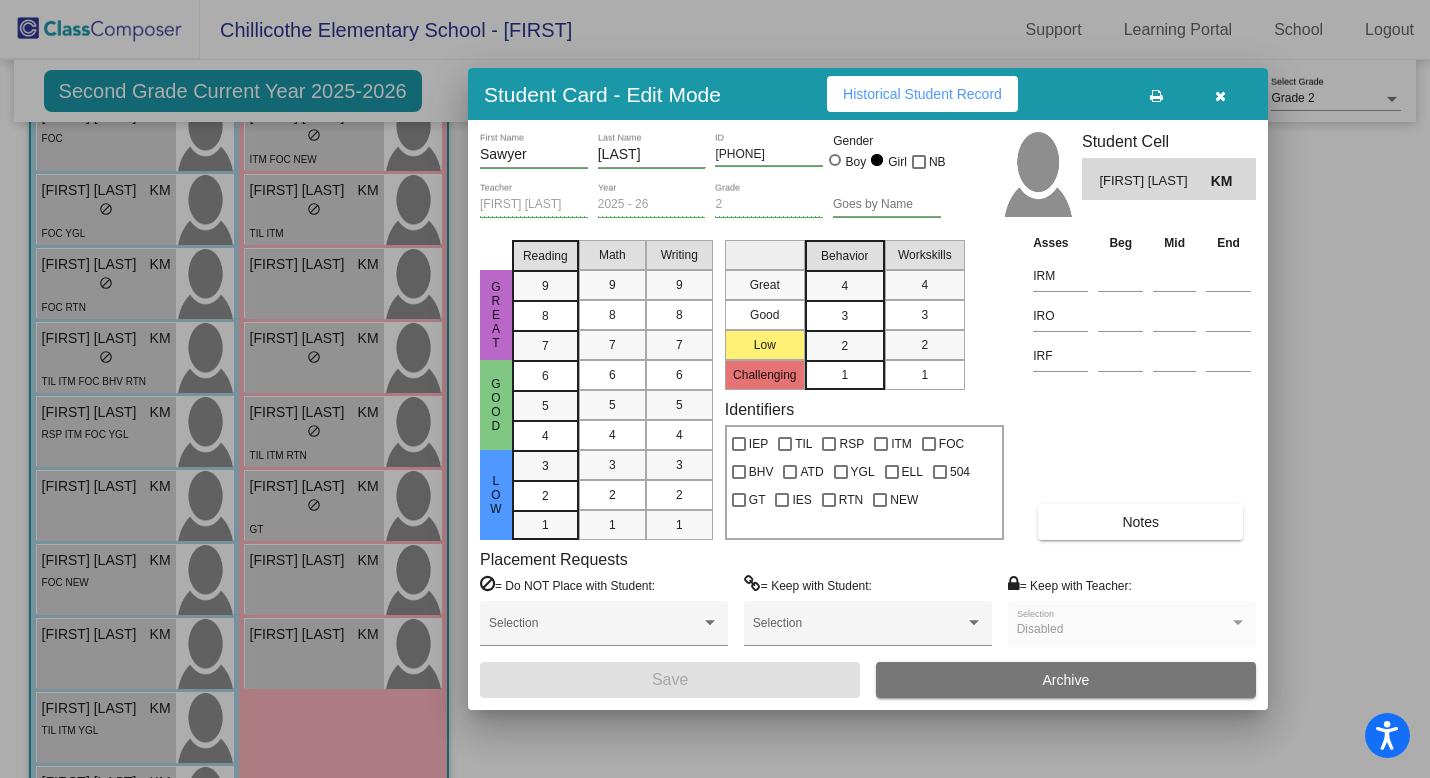 click on "Historical Student Record" at bounding box center [922, 94] 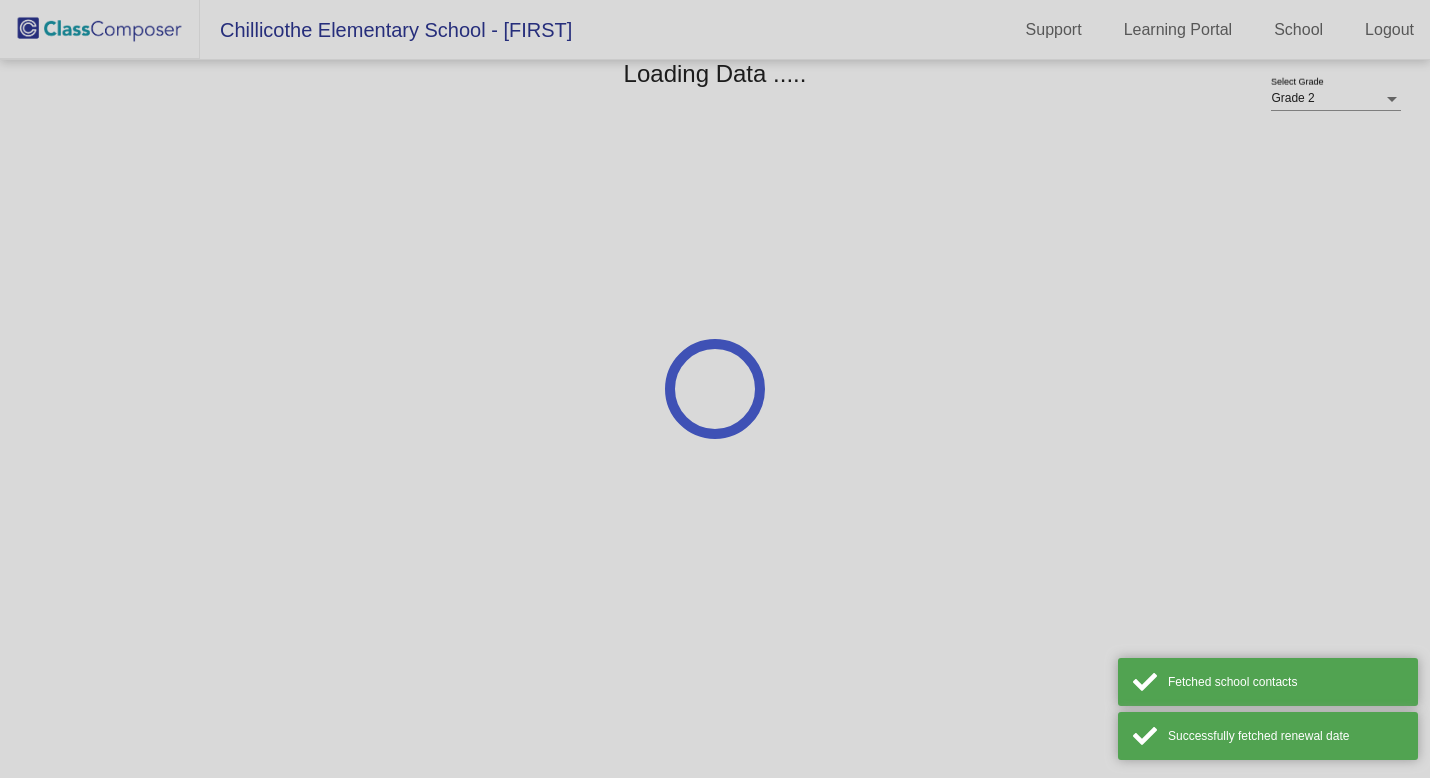 scroll, scrollTop: 0, scrollLeft: 0, axis: both 